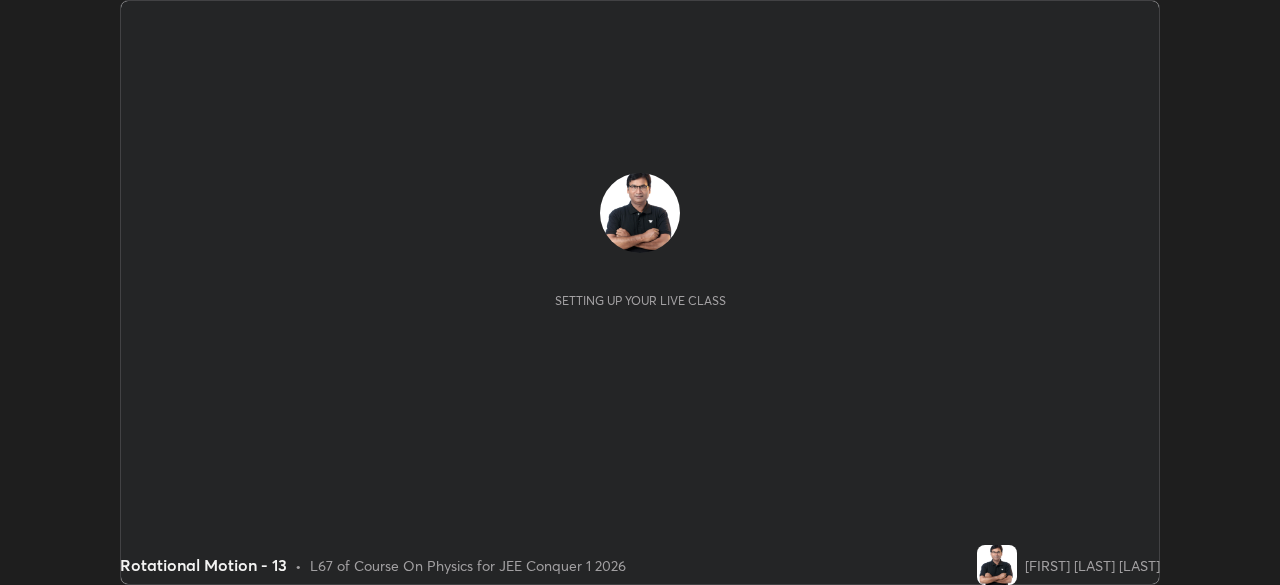 scroll, scrollTop: 0, scrollLeft: 0, axis: both 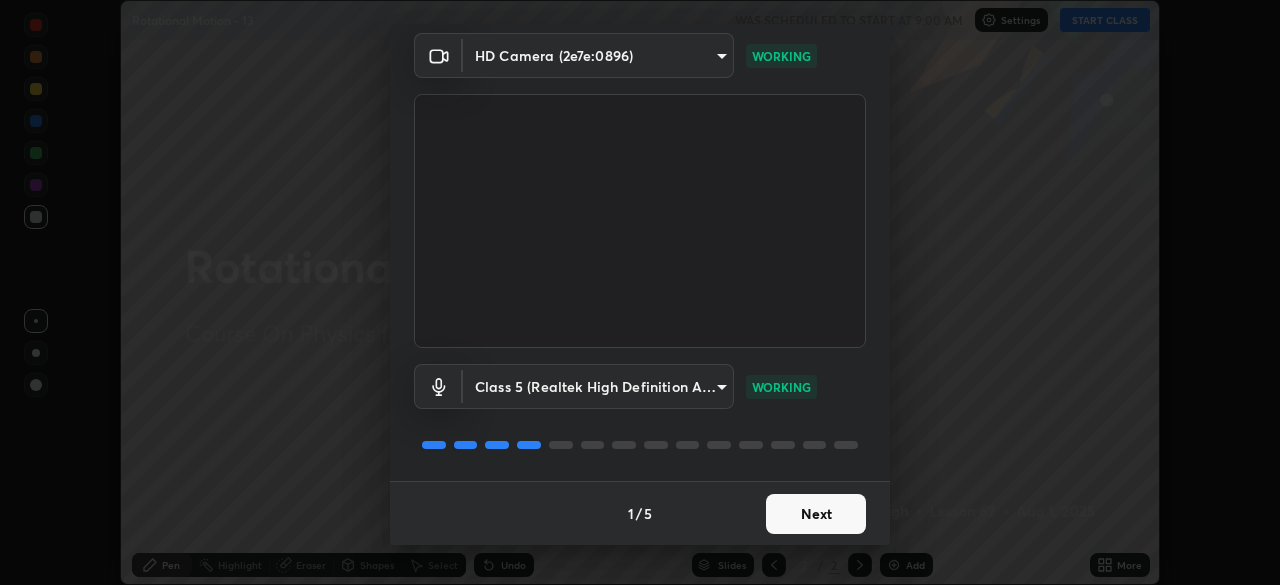 click on "Next" at bounding box center (816, 514) 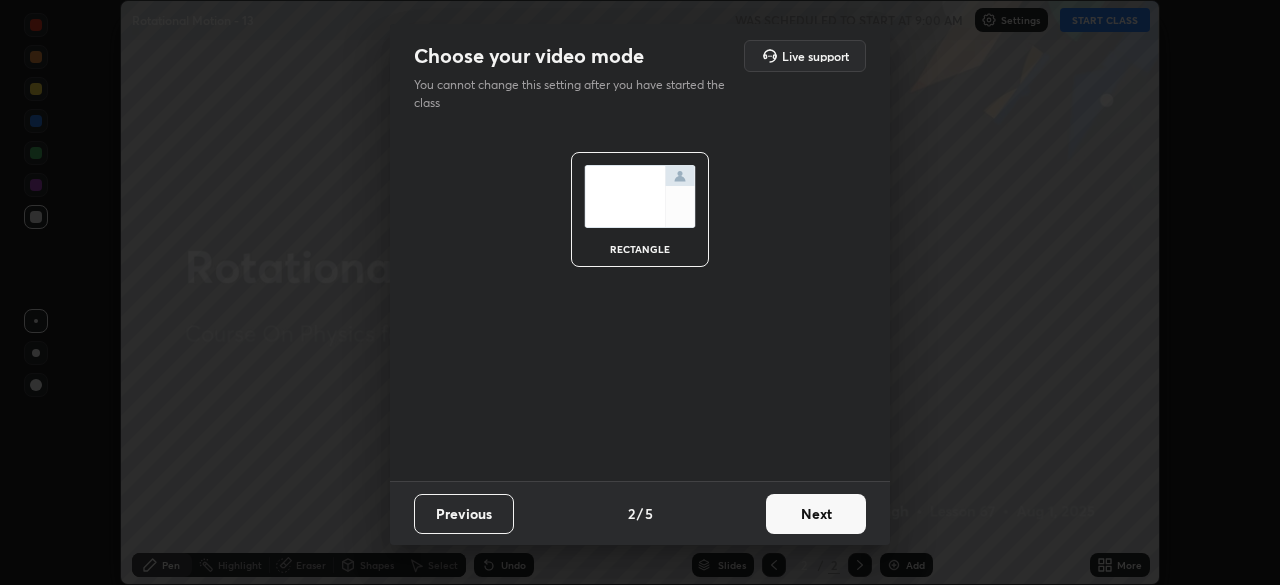 scroll, scrollTop: 0, scrollLeft: 0, axis: both 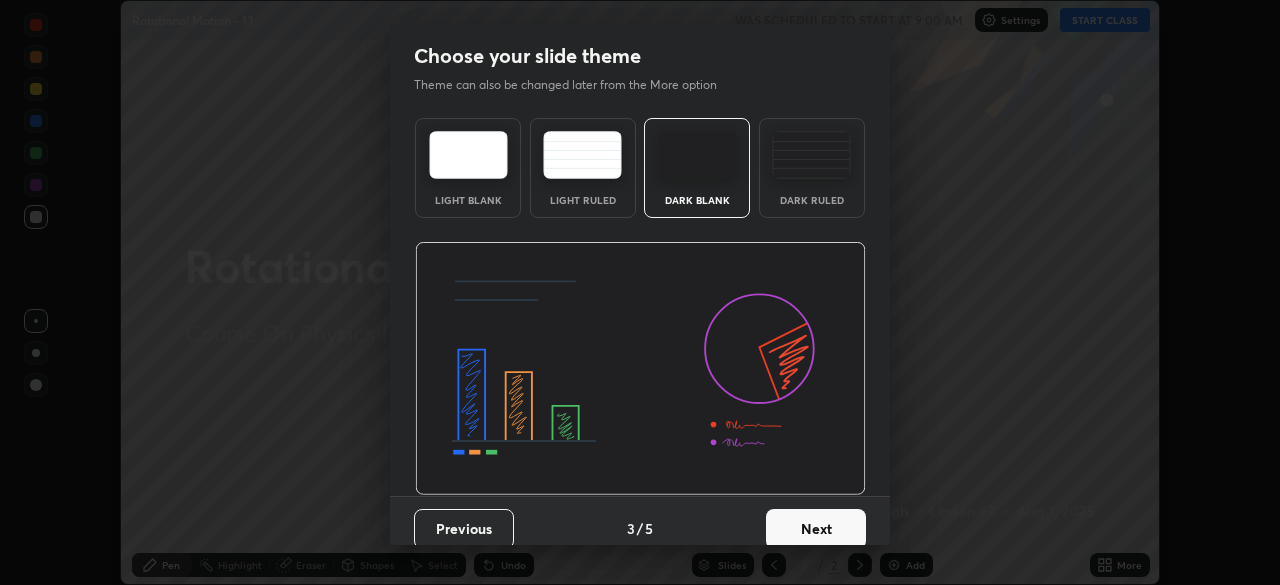 click on "Next" at bounding box center [816, 529] 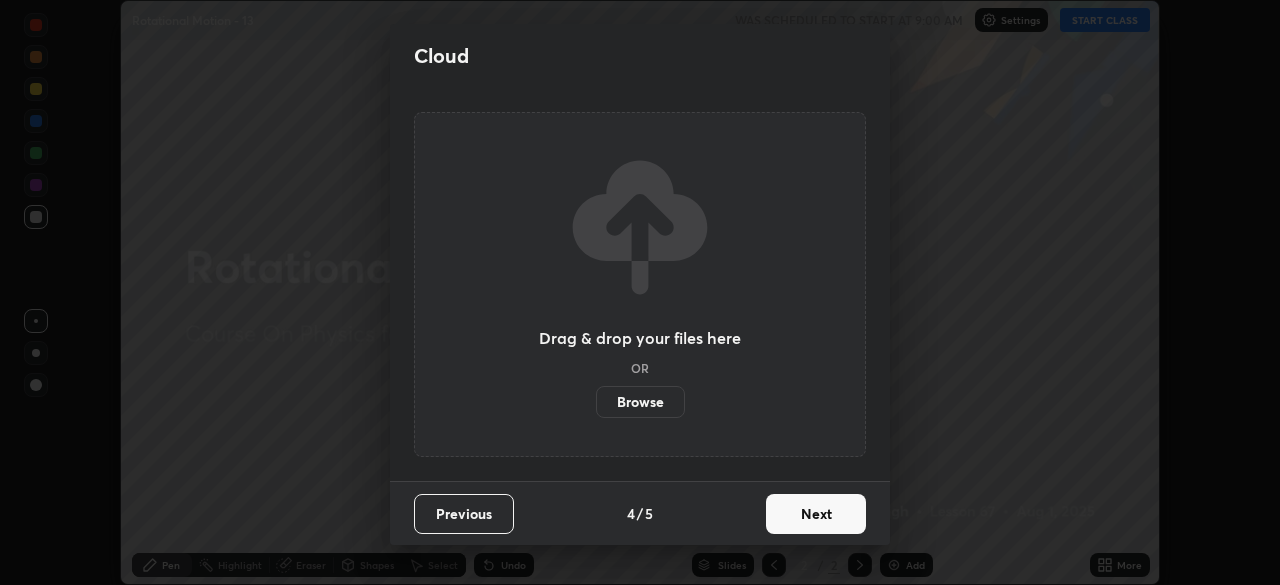 click on "Next" at bounding box center [816, 514] 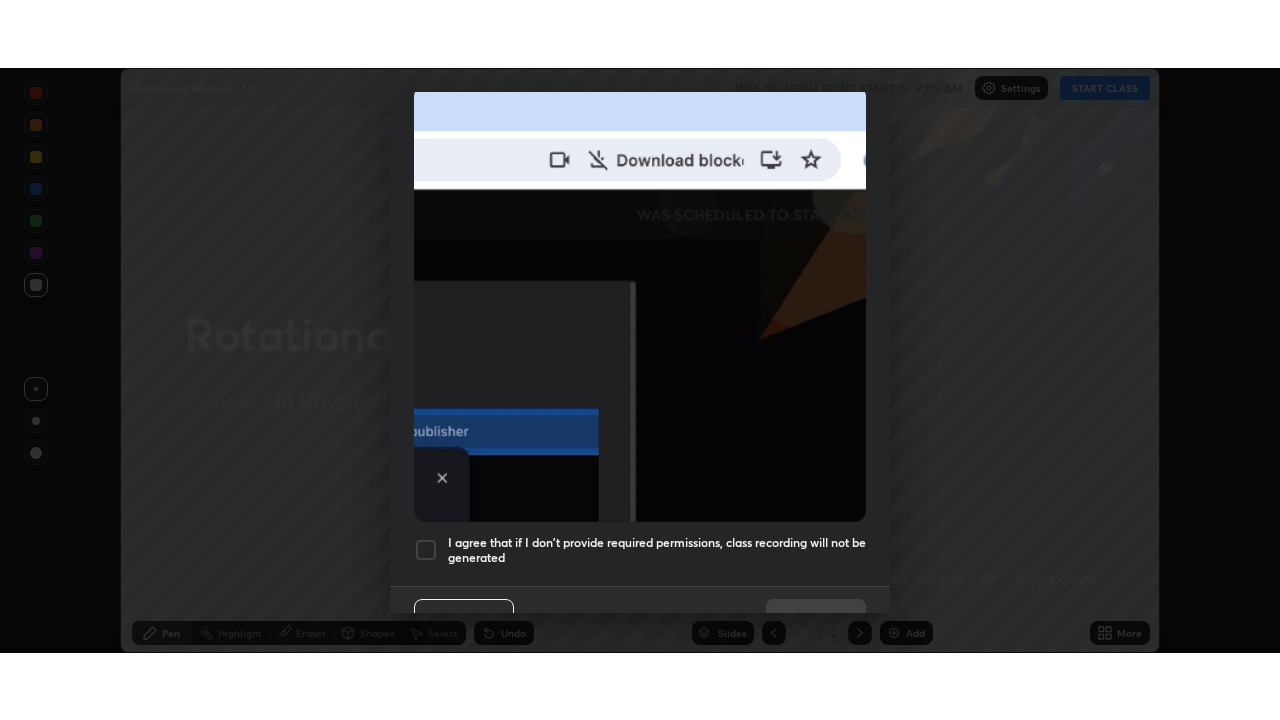 scroll, scrollTop: 479, scrollLeft: 0, axis: vertical 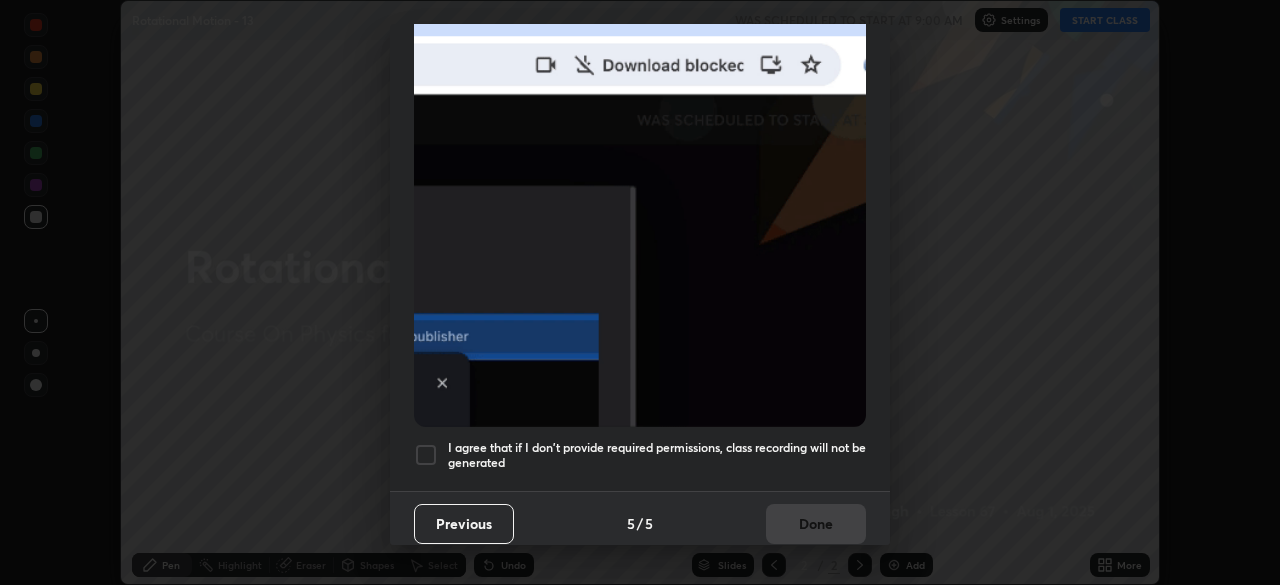 click at bounding box center (426, 455) 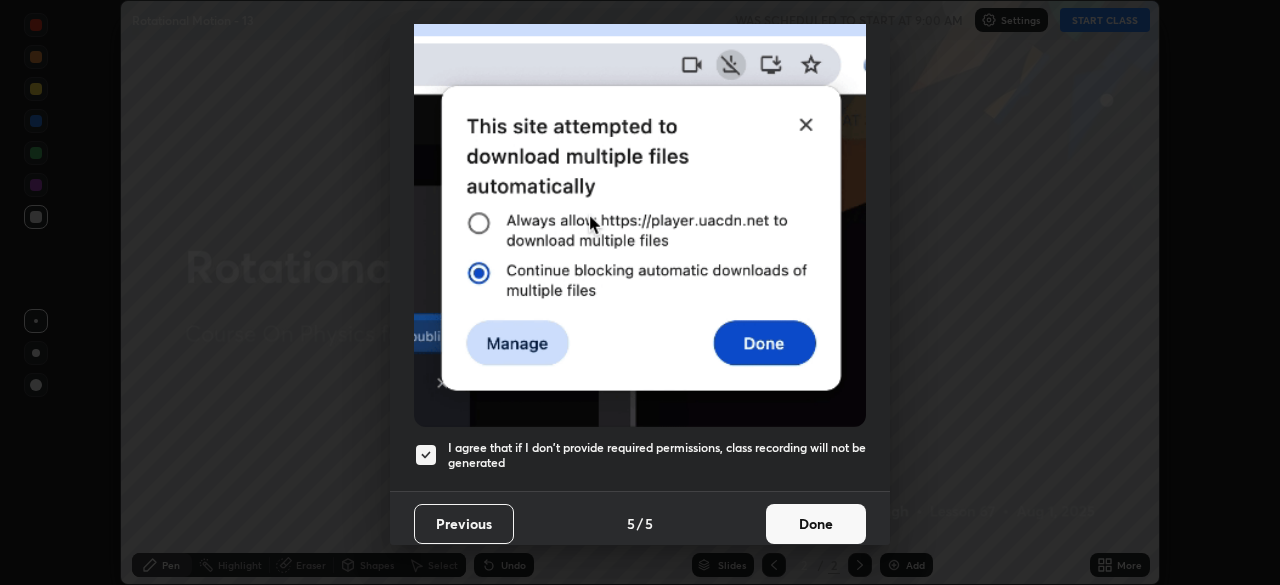 click on "Done" at bounding box center (816, 524) 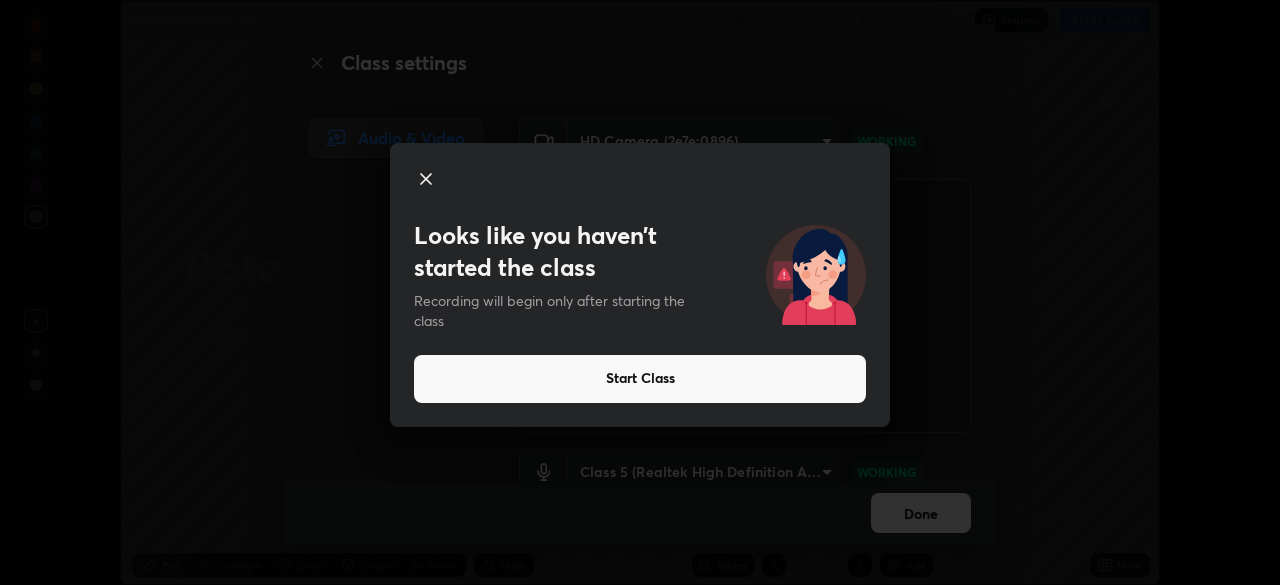 click on "Start Class" at bounding box center [640, 379] 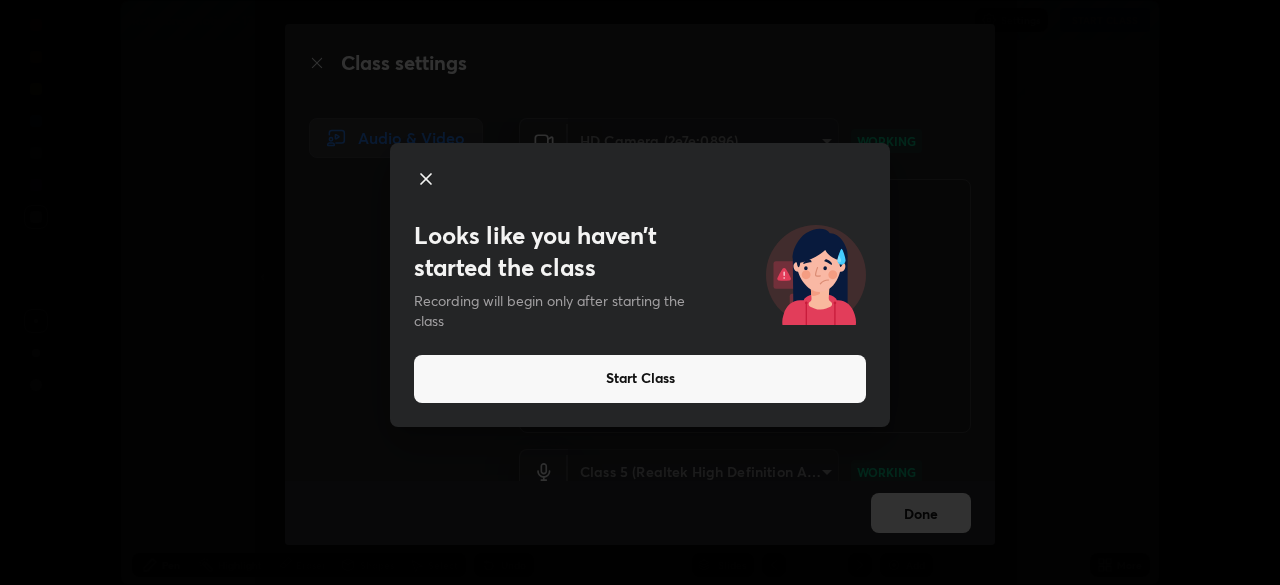 click on "Start Class" at bounding box center [640, 379] 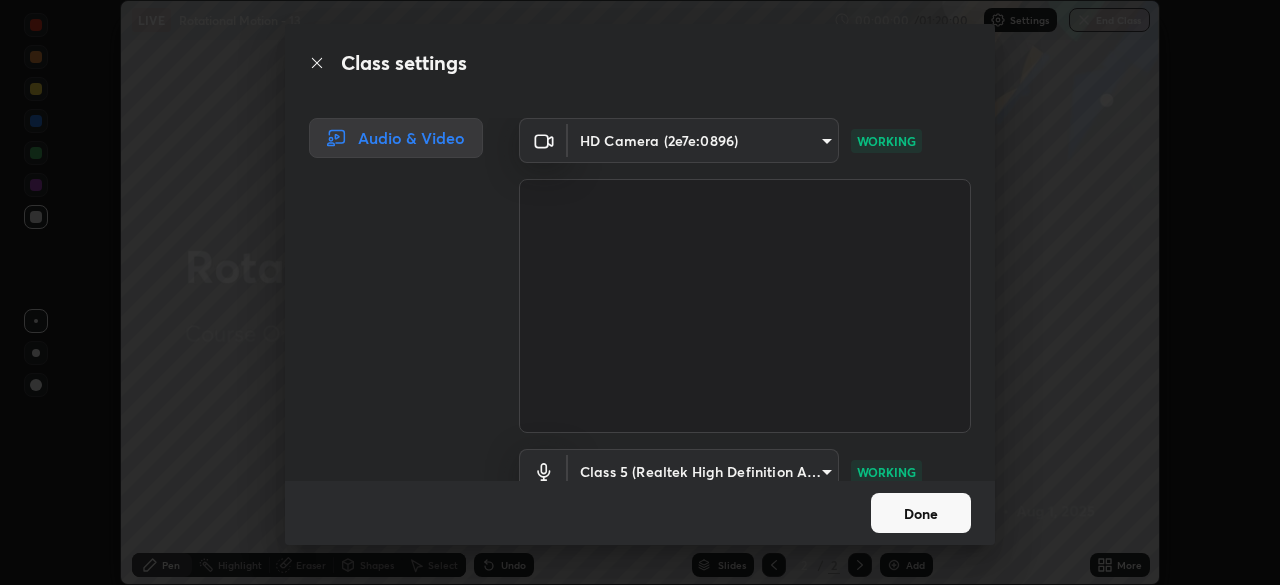 click on "Done" at bounding box center (921, 513) 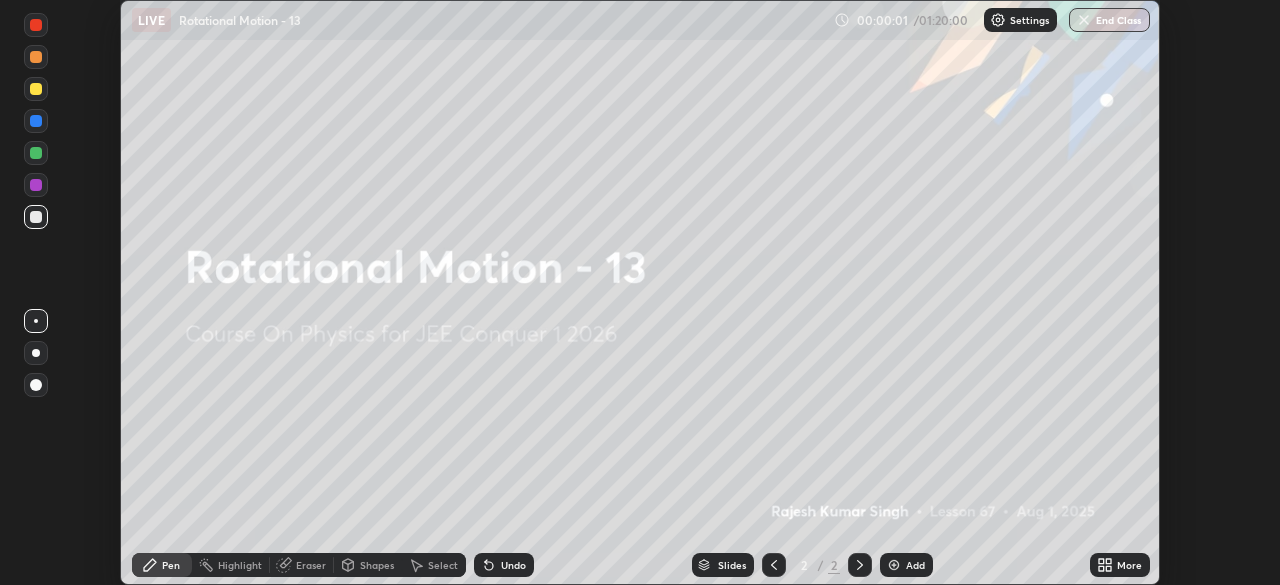 click on "Done" at bounding box center [921, 513] 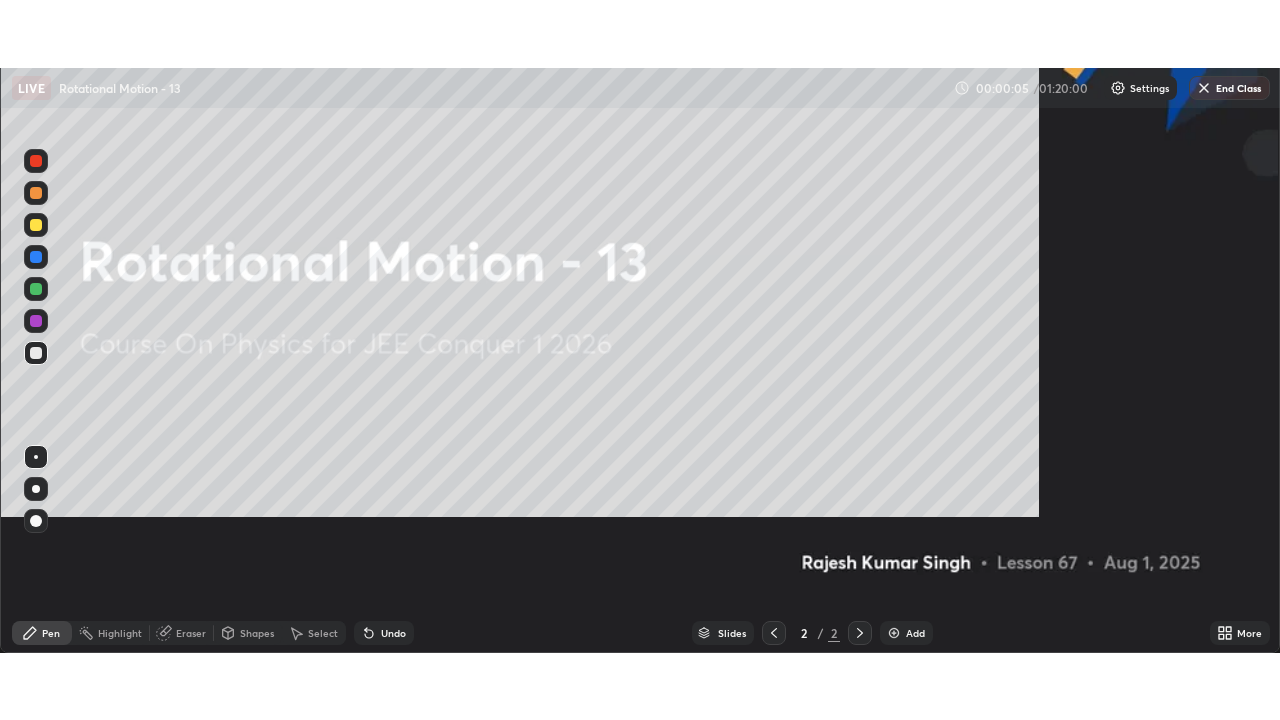 scroll, scrollTop: 99280, scrollLeft: 98720, axis: both 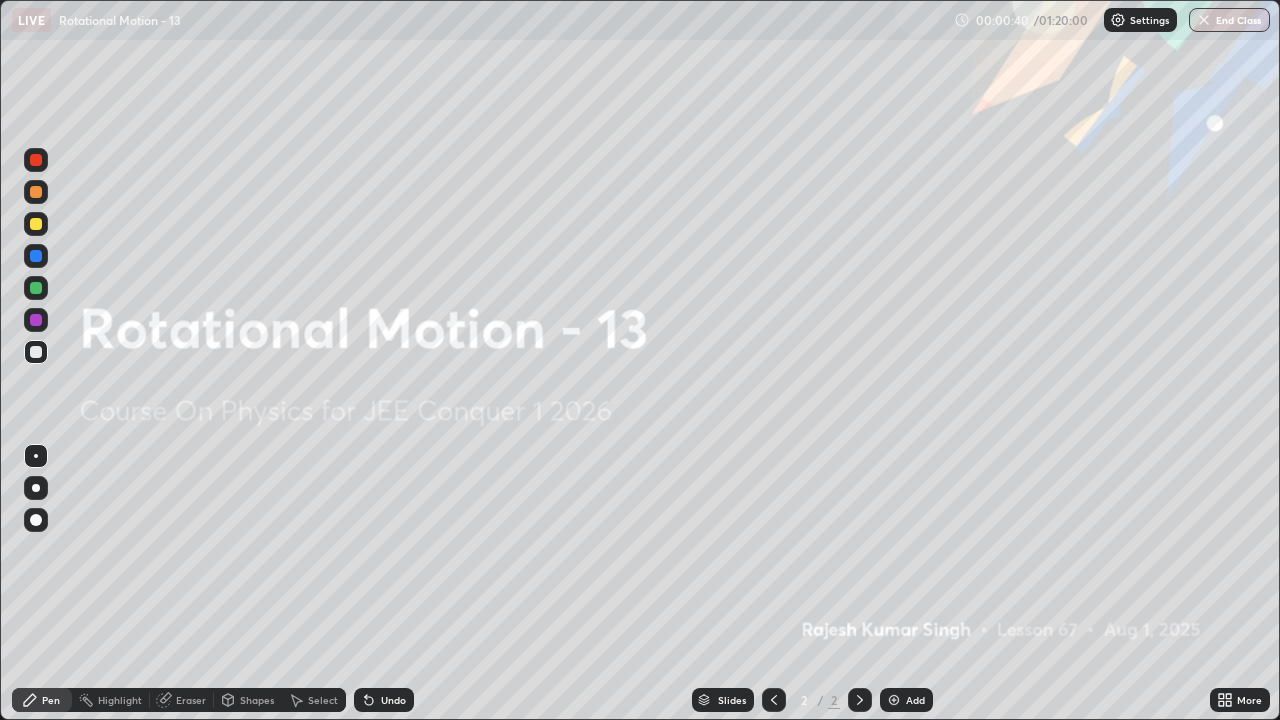 click at bounding box center (894, 700) 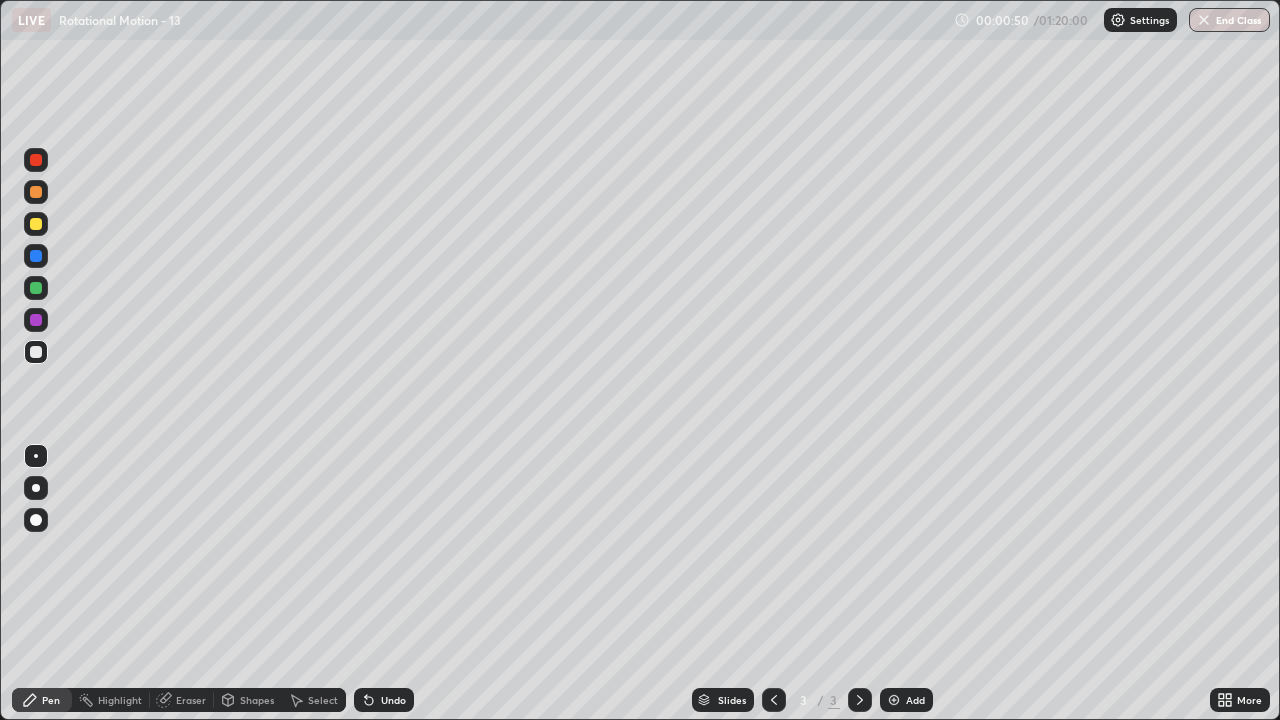 click at bounding box center [36, 192] 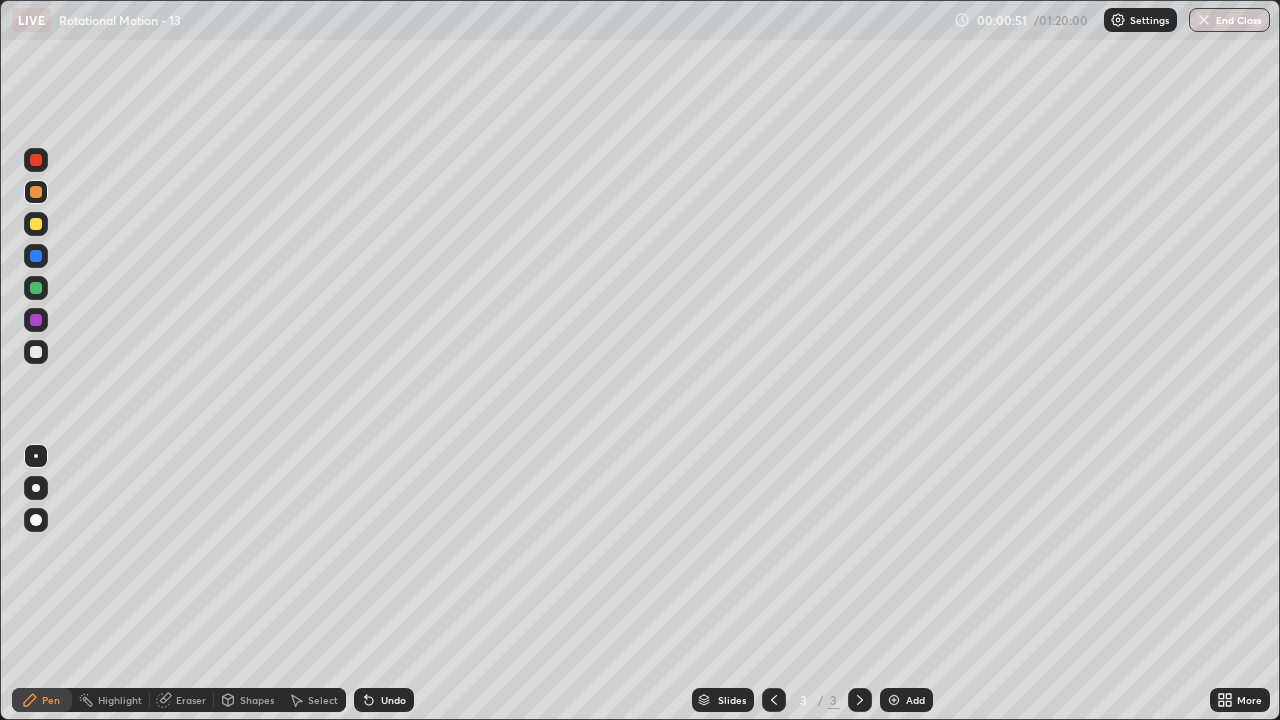 click at bounding box center [36, 224] 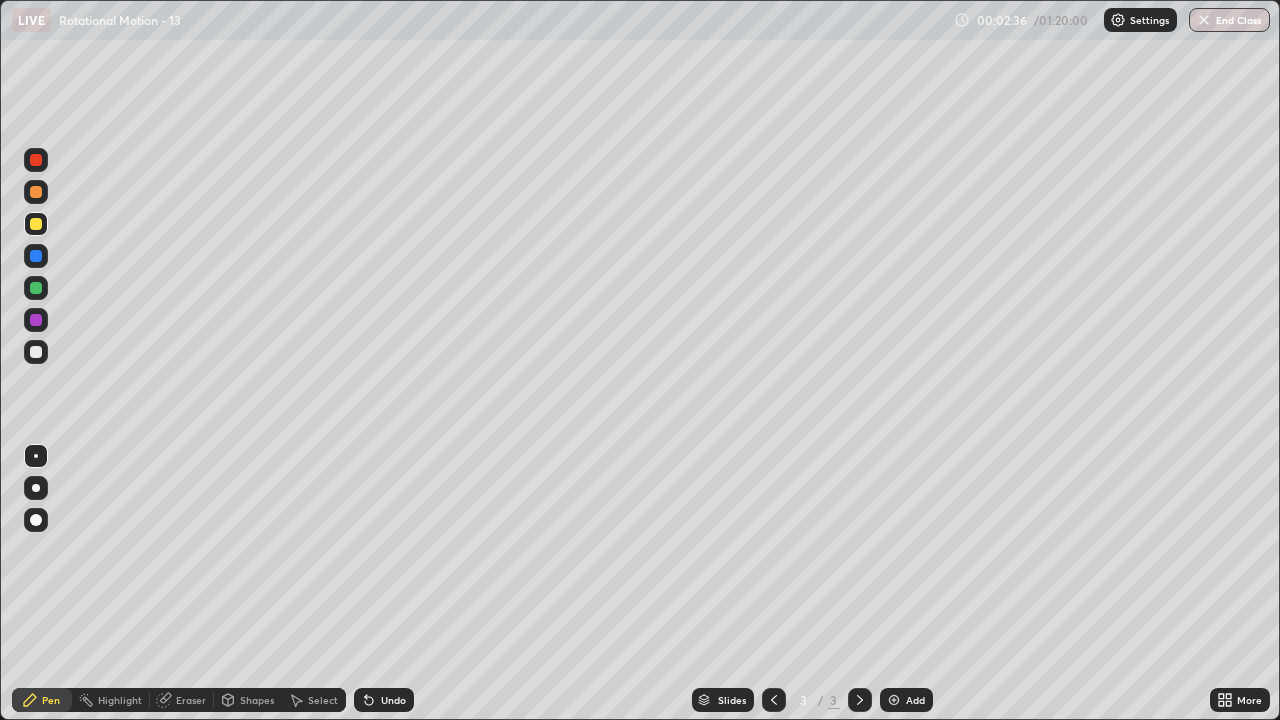 click at bounding box center (36, 224) 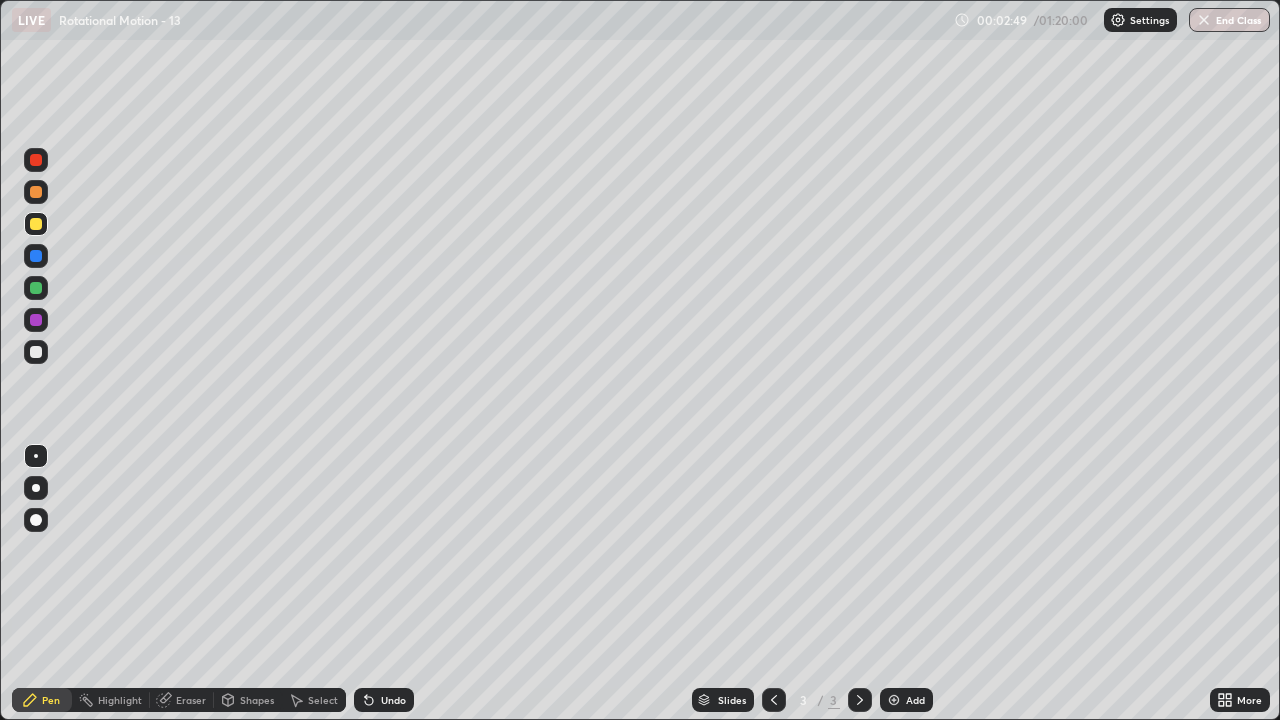 click at bounding box center (36, 224) 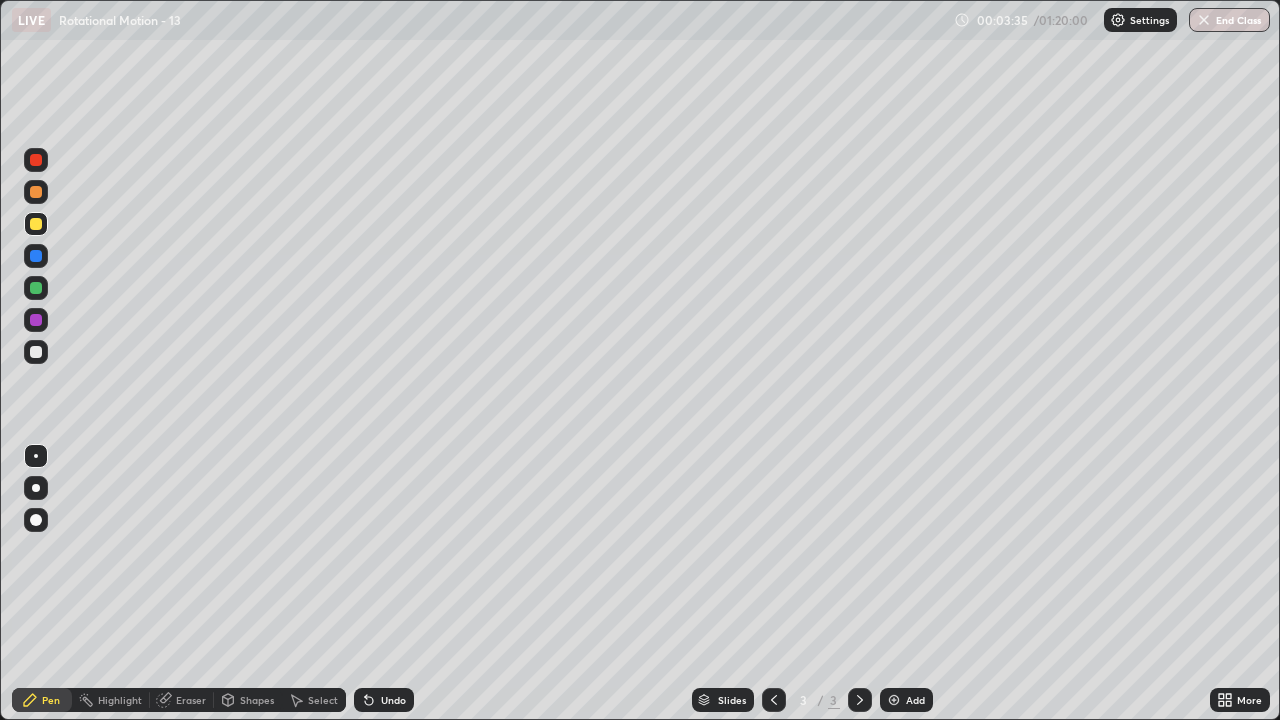 click at bounding box center (36, 224) 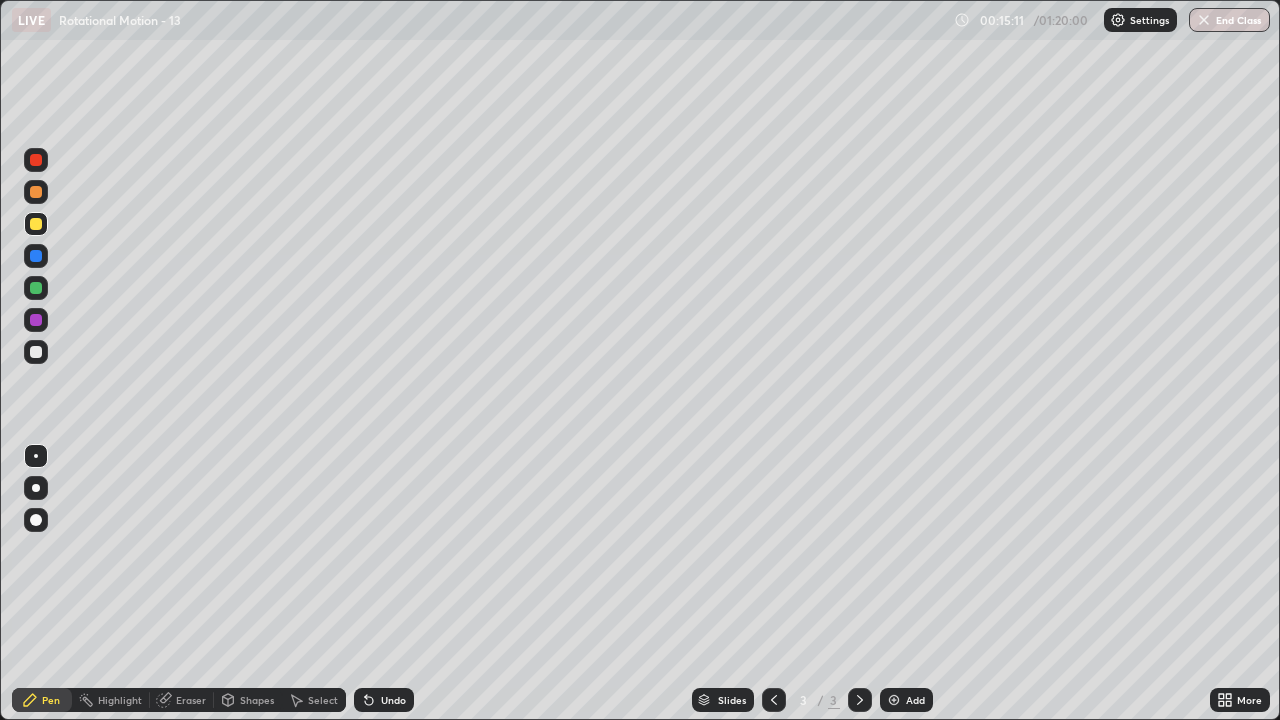click at bounding box center (36, 352) 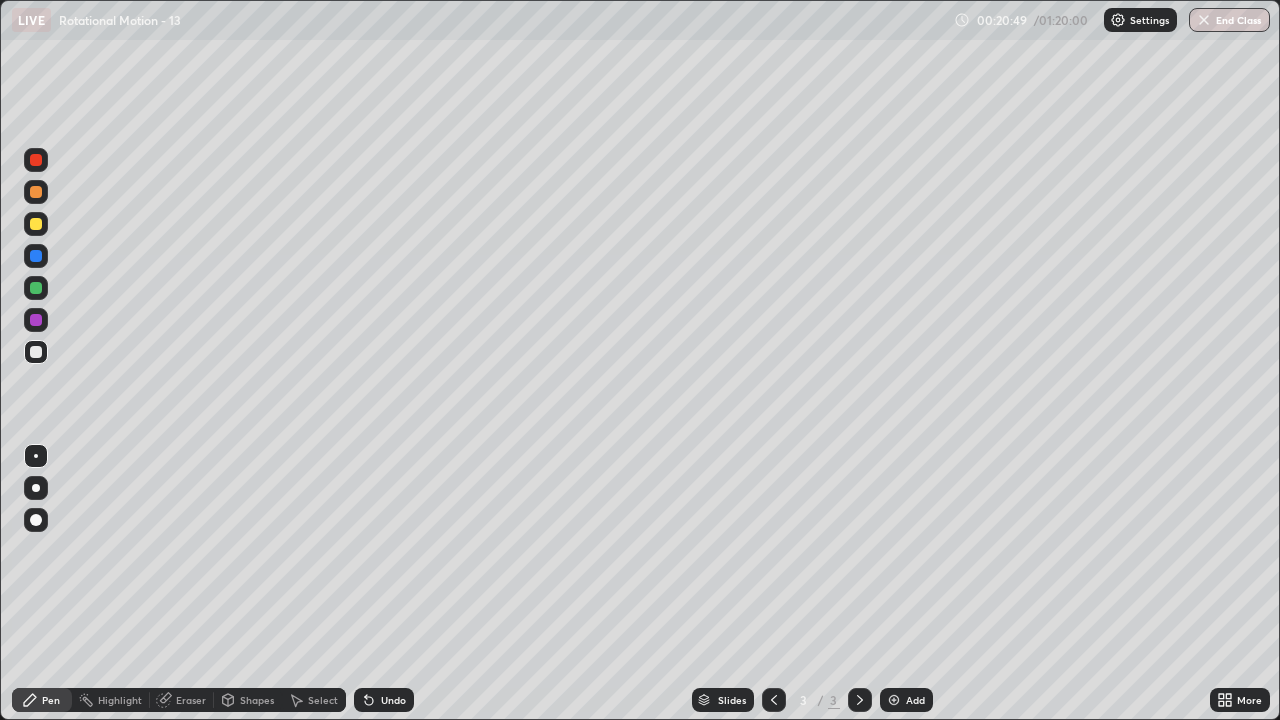 click at bounding box center (36, 224) 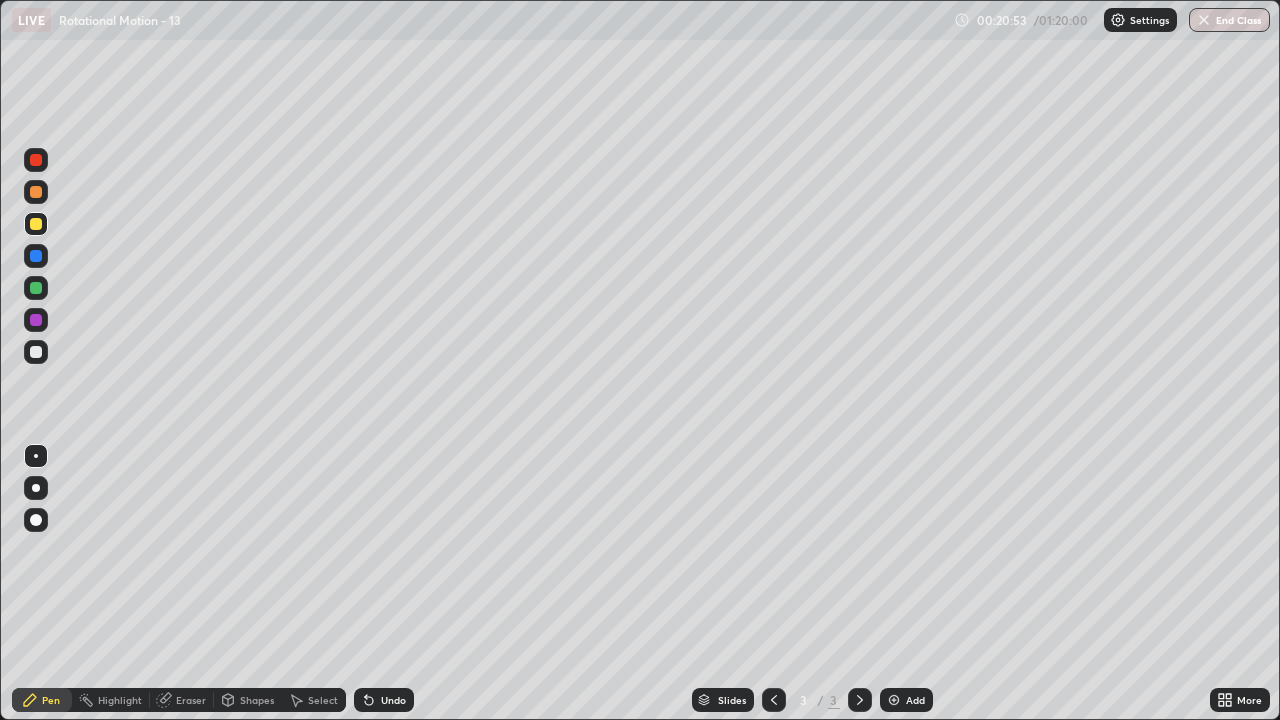 click on "Add" at bounding box center [915, 700] 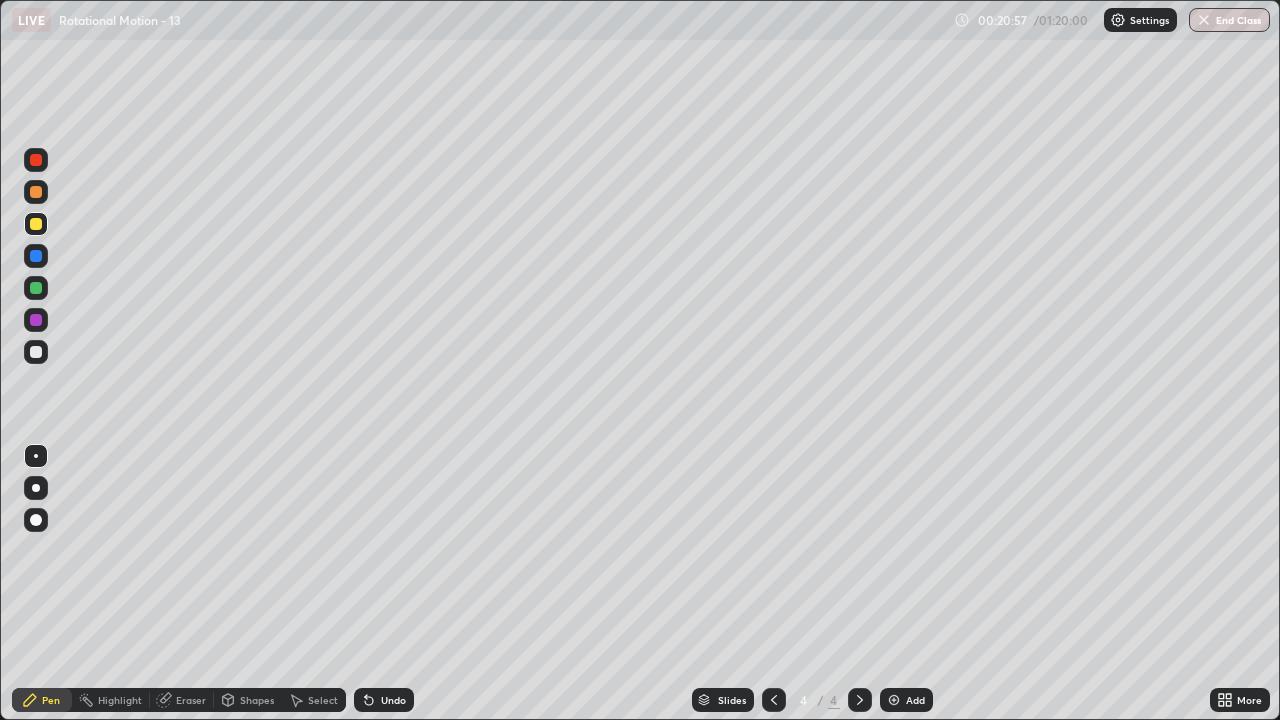 click 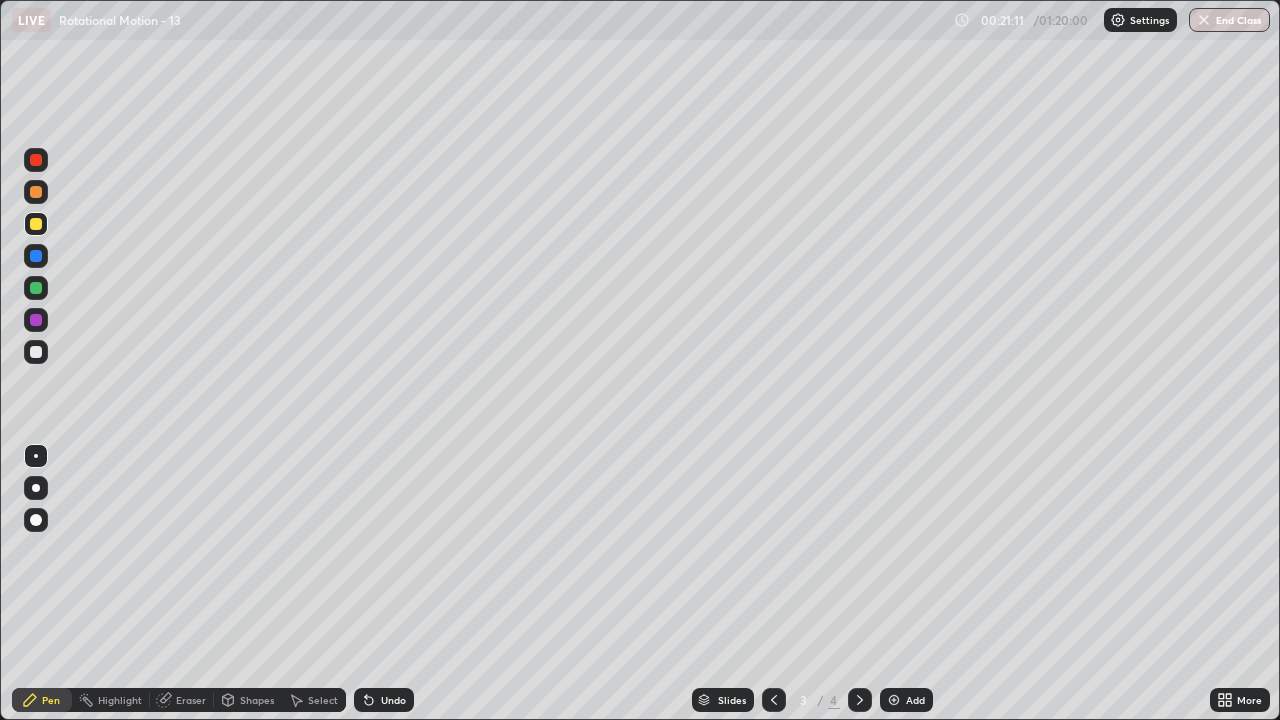 click at bounding box center [894, 700] 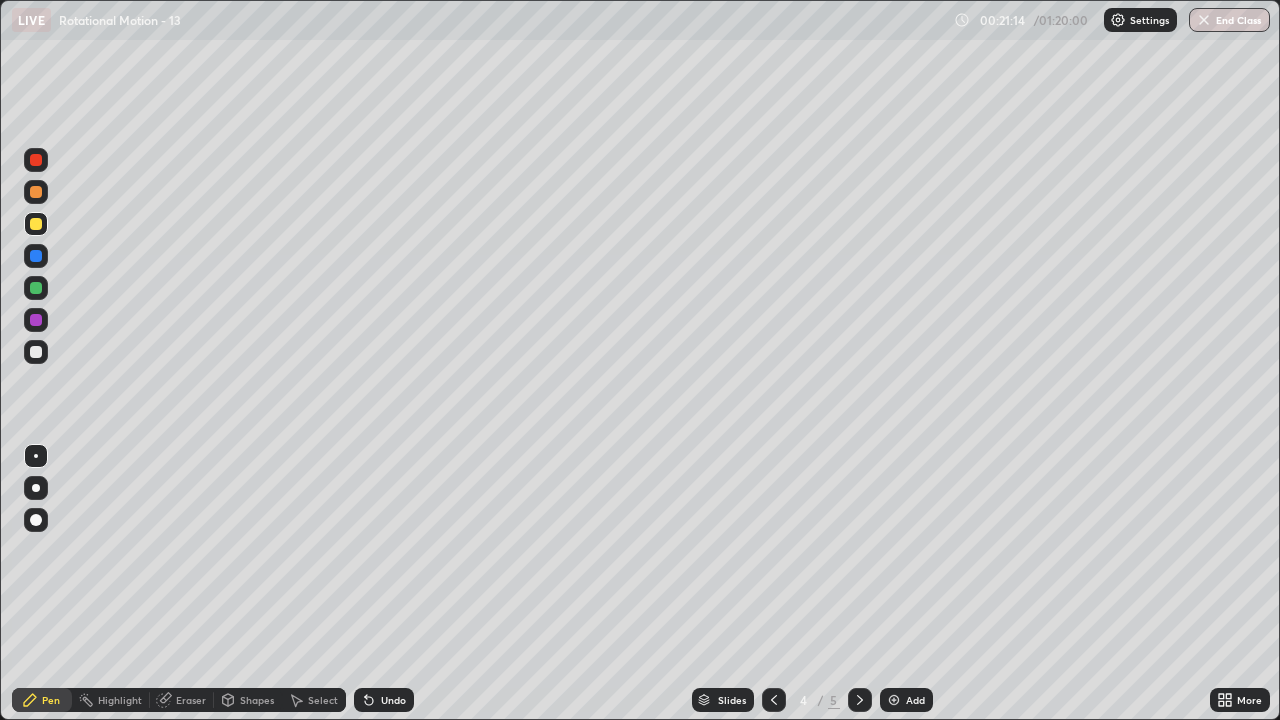 click at bounding box center [36, 224] 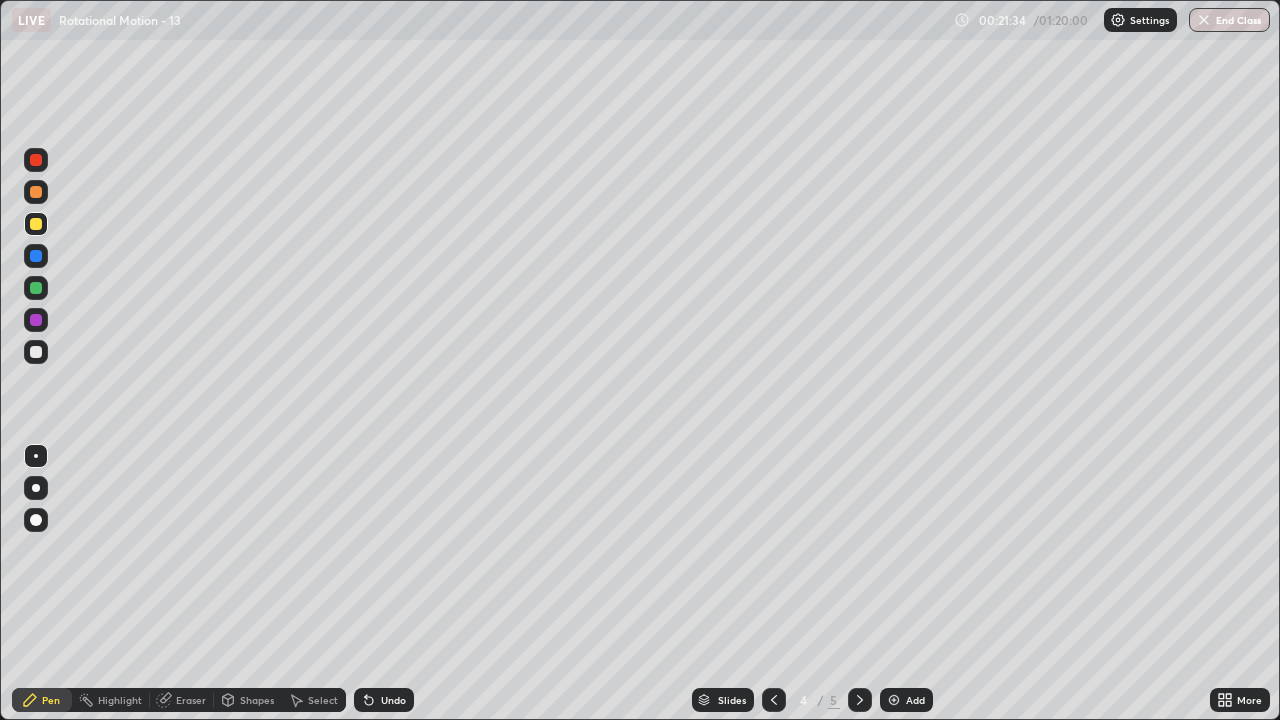 click at bounding box center [36, 192] 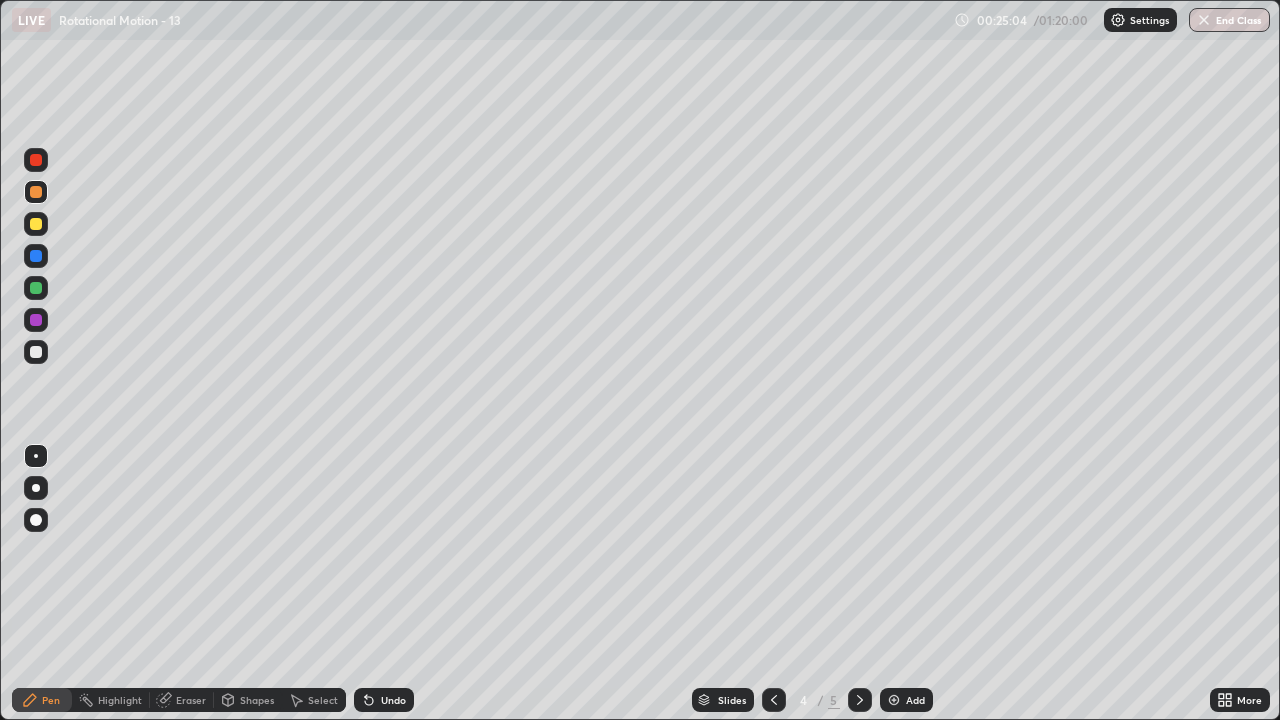 click at bounding box center (36, 224) 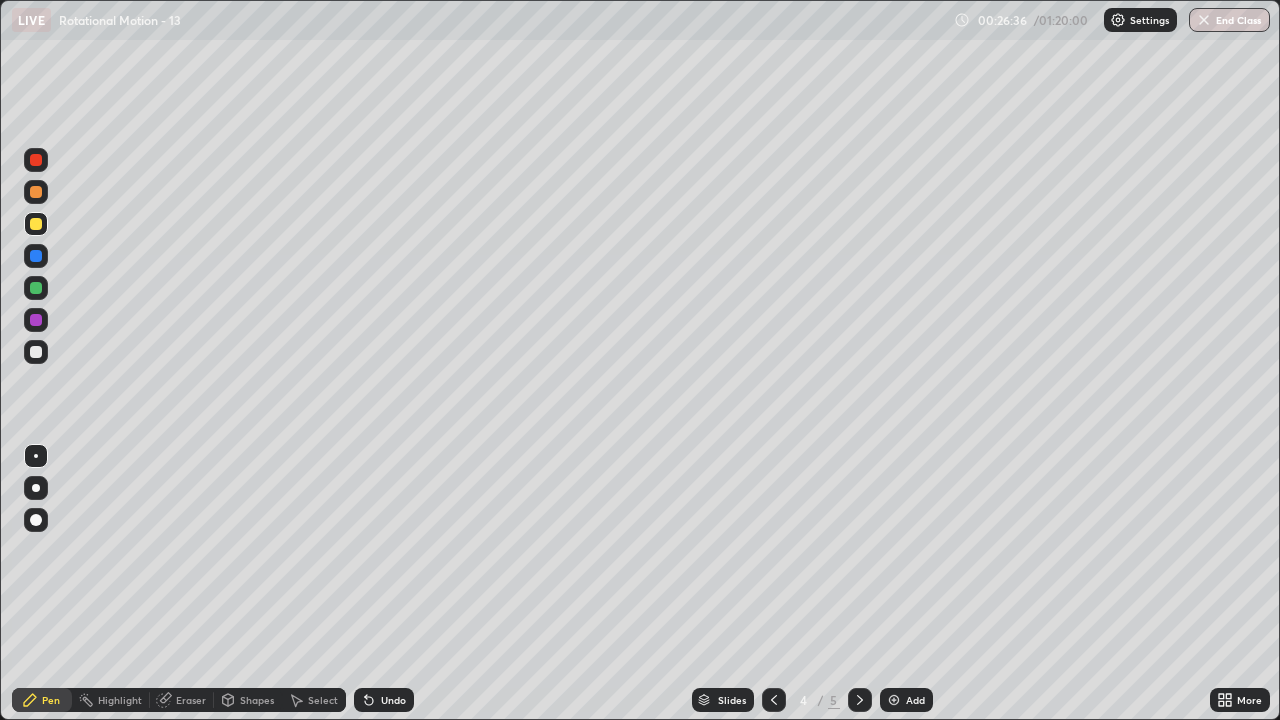 click at bounding box center (36, 352) 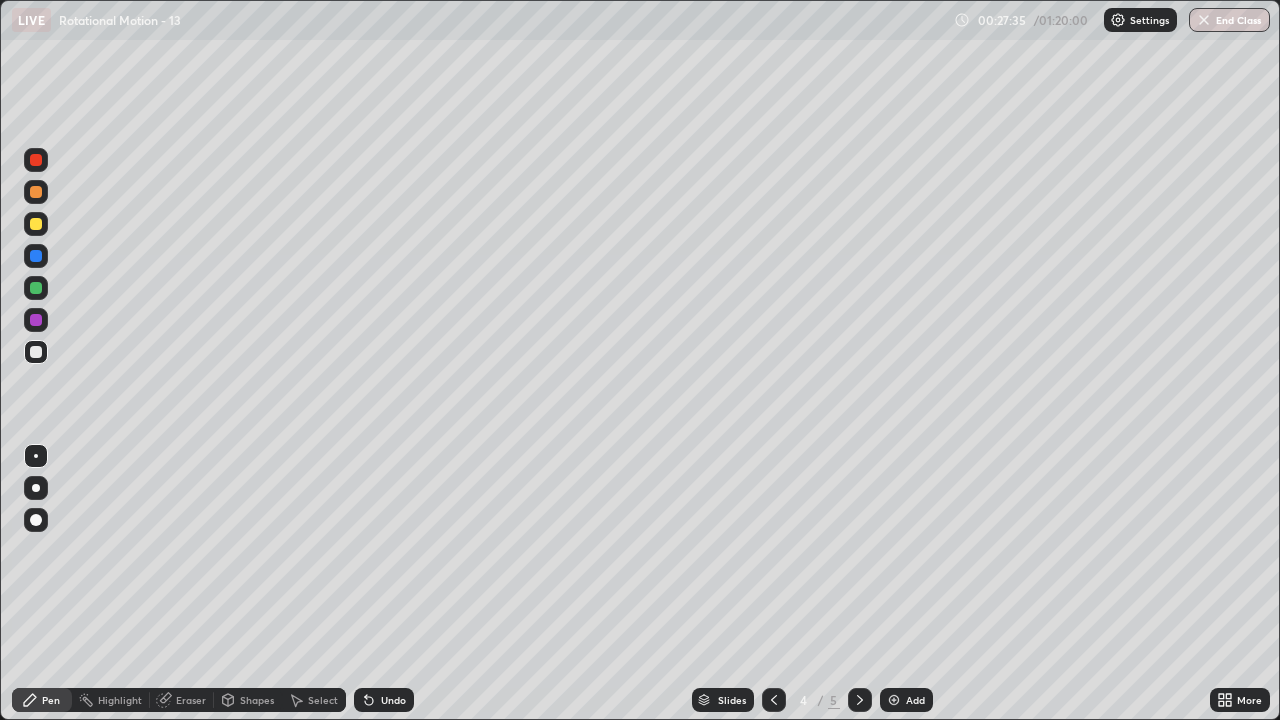 click at bounding box center [36, 192] 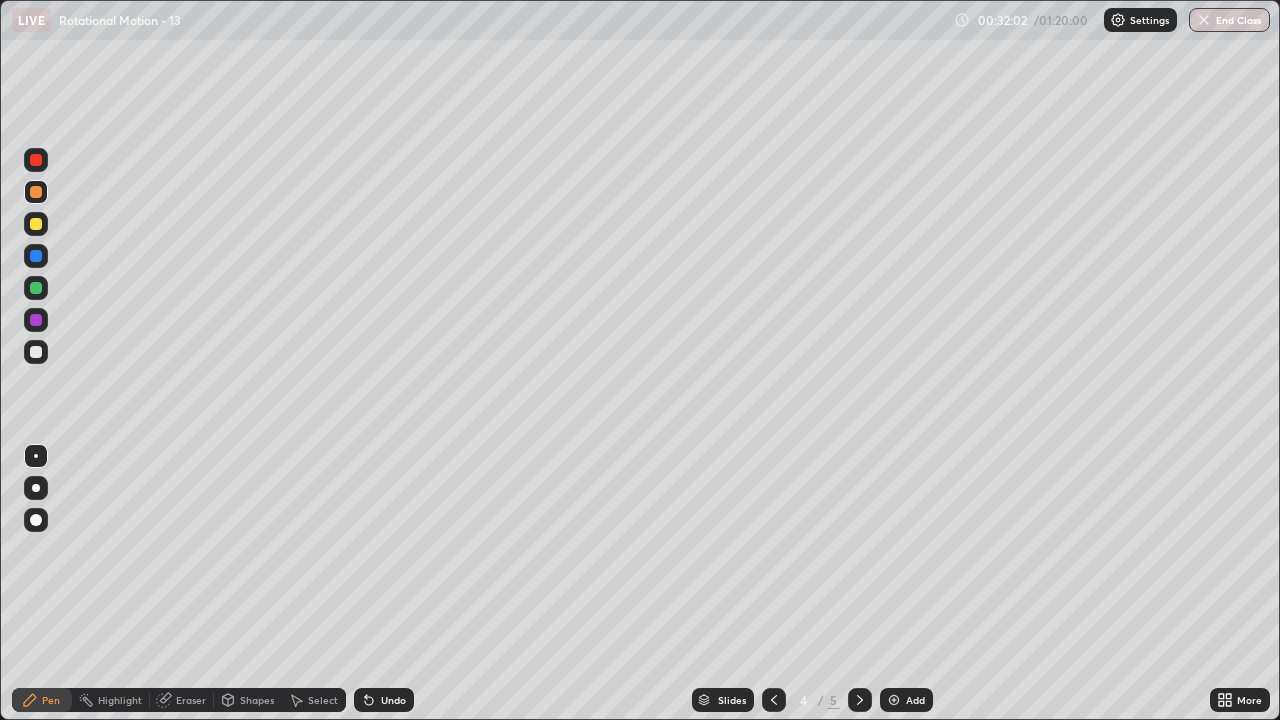 click at bounding box center (894, 700) 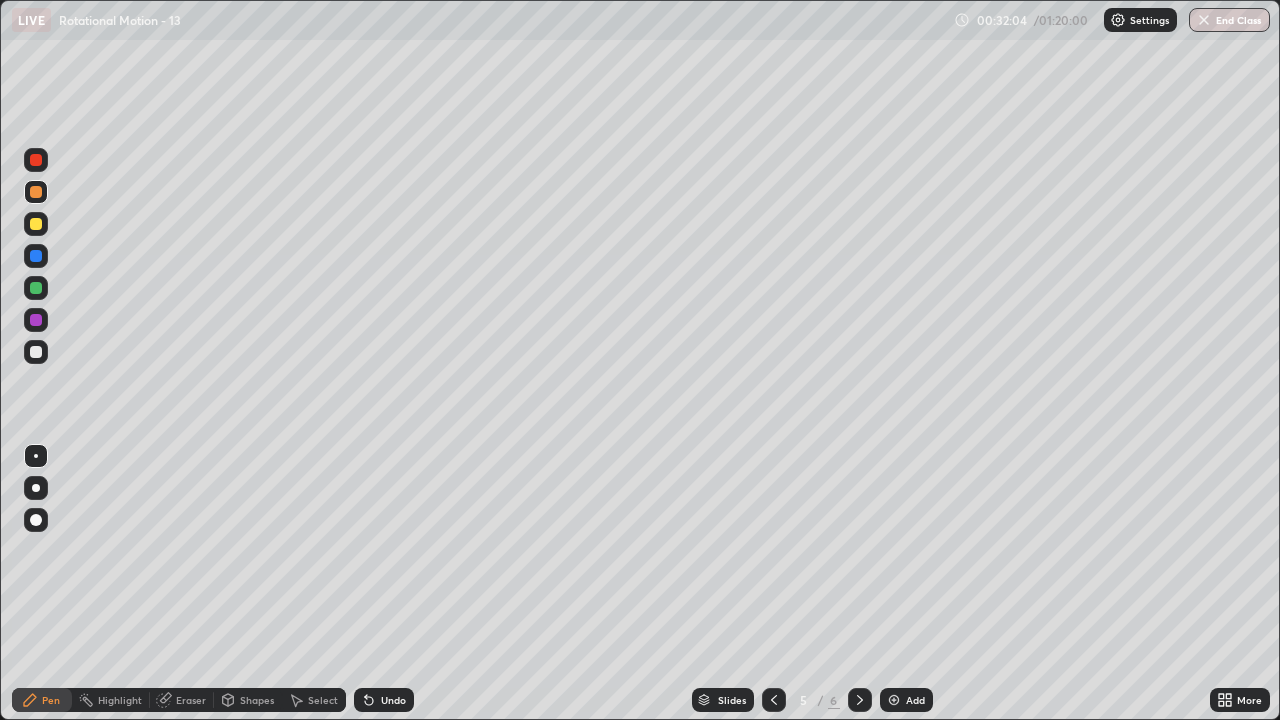 click at bounding box center (36, 224) 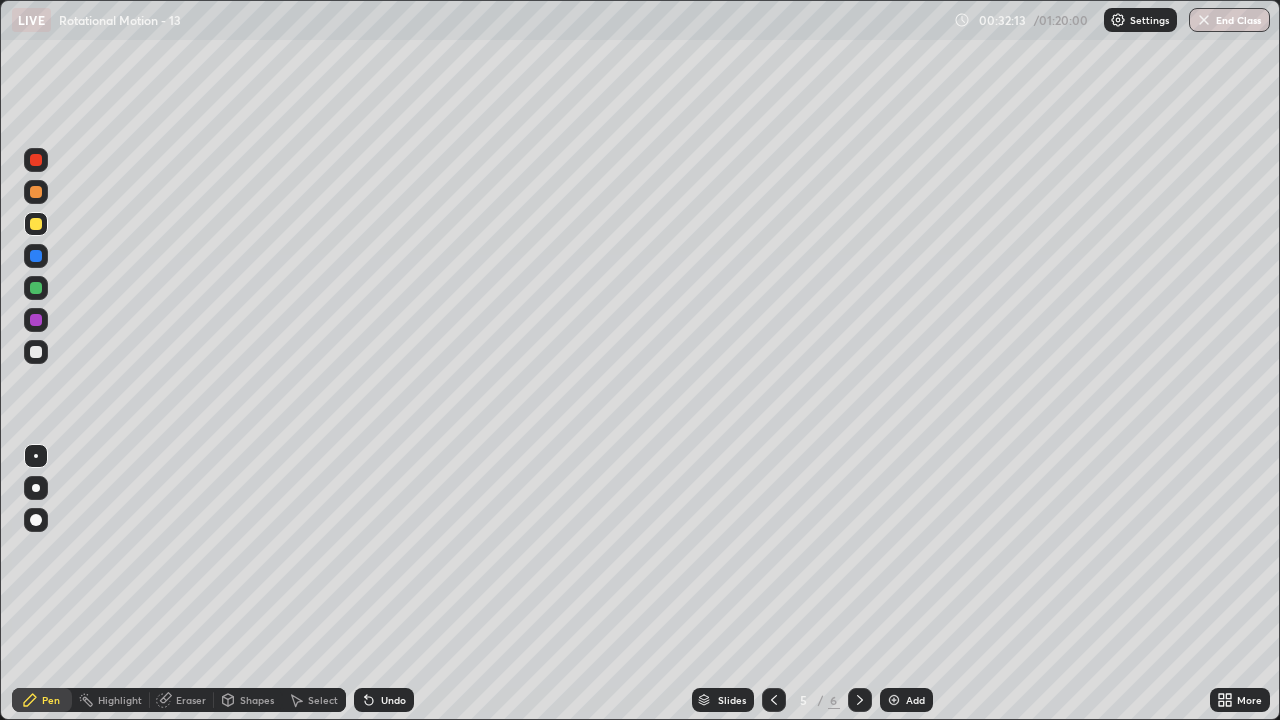 click 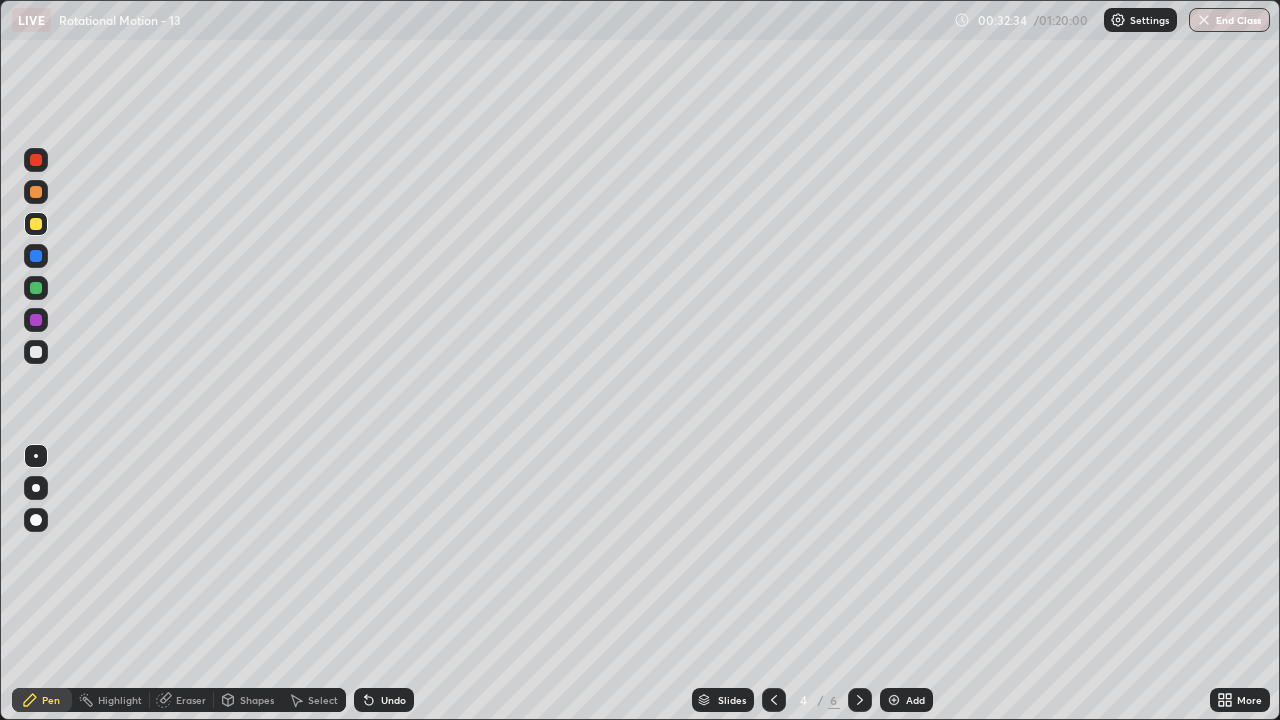 click 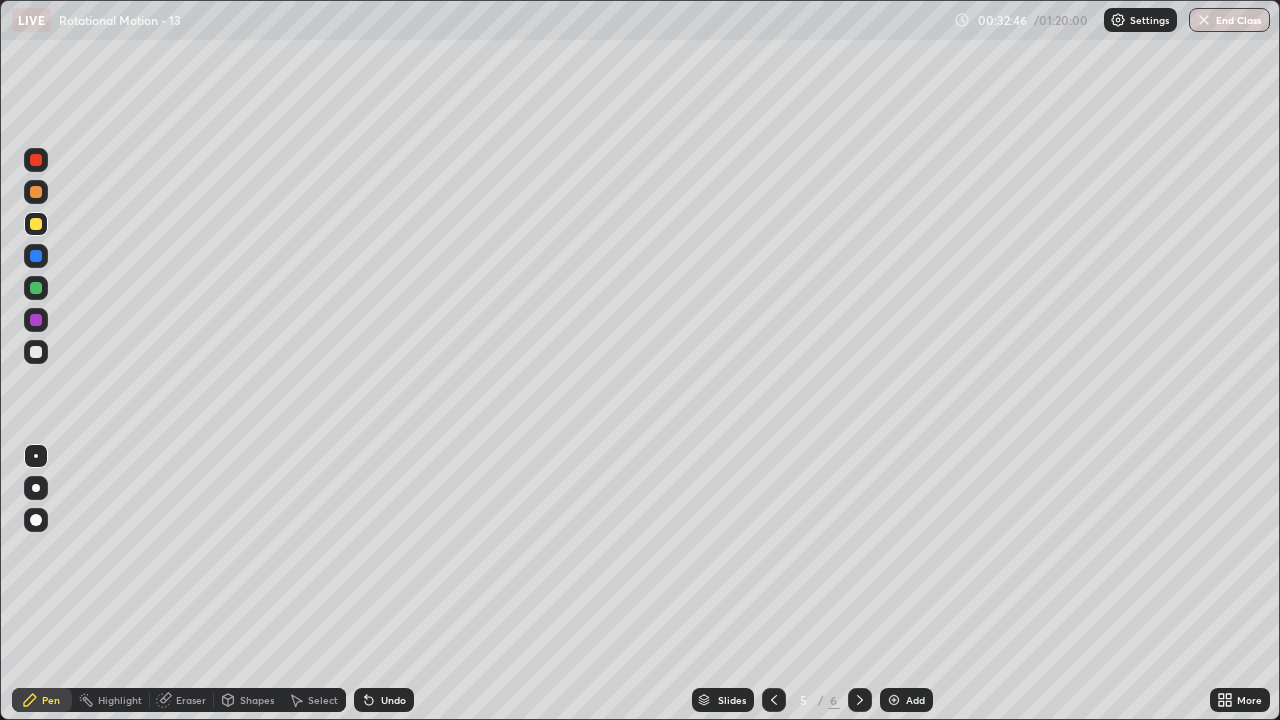 click at bounding box center [36, 256] 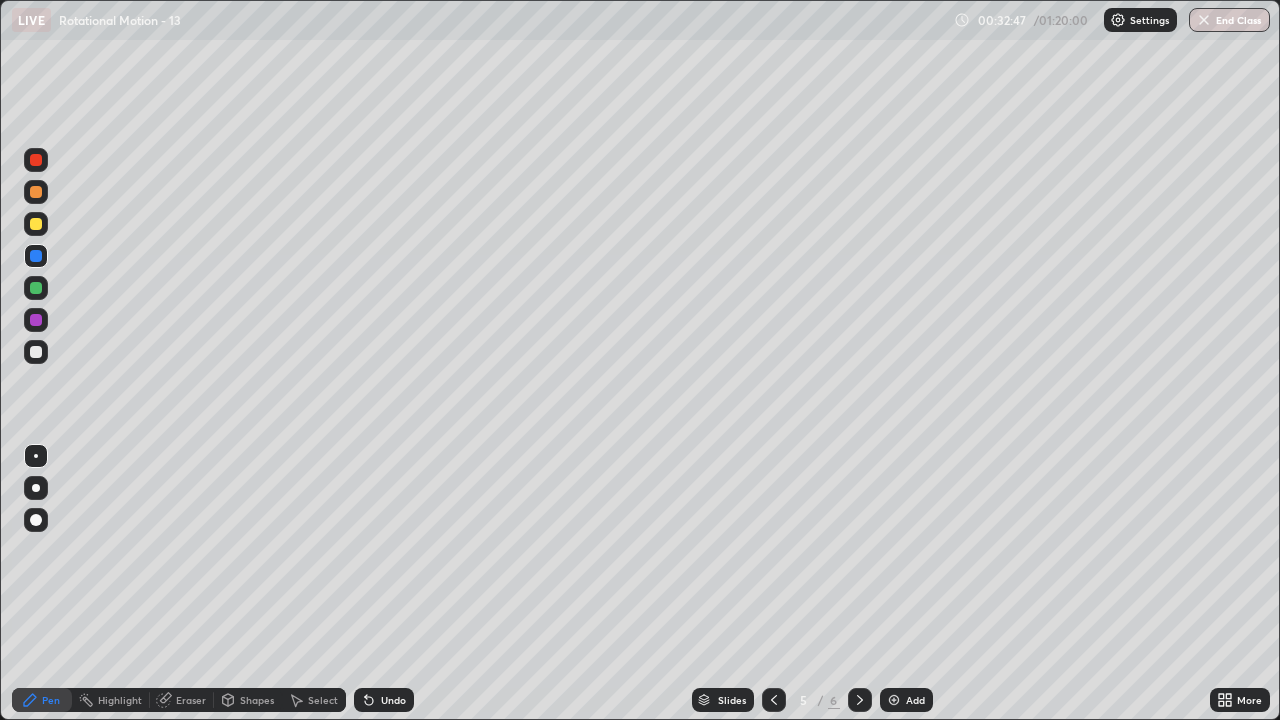 click at bounding box center (36, 288) 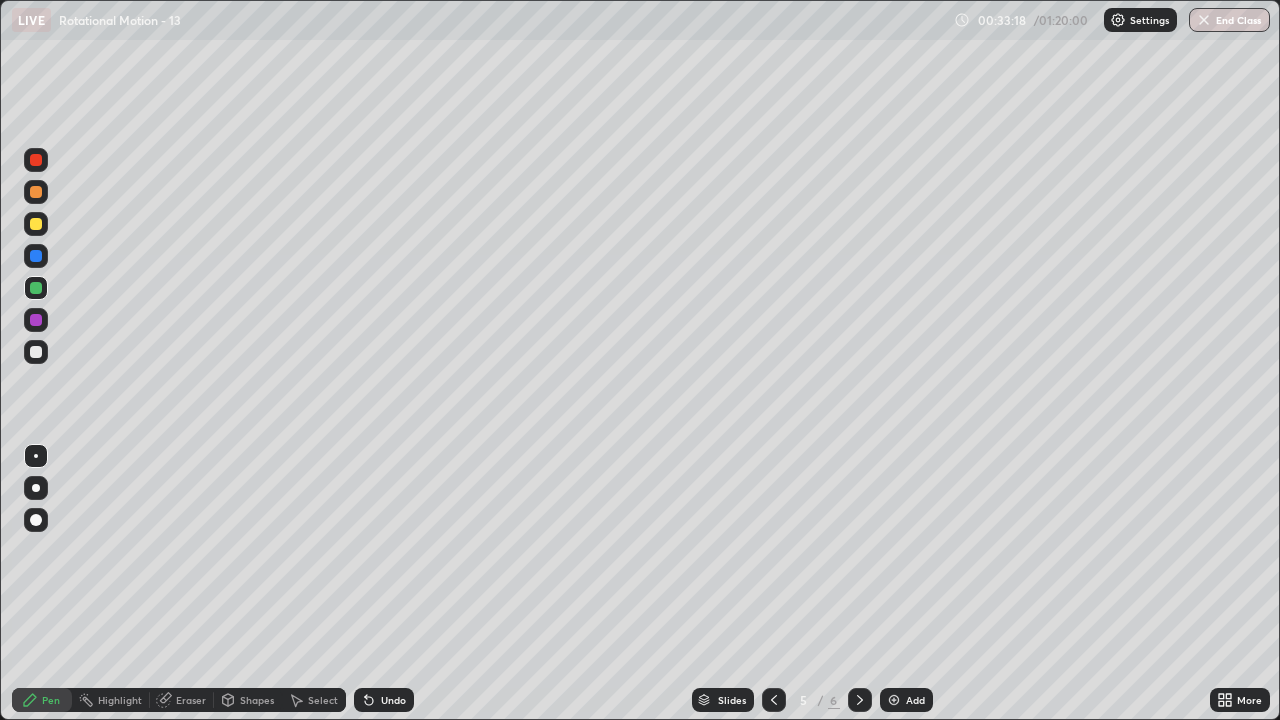 click at bounding box center [36, 192] 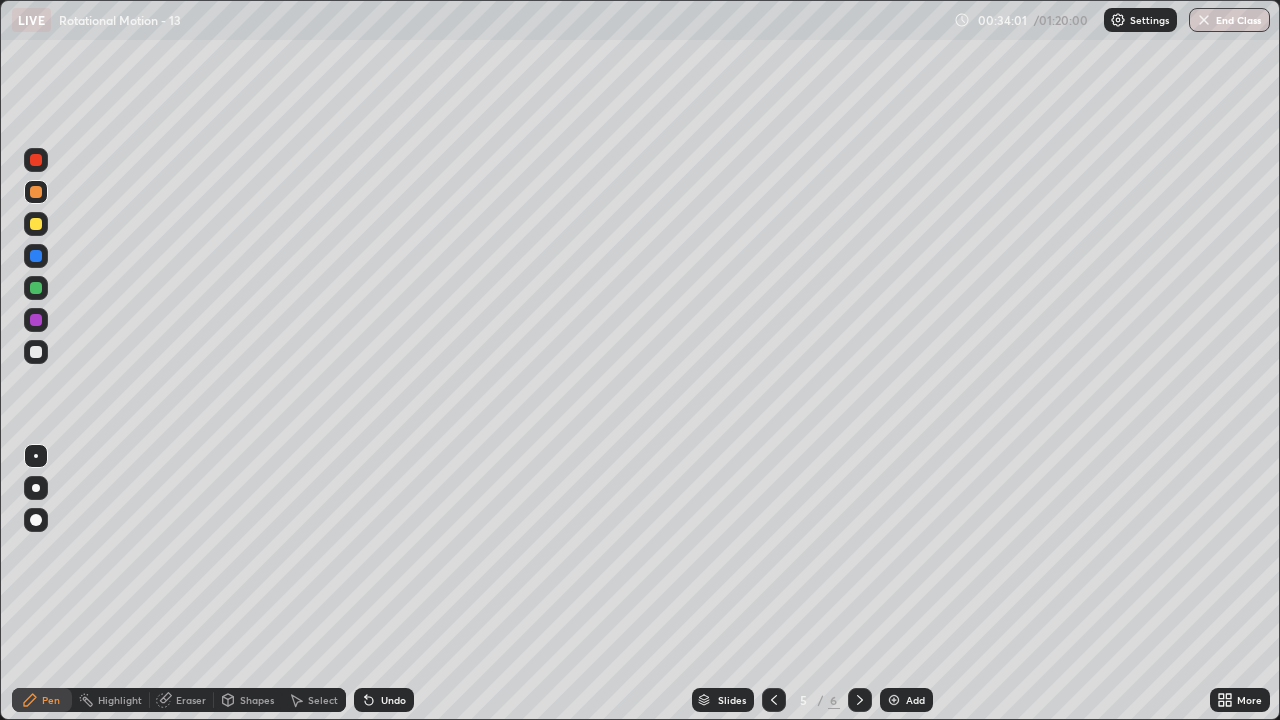 click at bounding box center (36, 352) 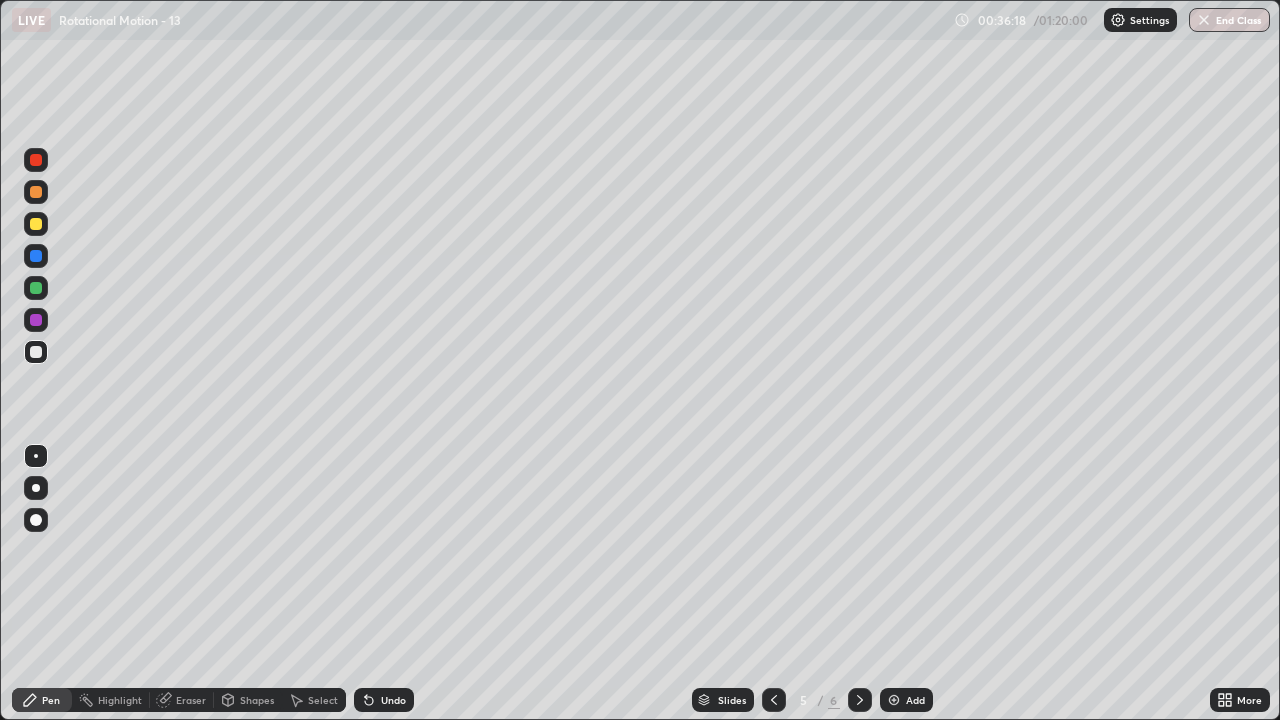 click on "Eraser" at bounding box center [191, 700] 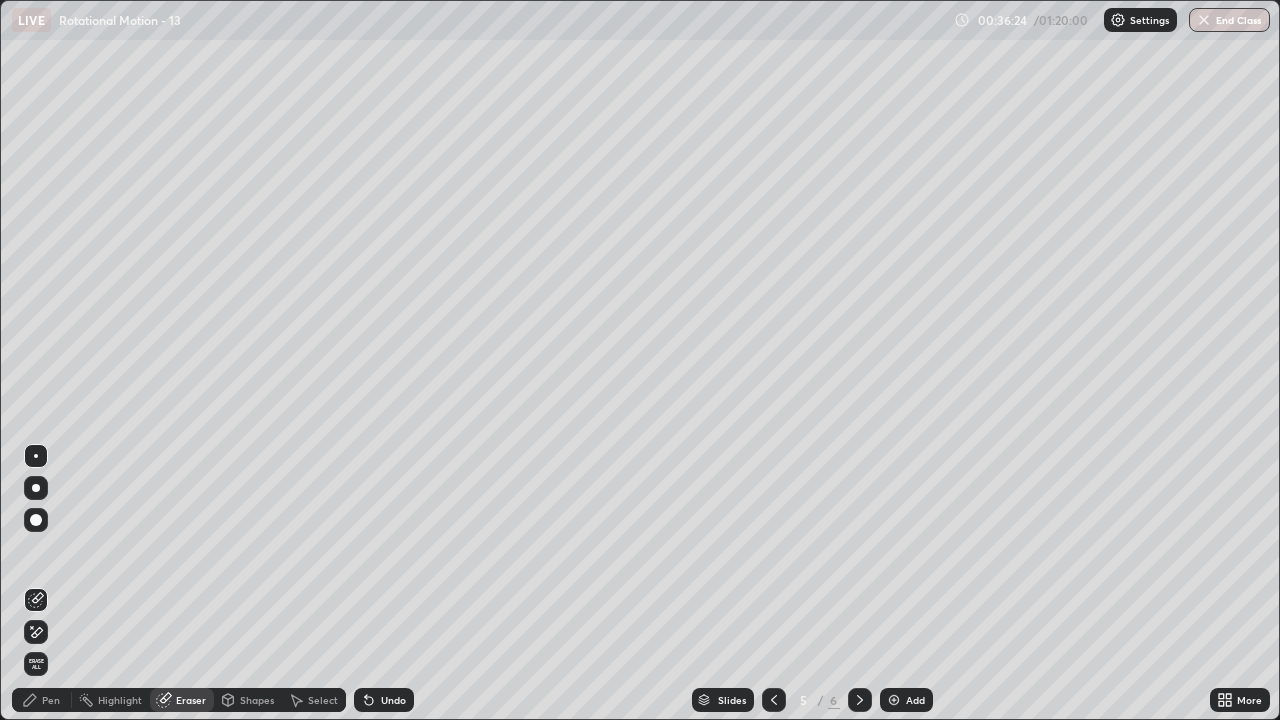 click on "Pen" at bounding box center [42, 700] 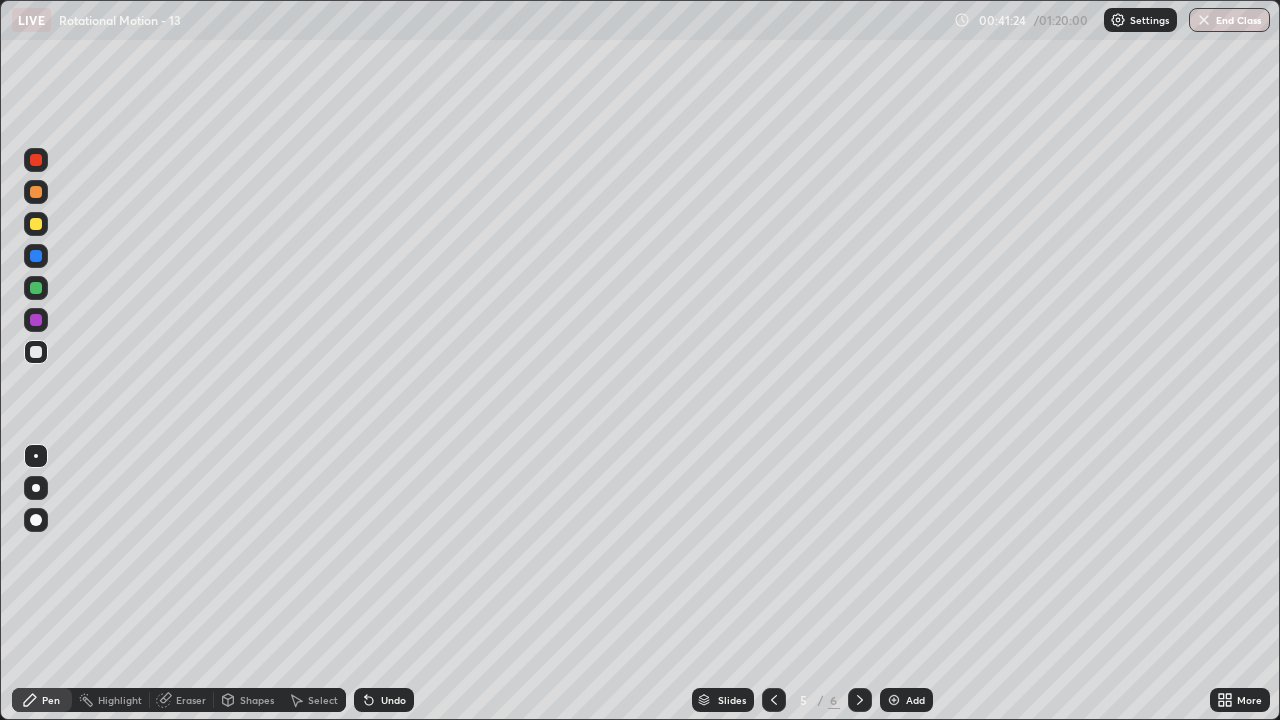 click at bounding box center (36, 224) 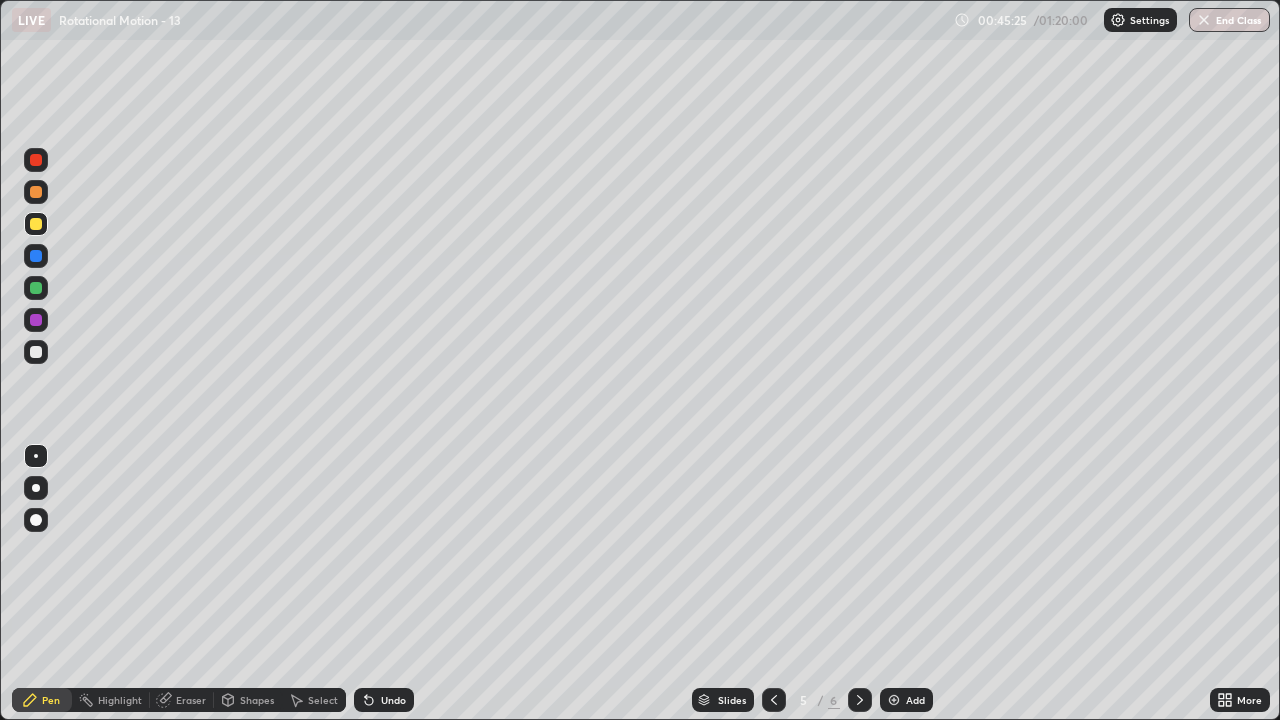 click on "Eraser" at bounding box center [191, 700] 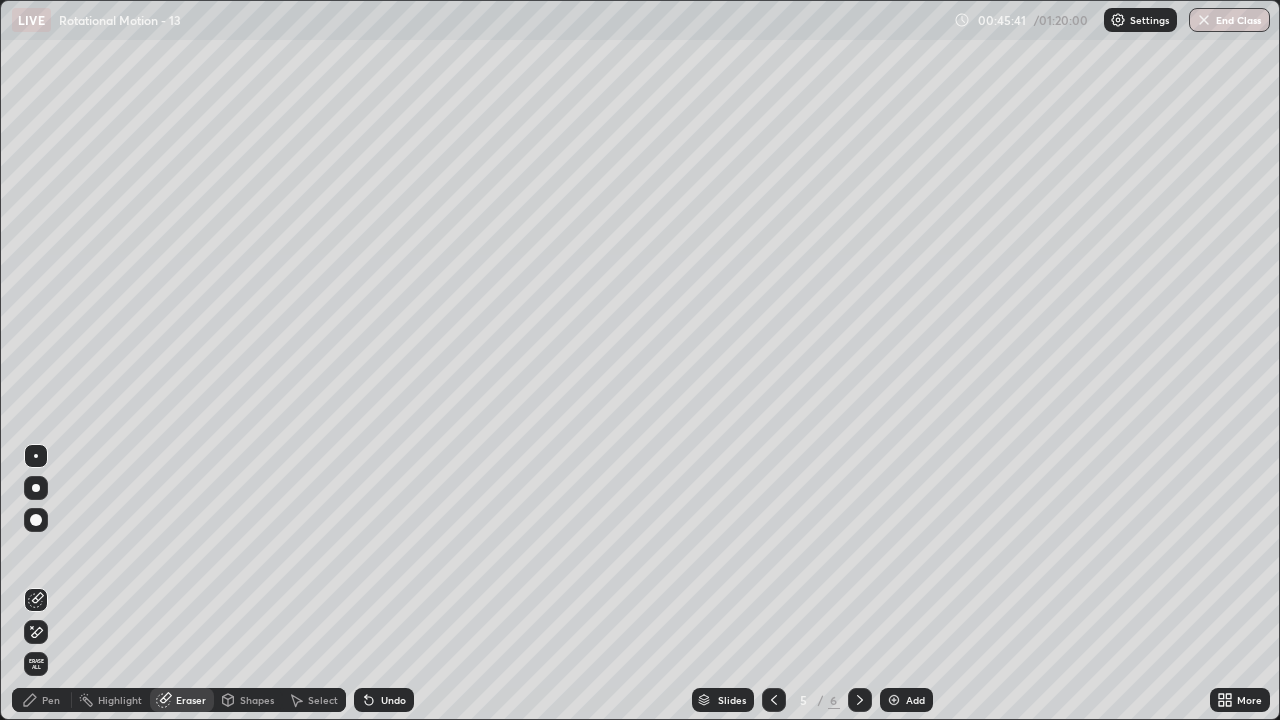 click on "Pen" at bounding box center (42, 700) 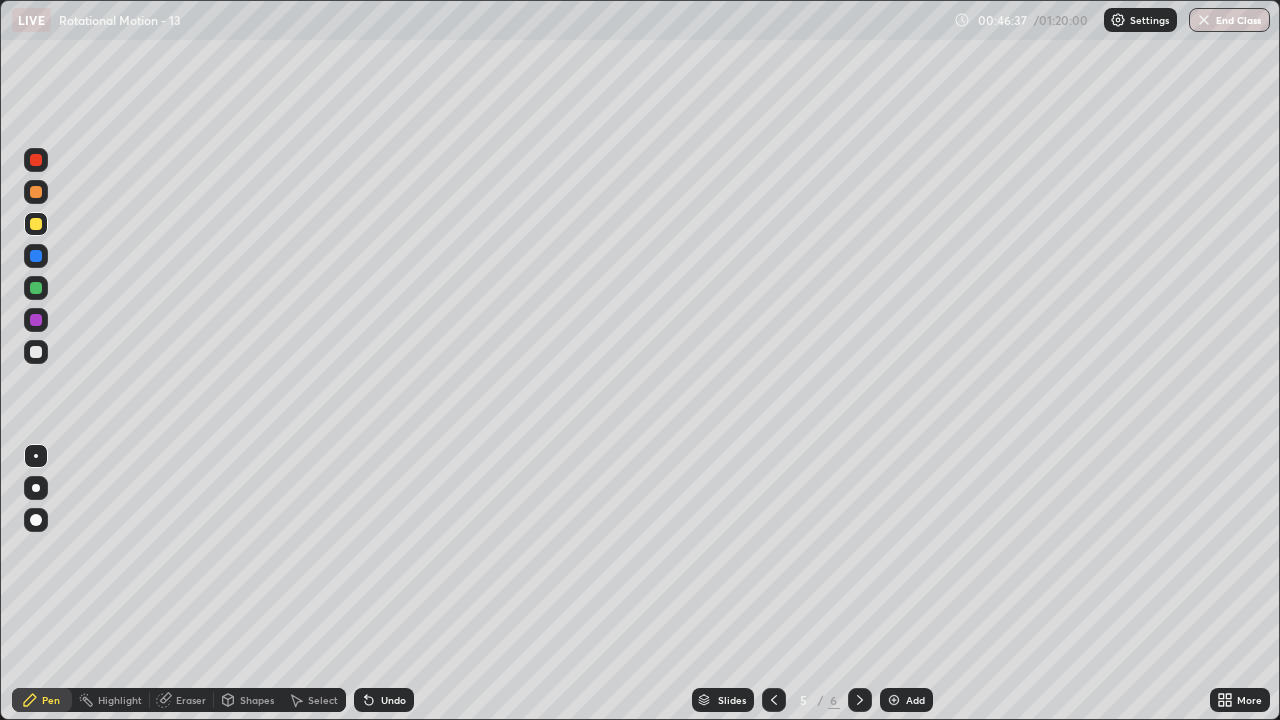 click on "Add" at bounding box center (906, 700) 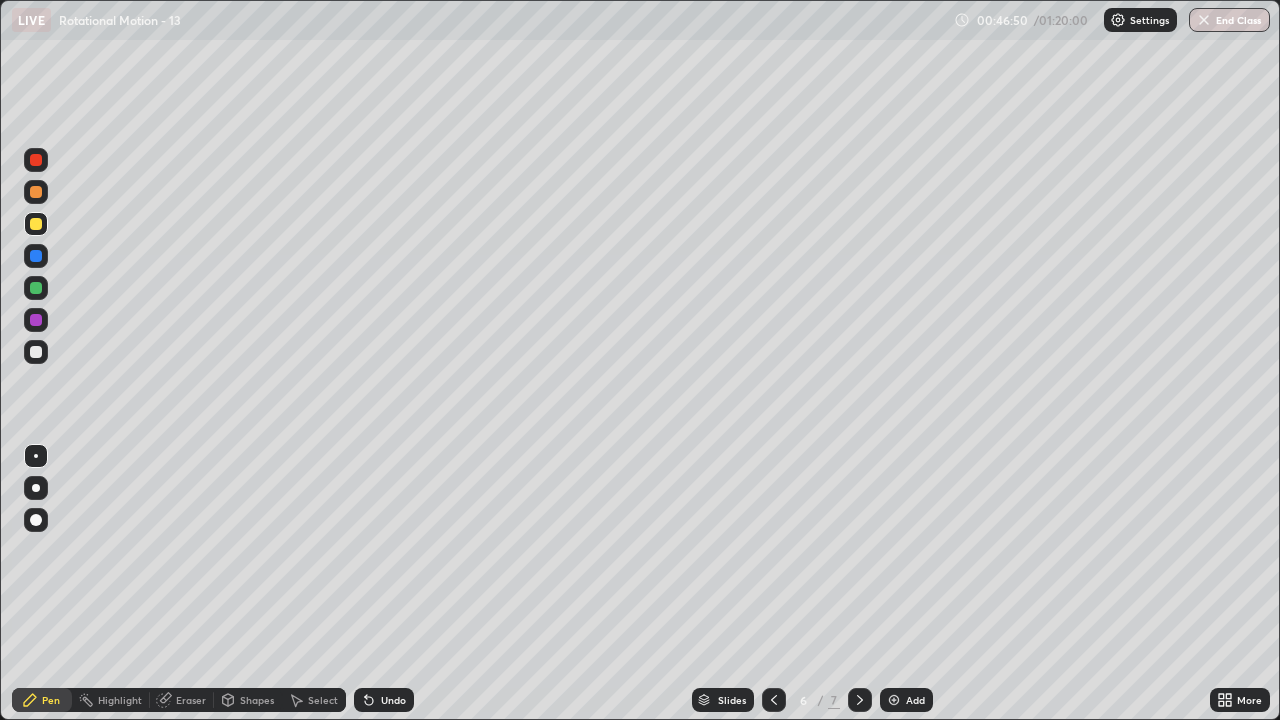click at bounding box center [36, 224] 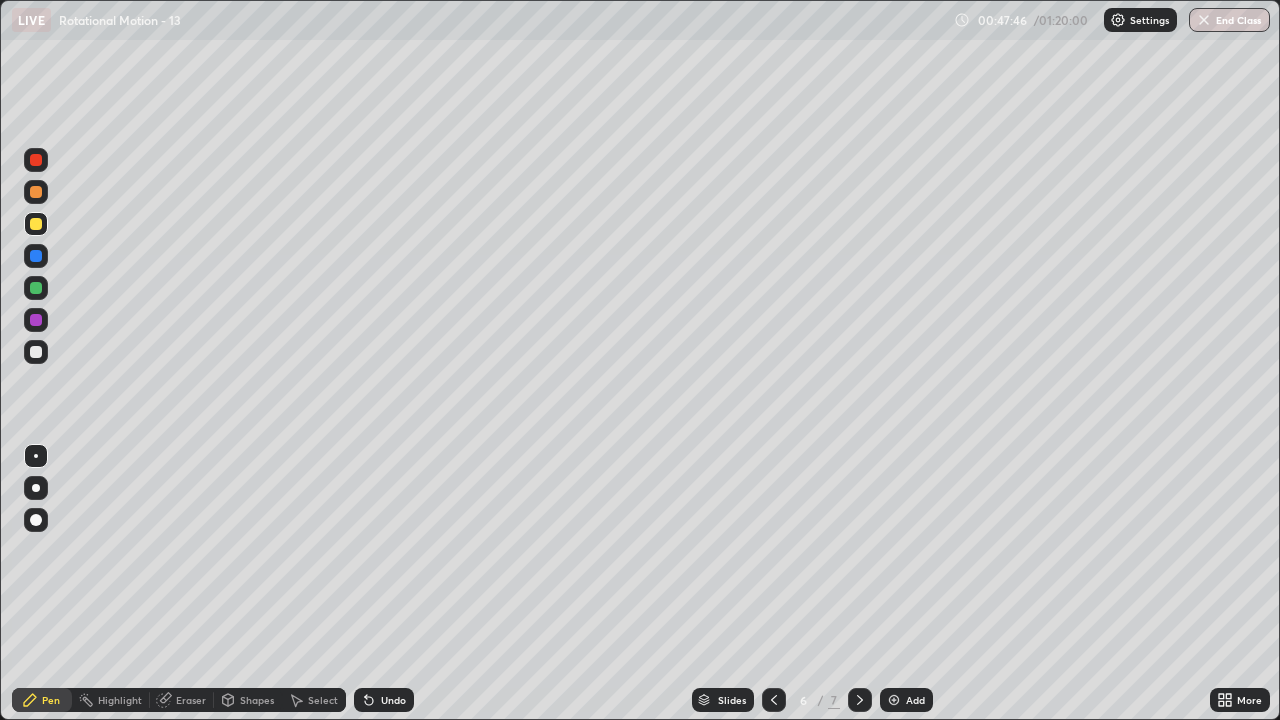 click on "Eraser" at bounding box center [182, 700] 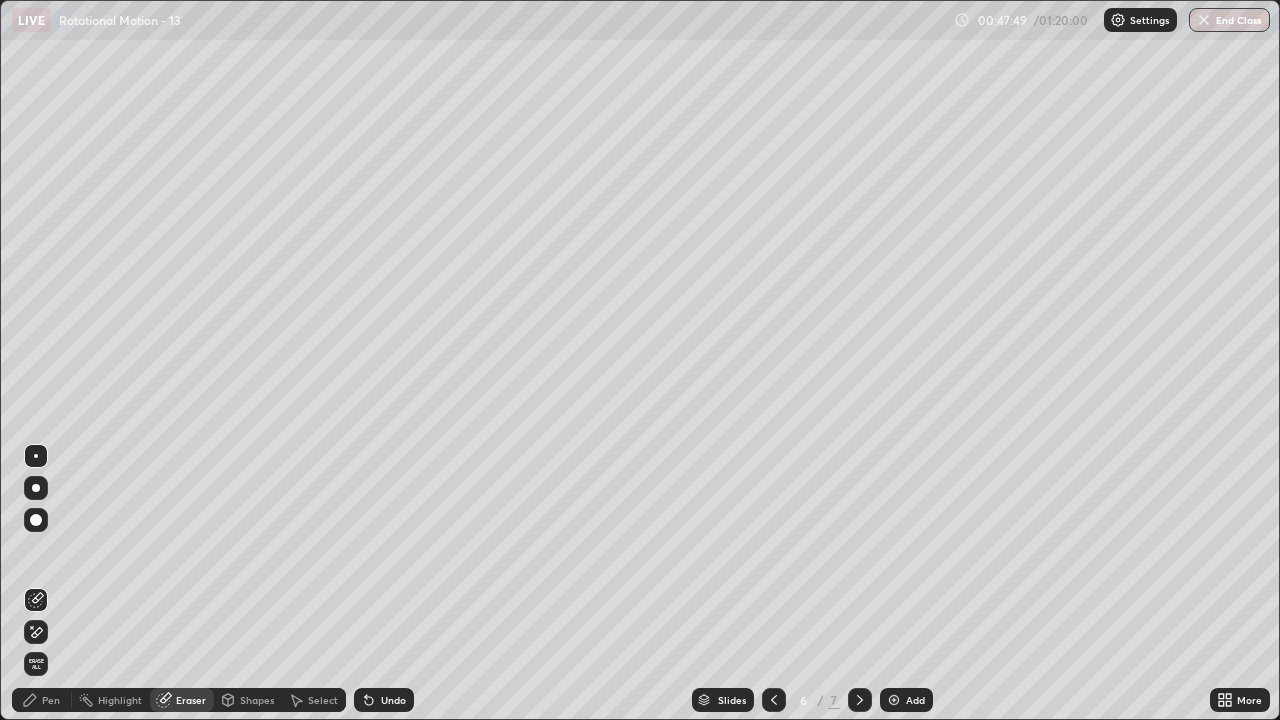 click on "Pen" at bounding box center (51, 700) 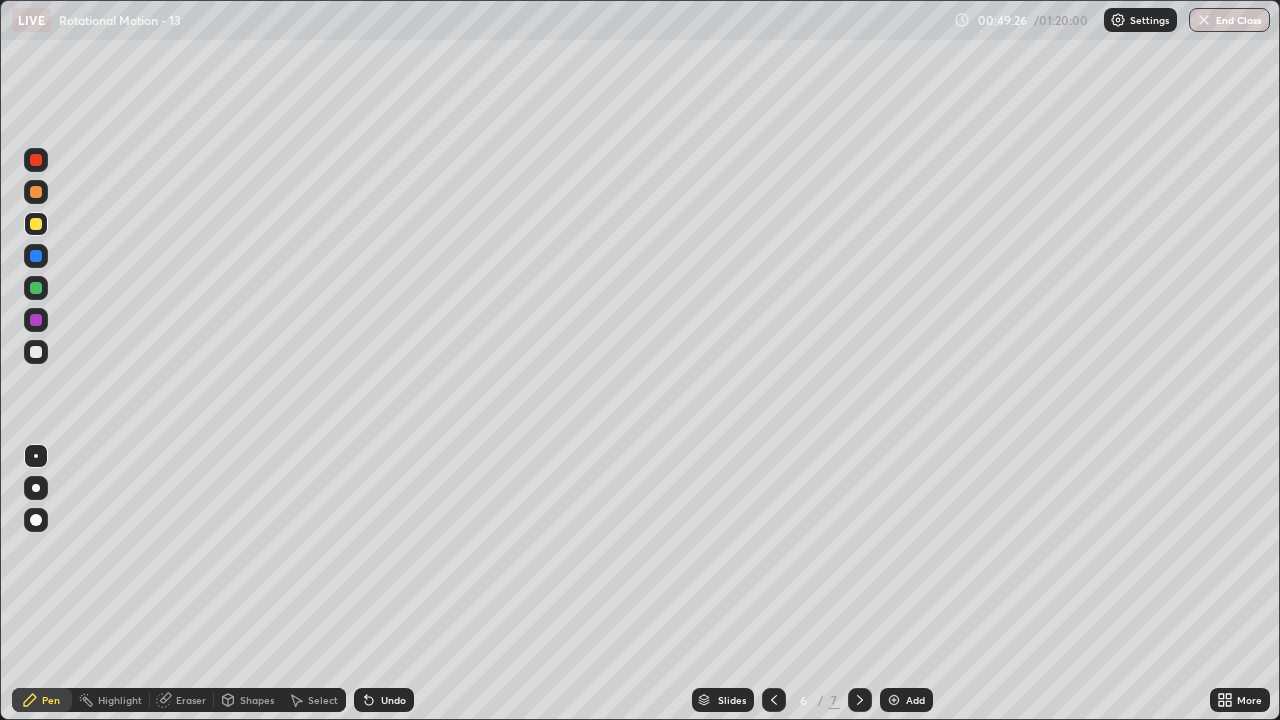 click 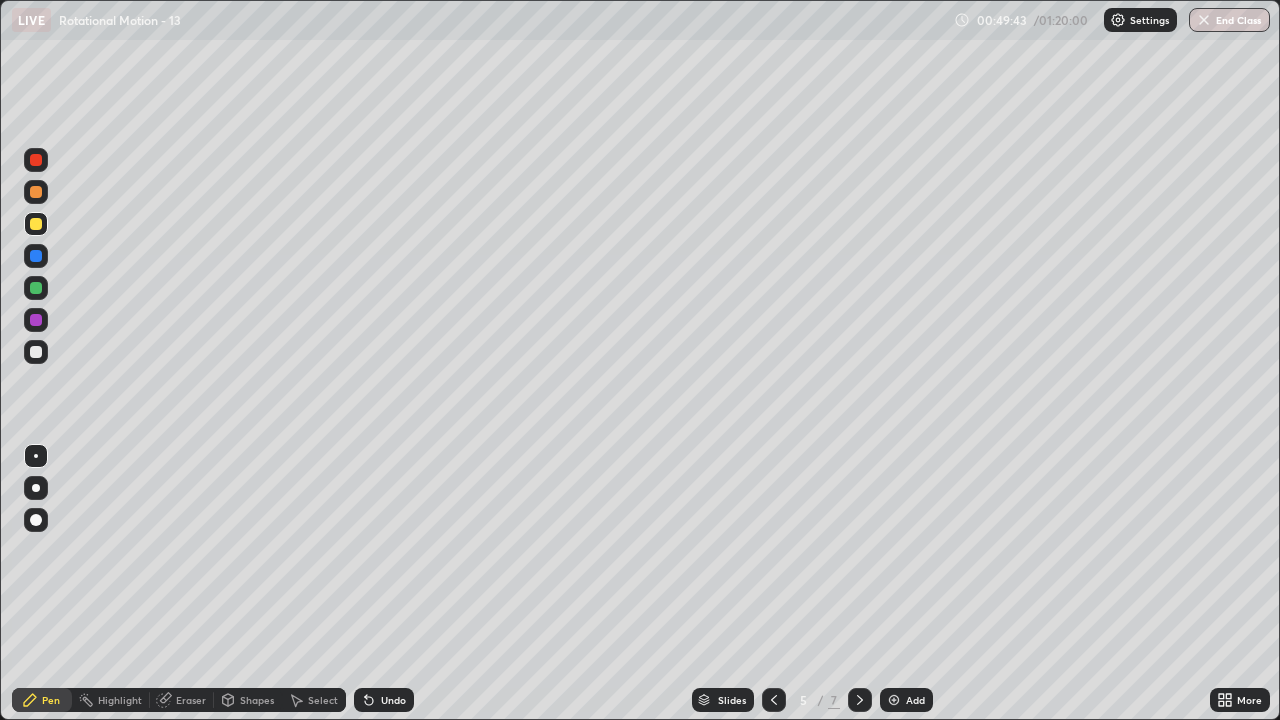 click 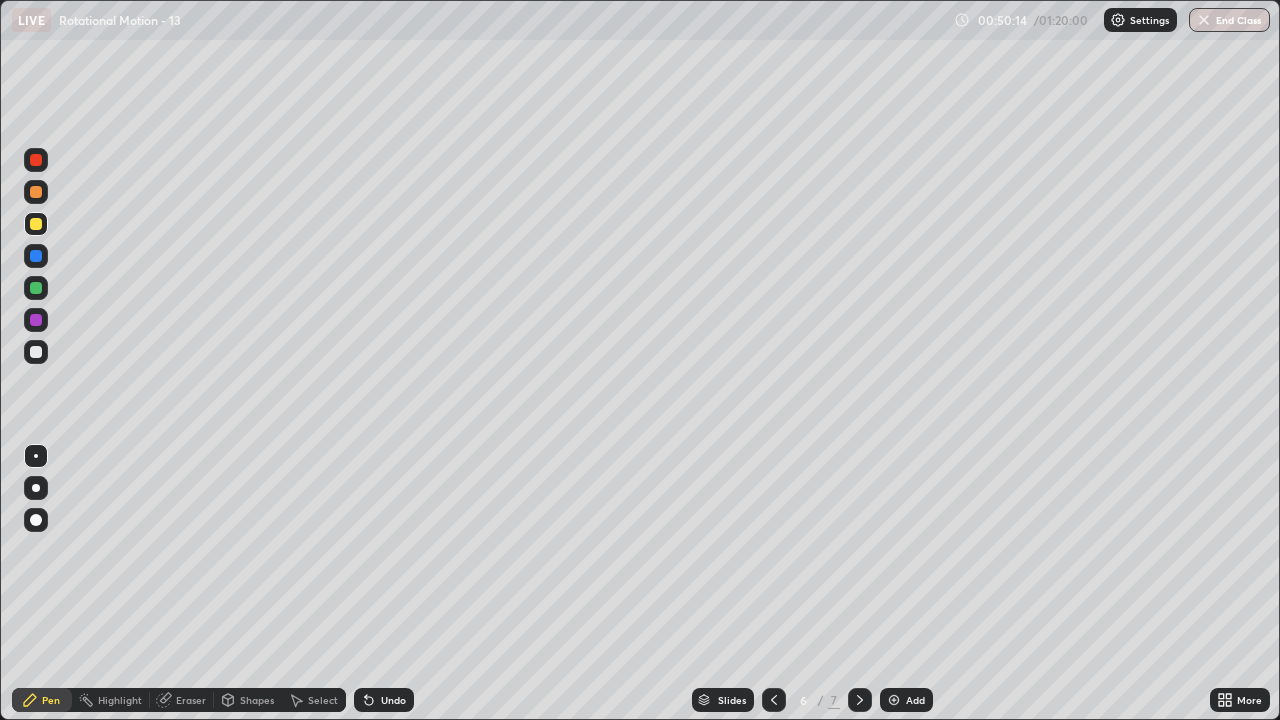 click 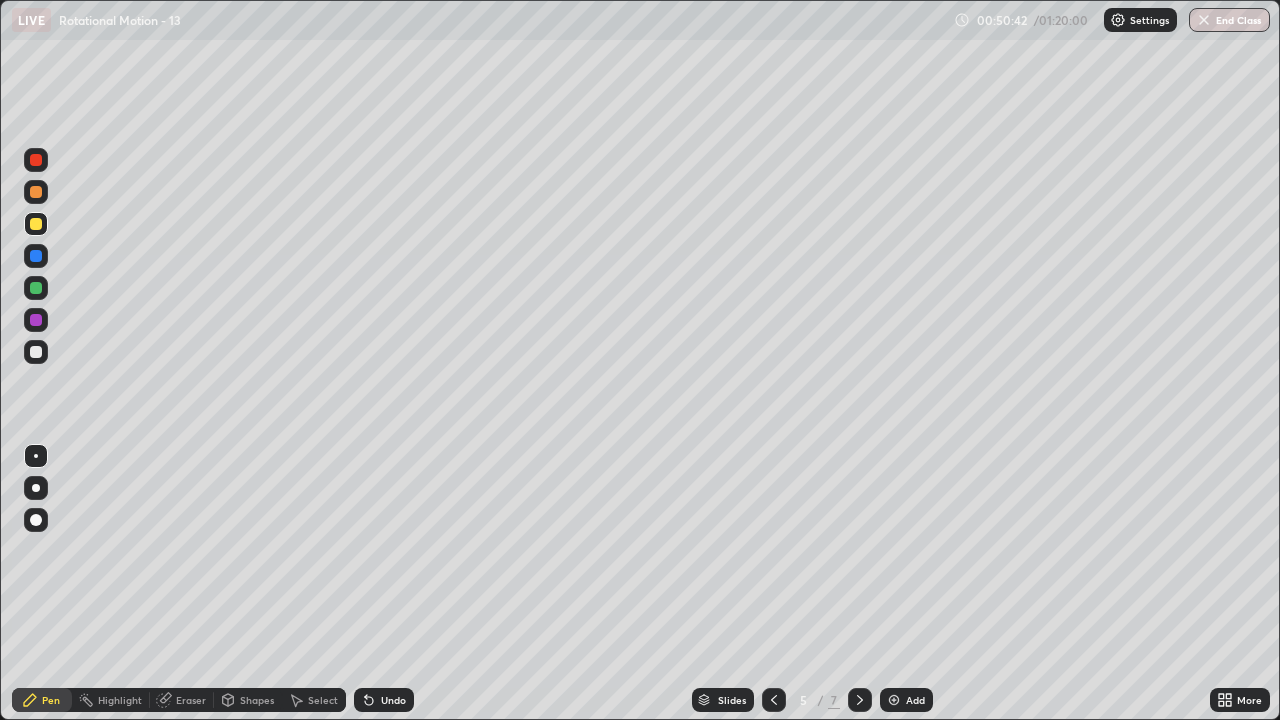click 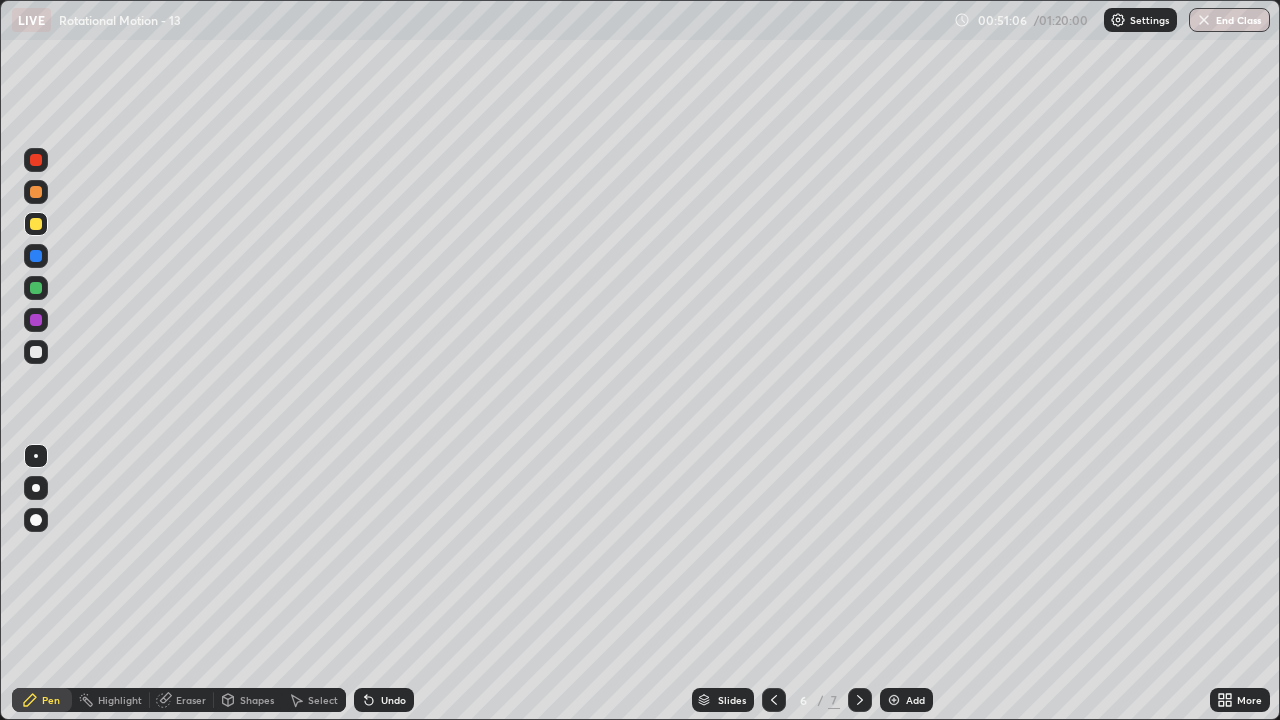 click 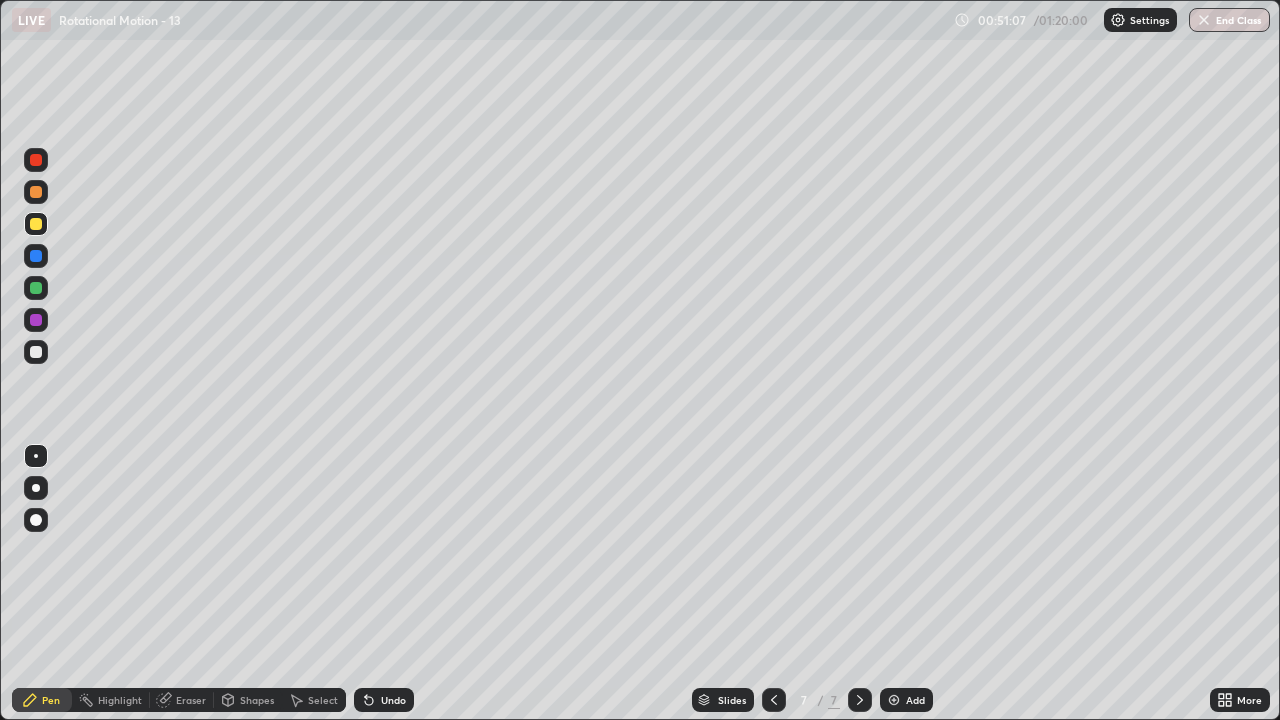 click 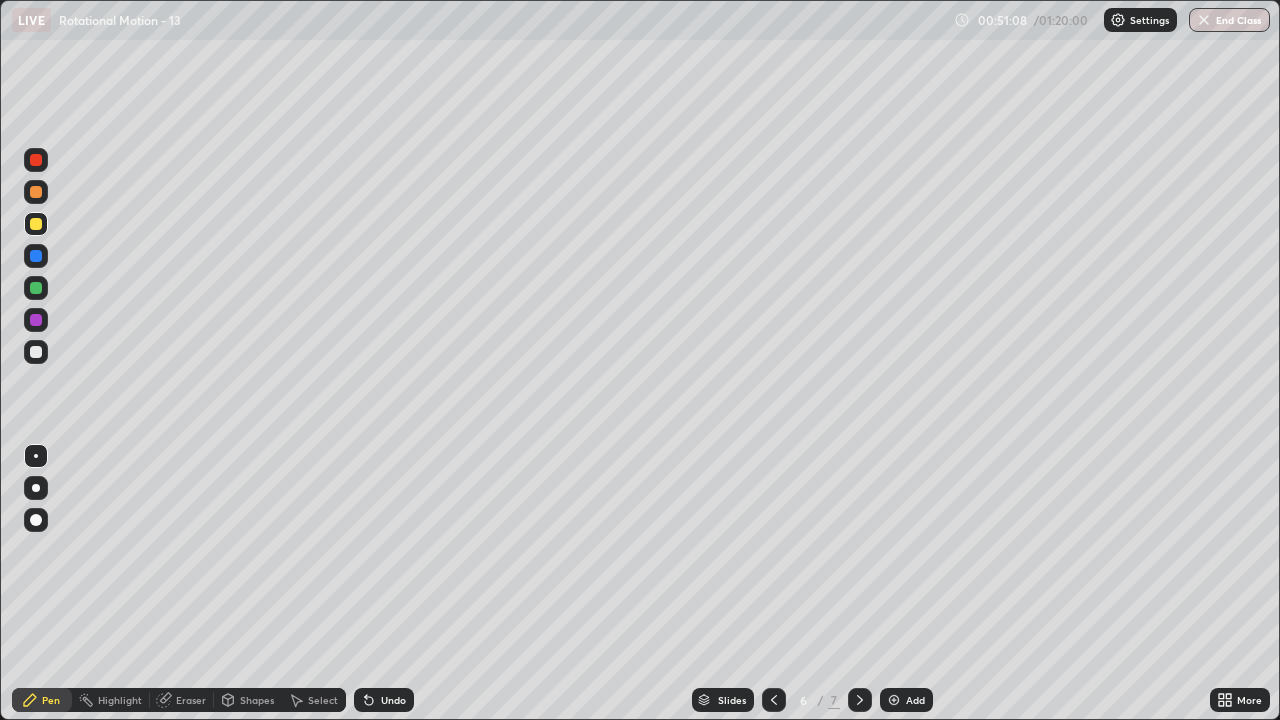 click 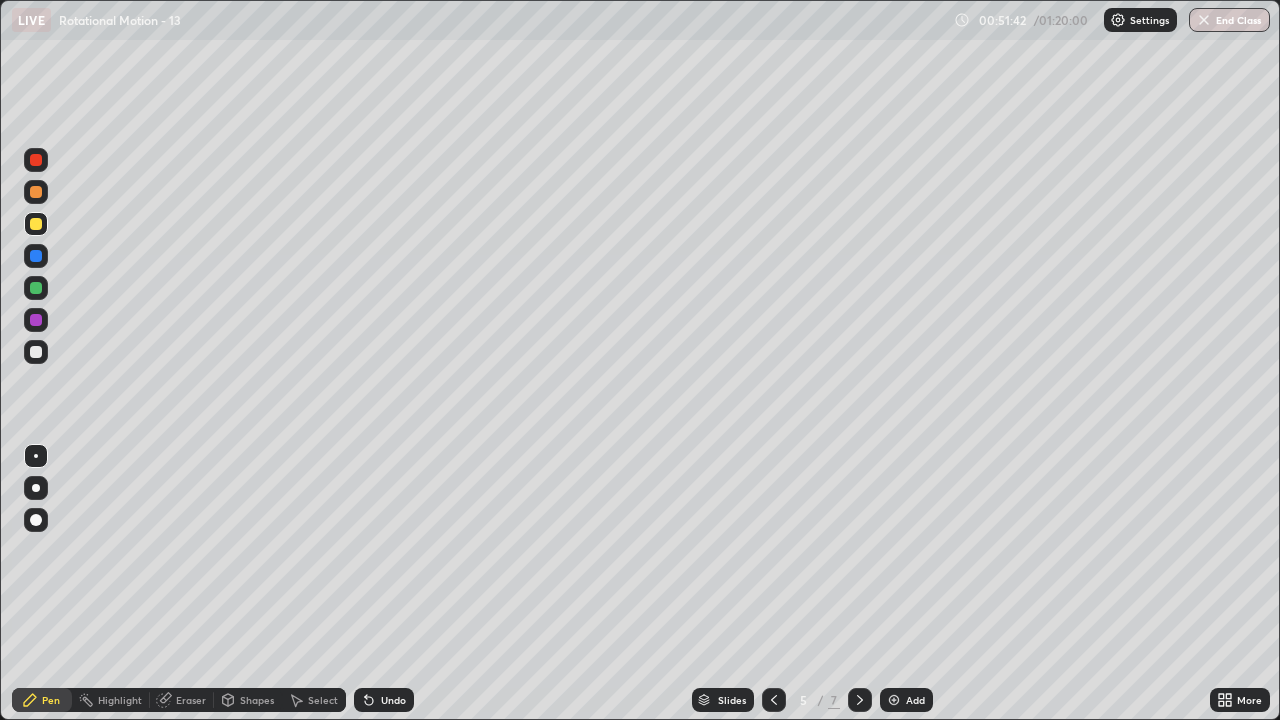 click at bounding box center [894, 700] 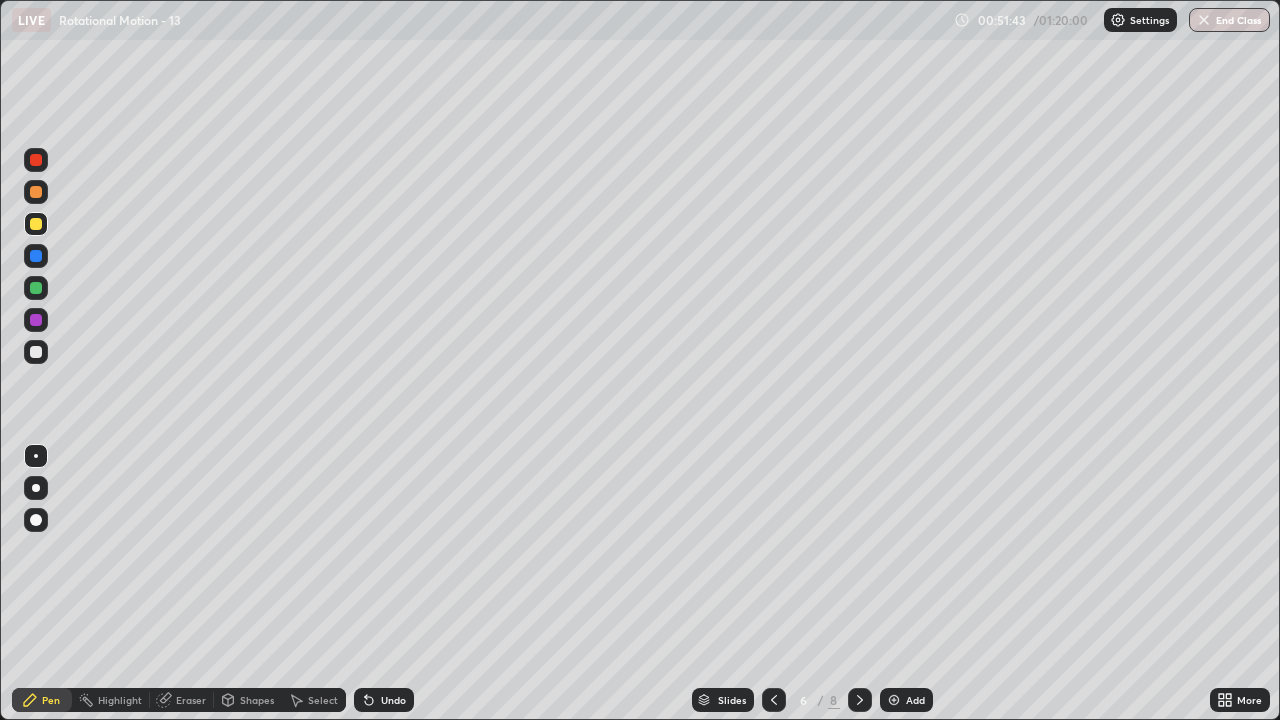 click at bounding box center [36, 192] 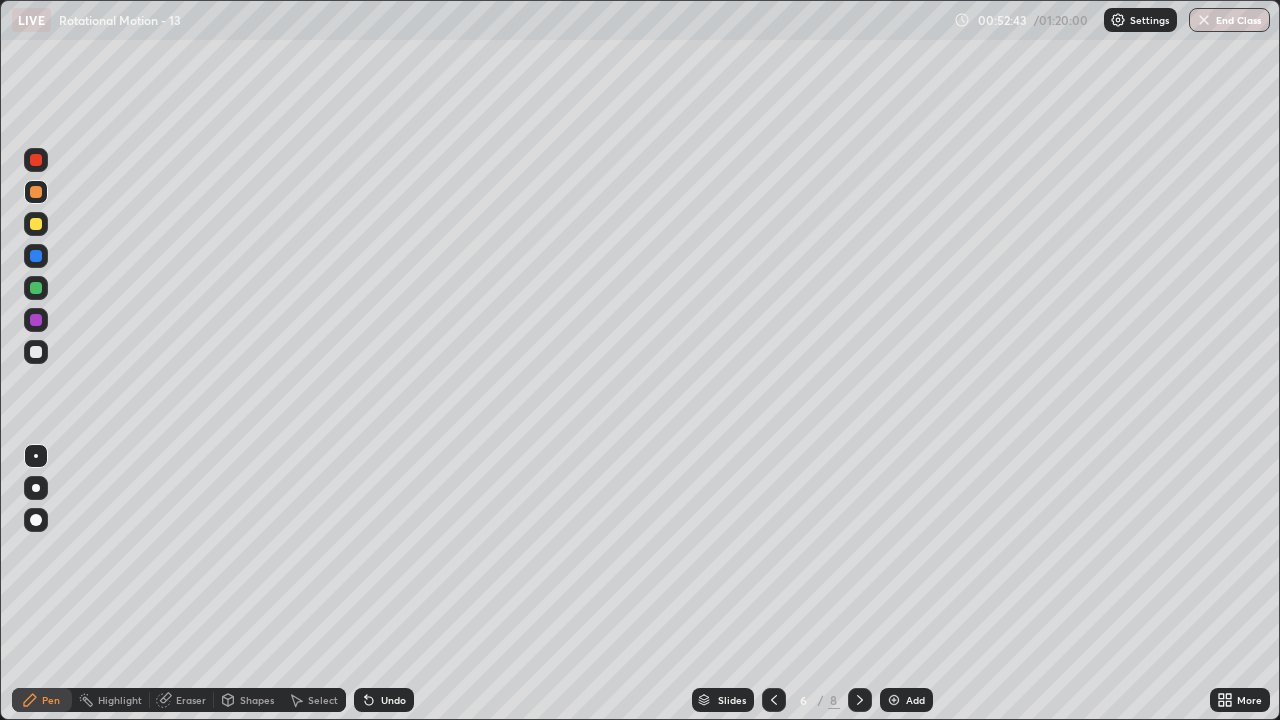 click at bounding box center [36, 352] 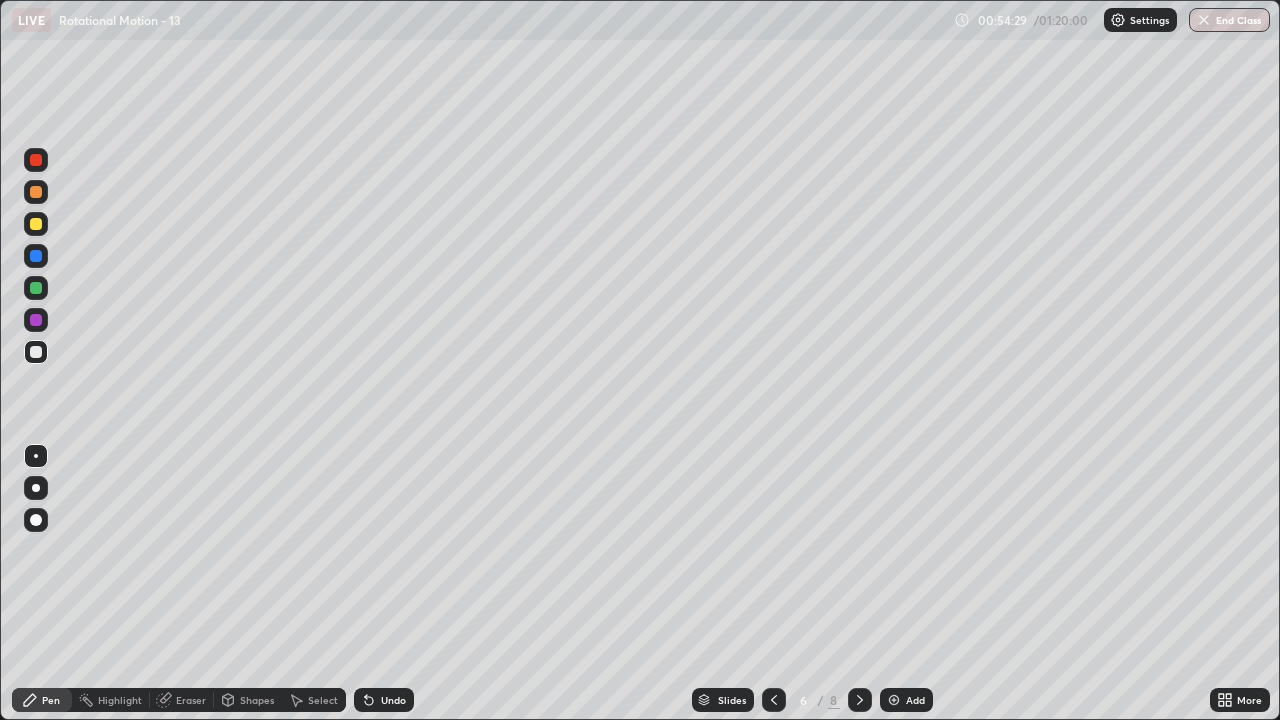 click at bounding box center [774, 700] 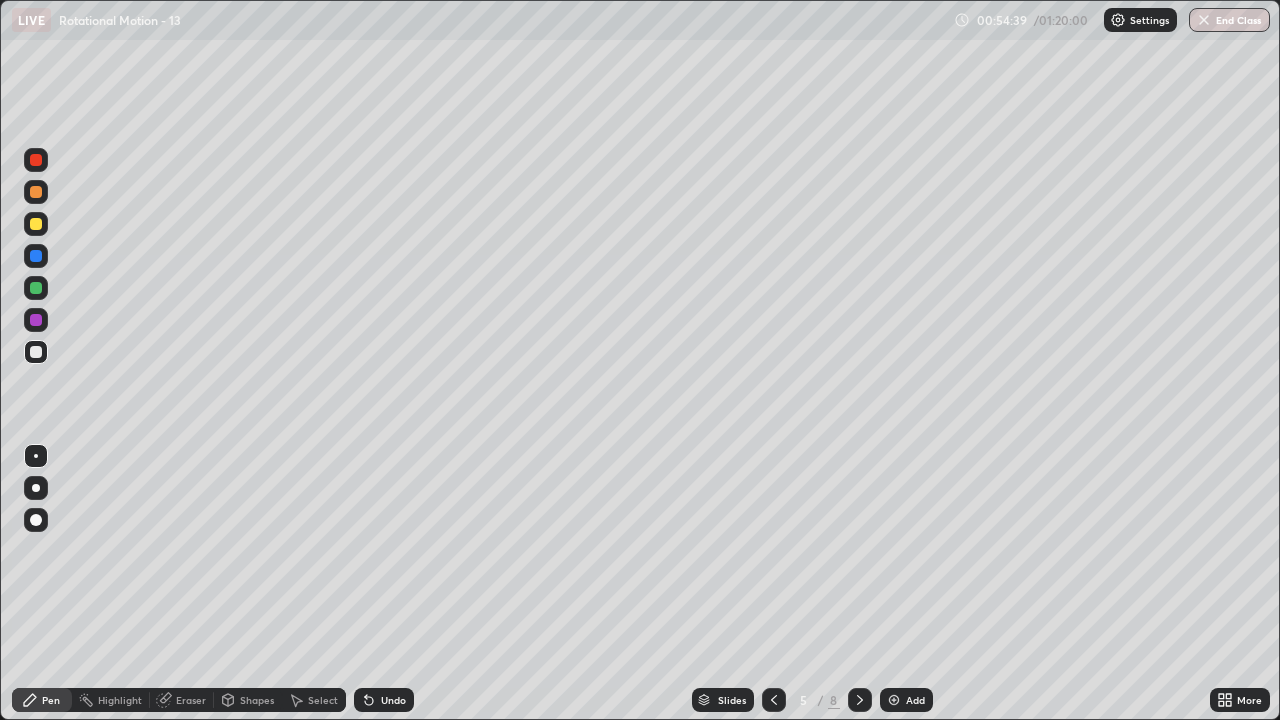 click 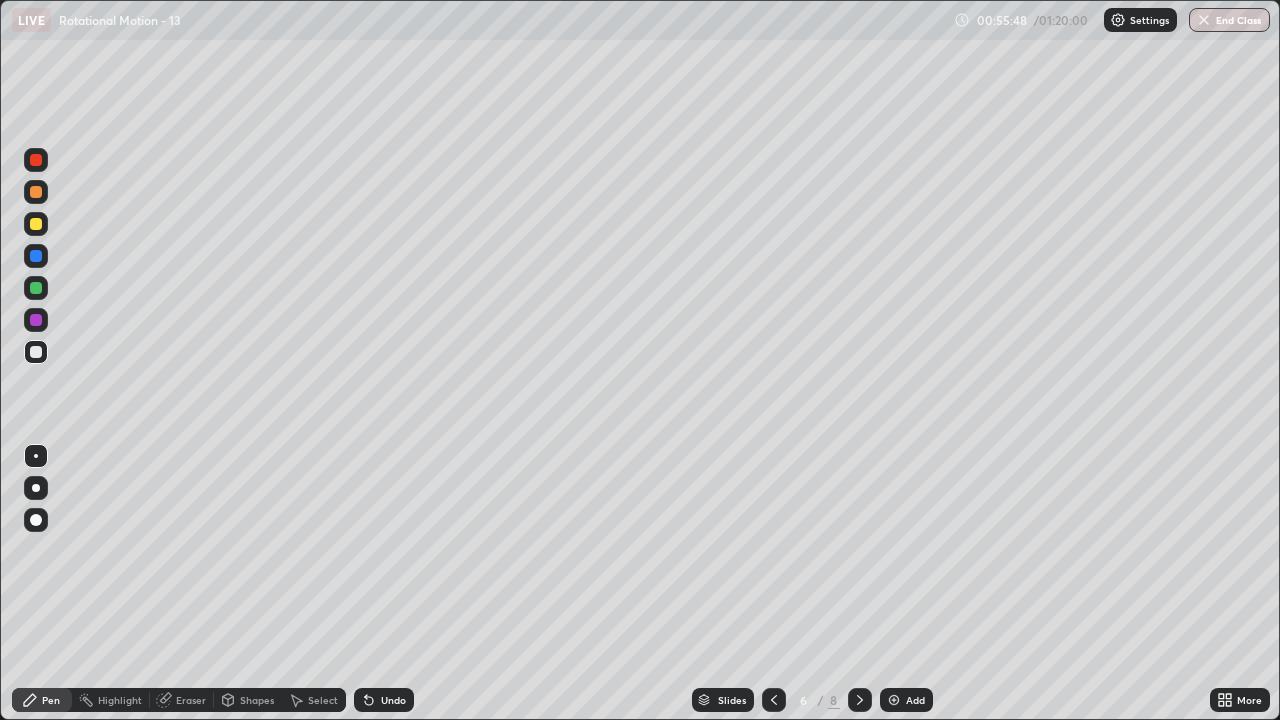 click at bounding box center (36, 224) 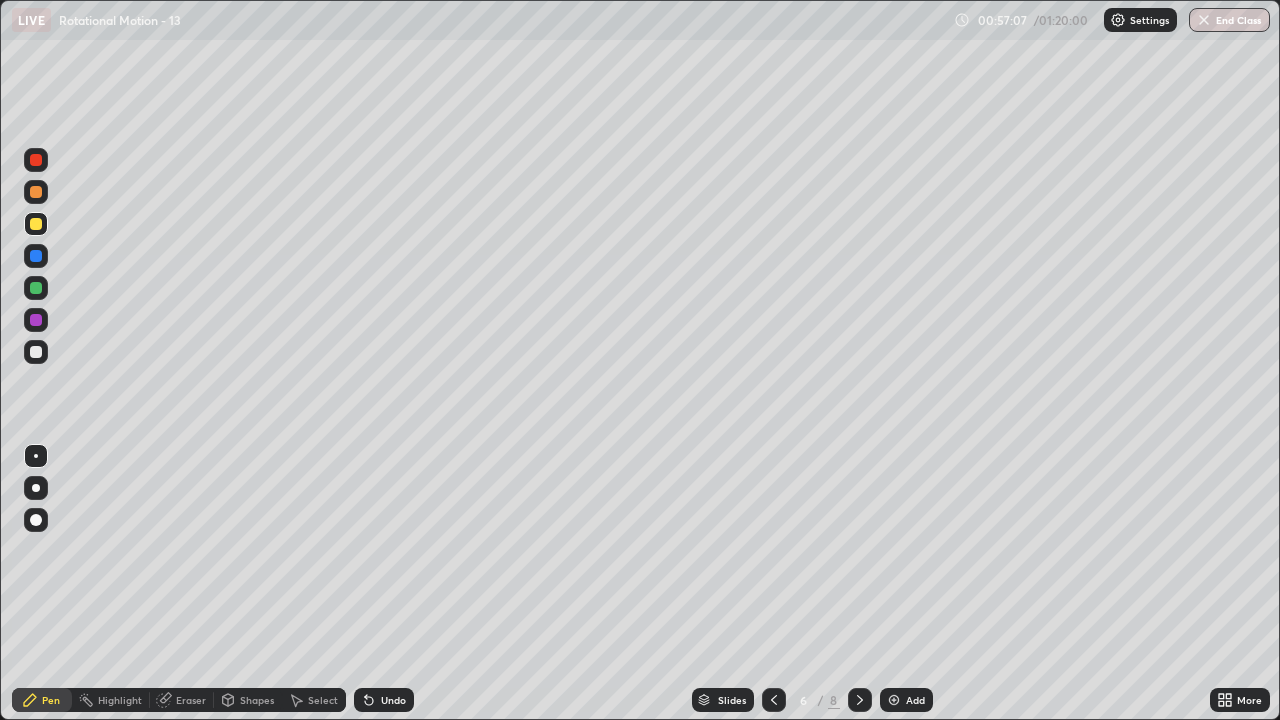 click at bounding box center [36, 352] 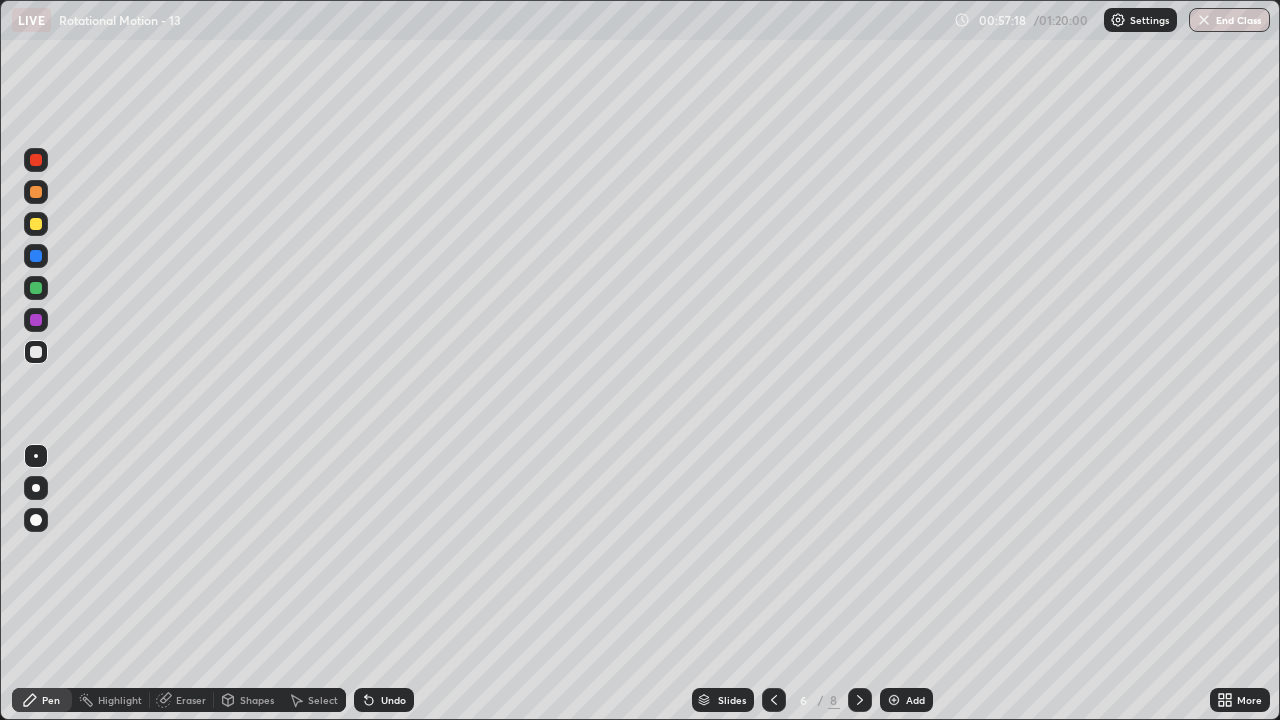 click on "Undo" at bounding box center [393, 700] 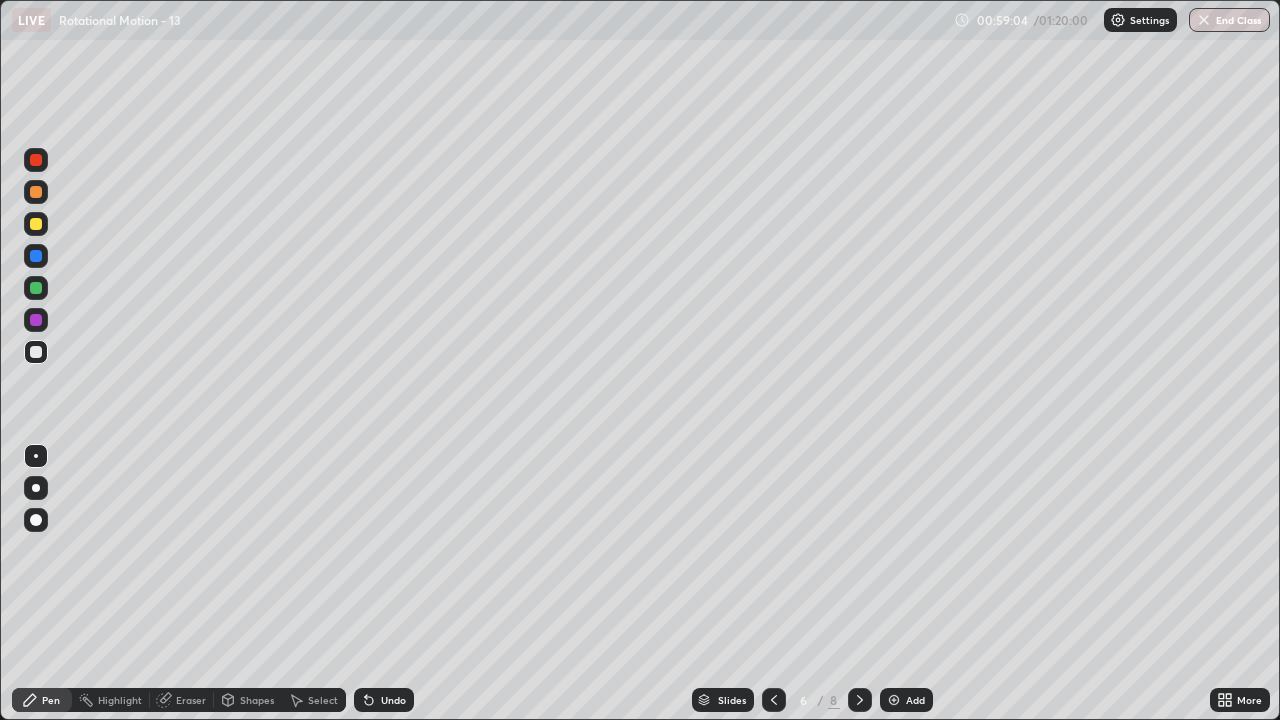click at bounding box center [36, 224] 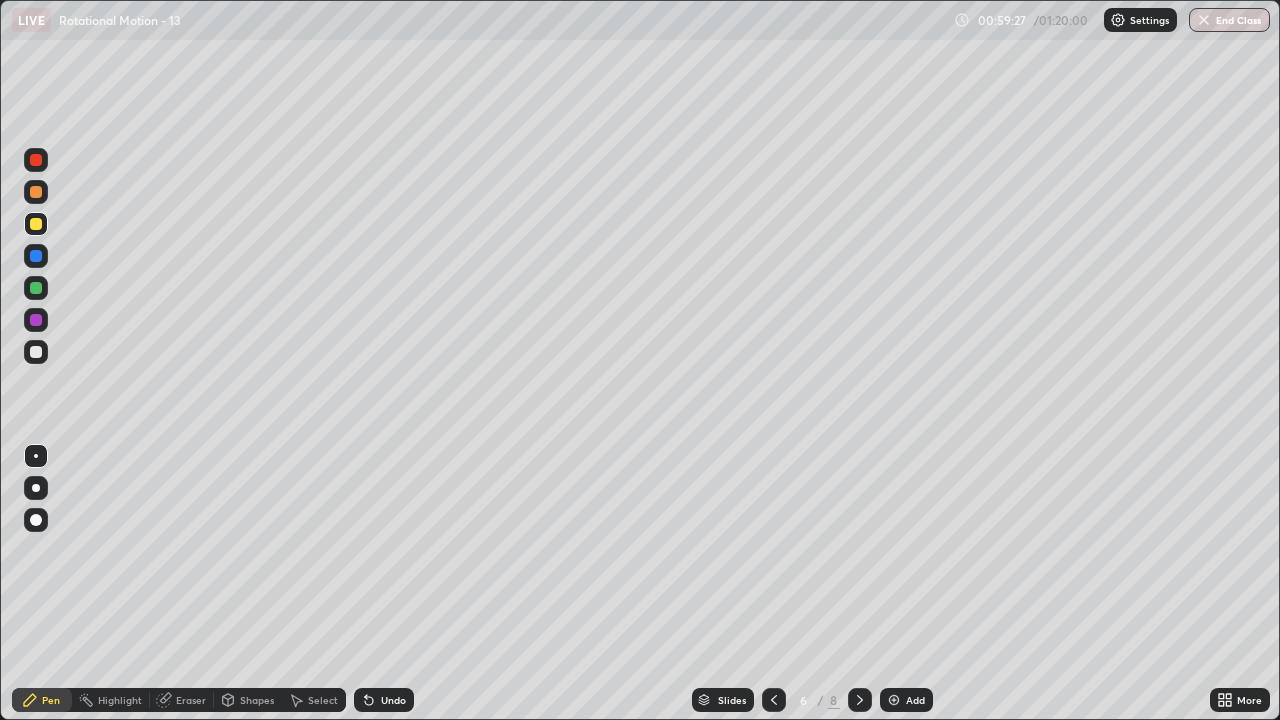 click on "Eraser" at bounding box center (191, 700) 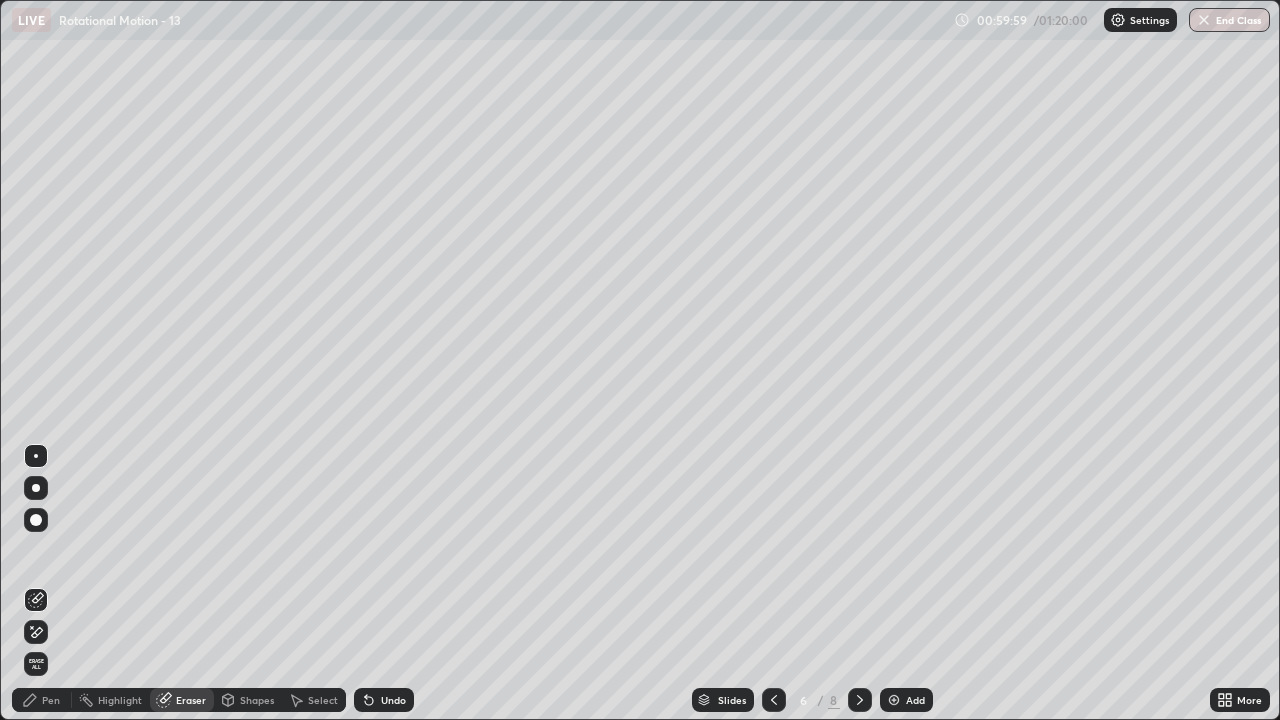 click on "Eraser" at bounding box center [182, 700] 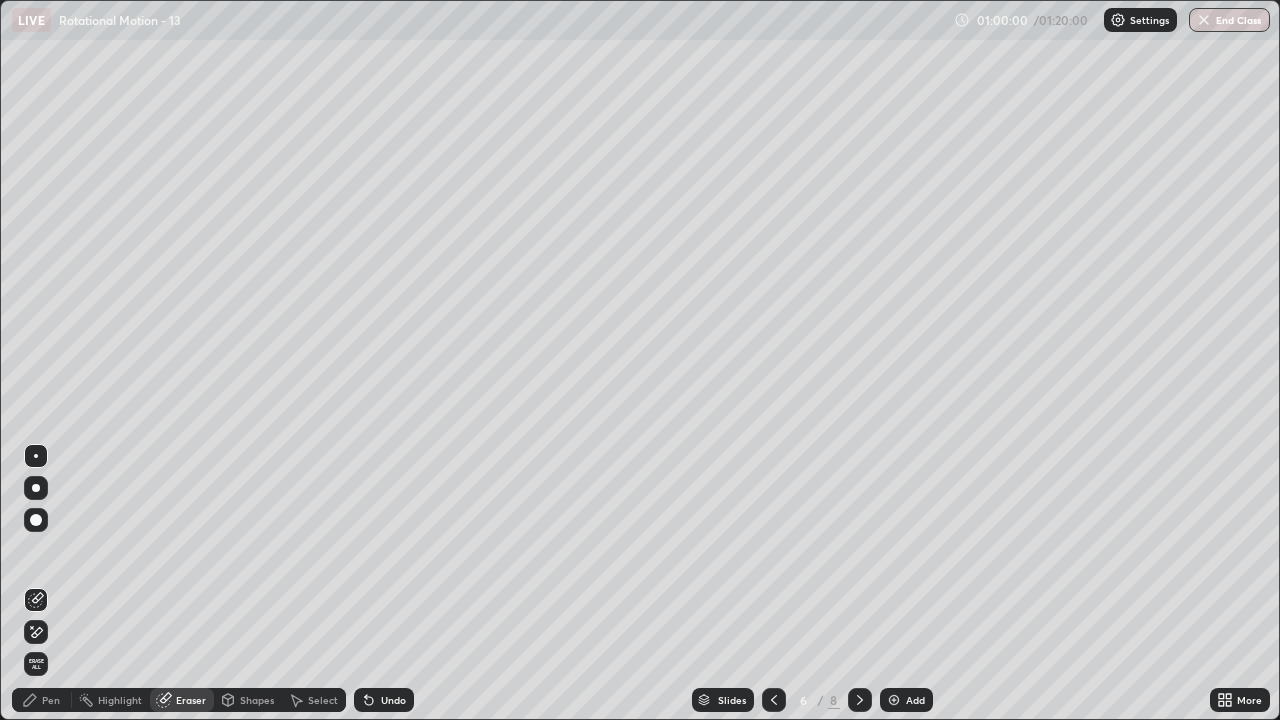 click on "Pen" at bounding box center (42, 700) 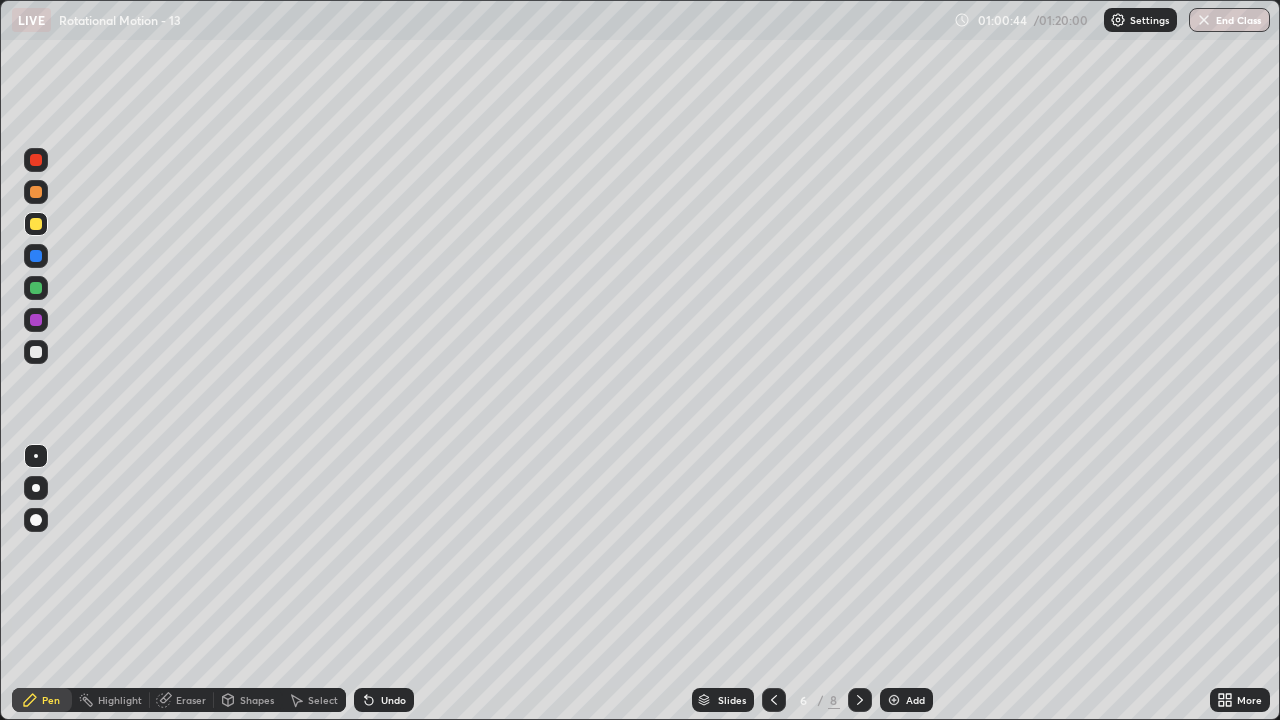 click 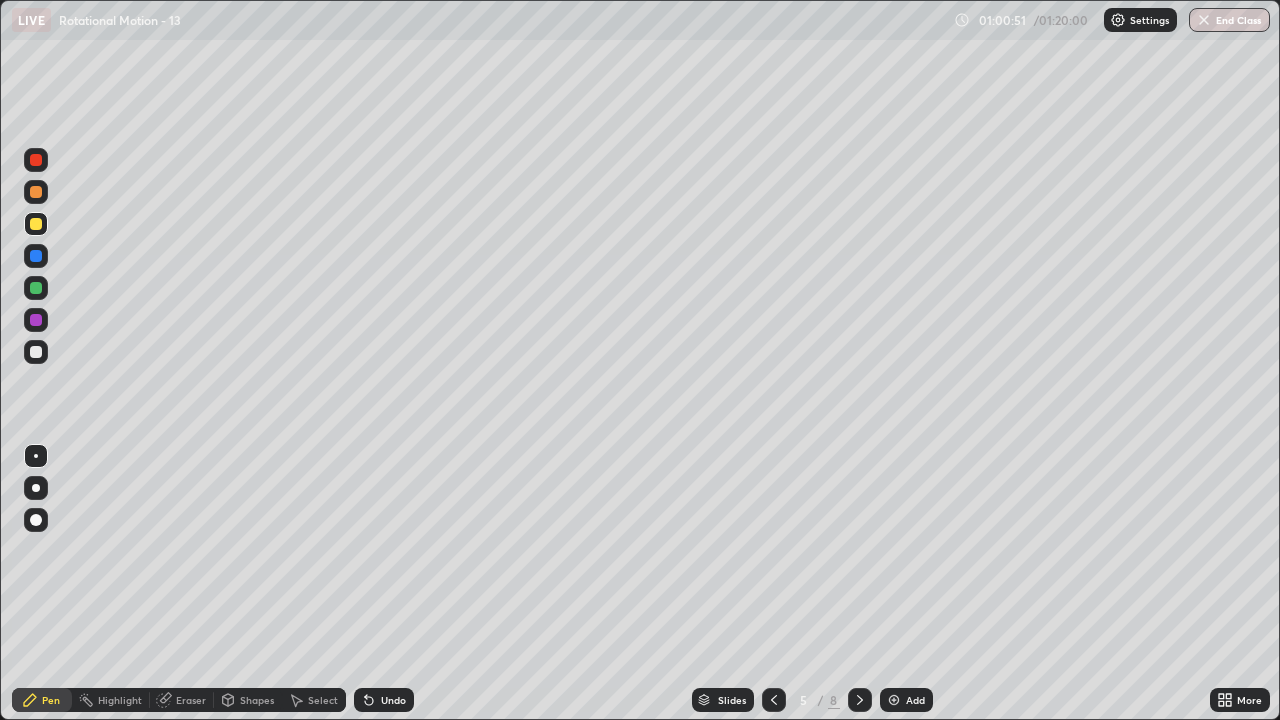 click 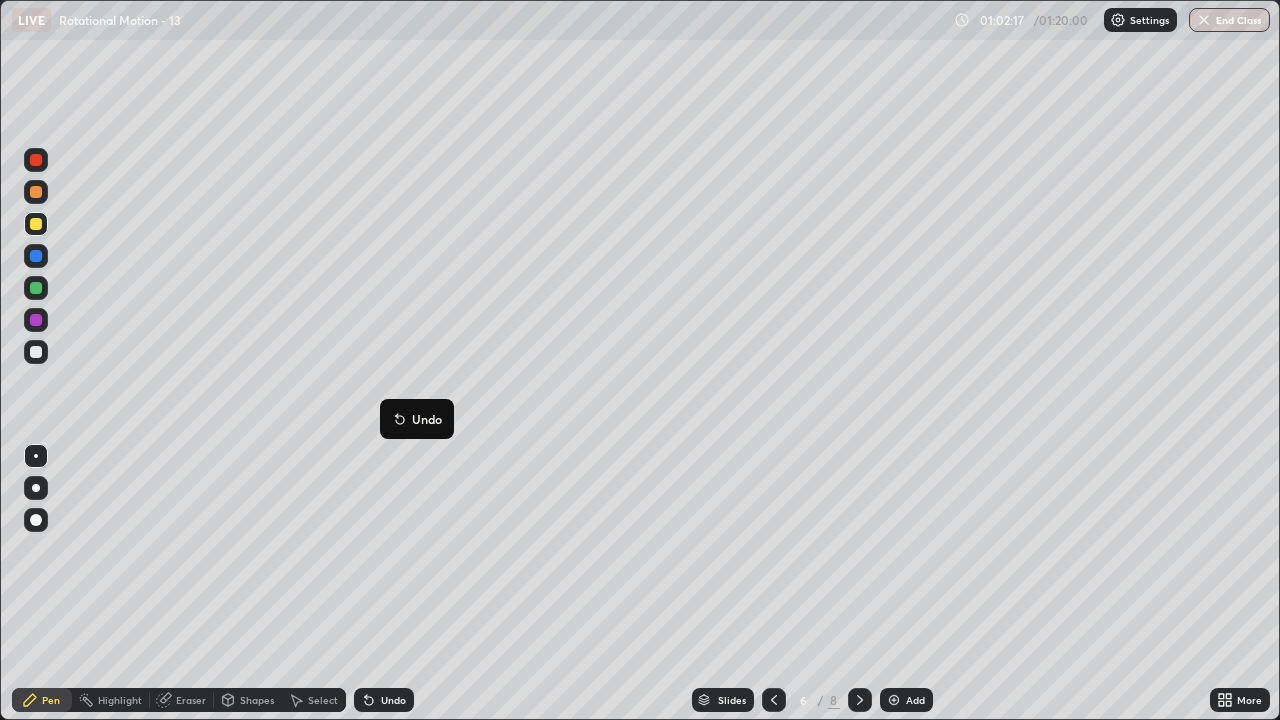click 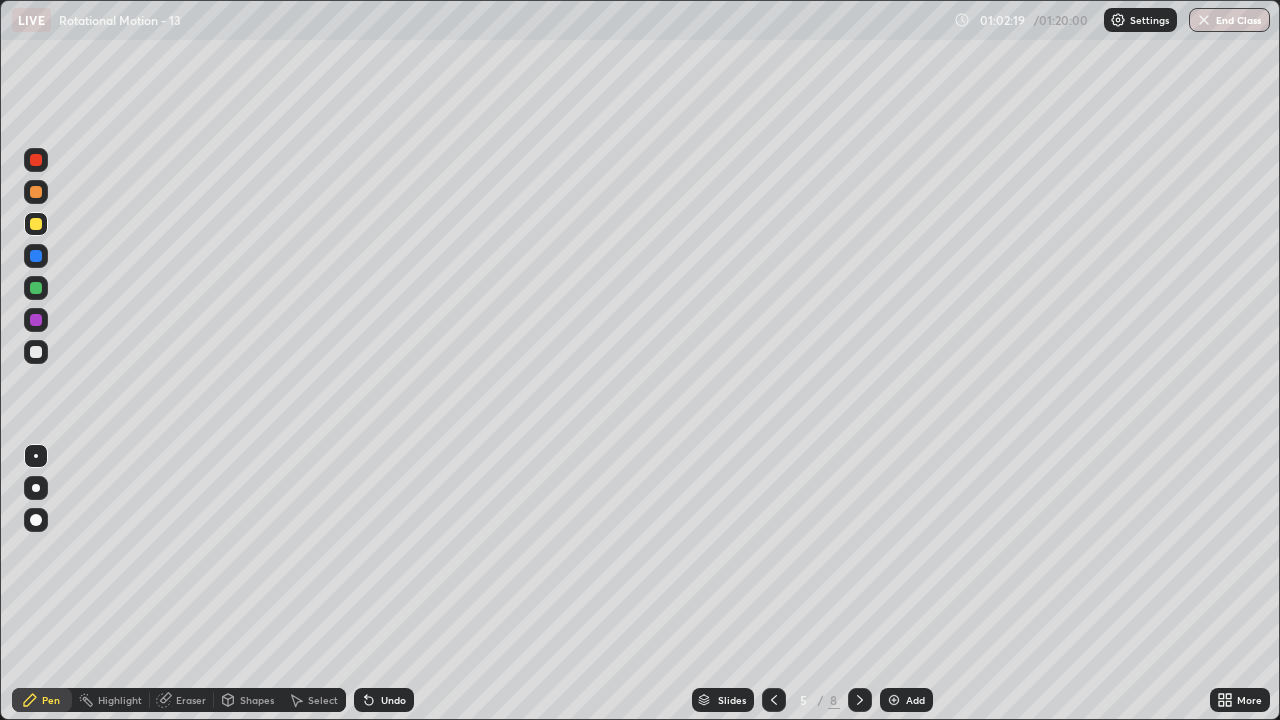 click 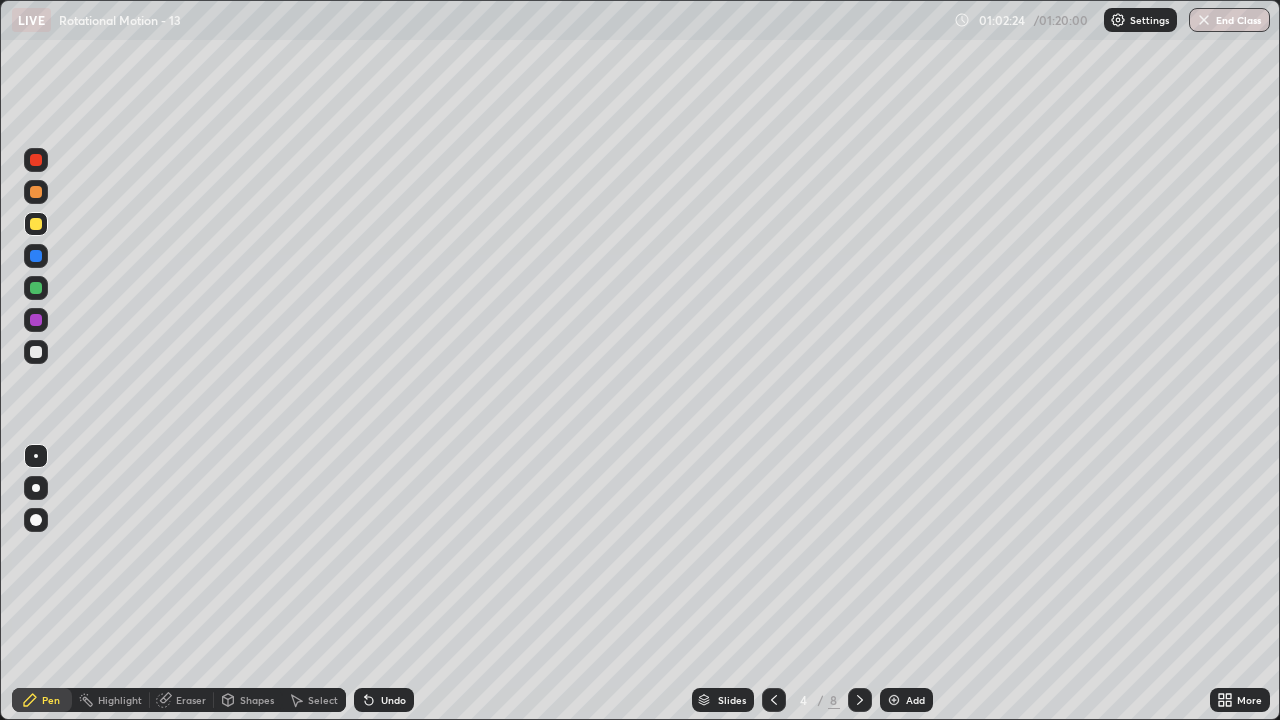 click 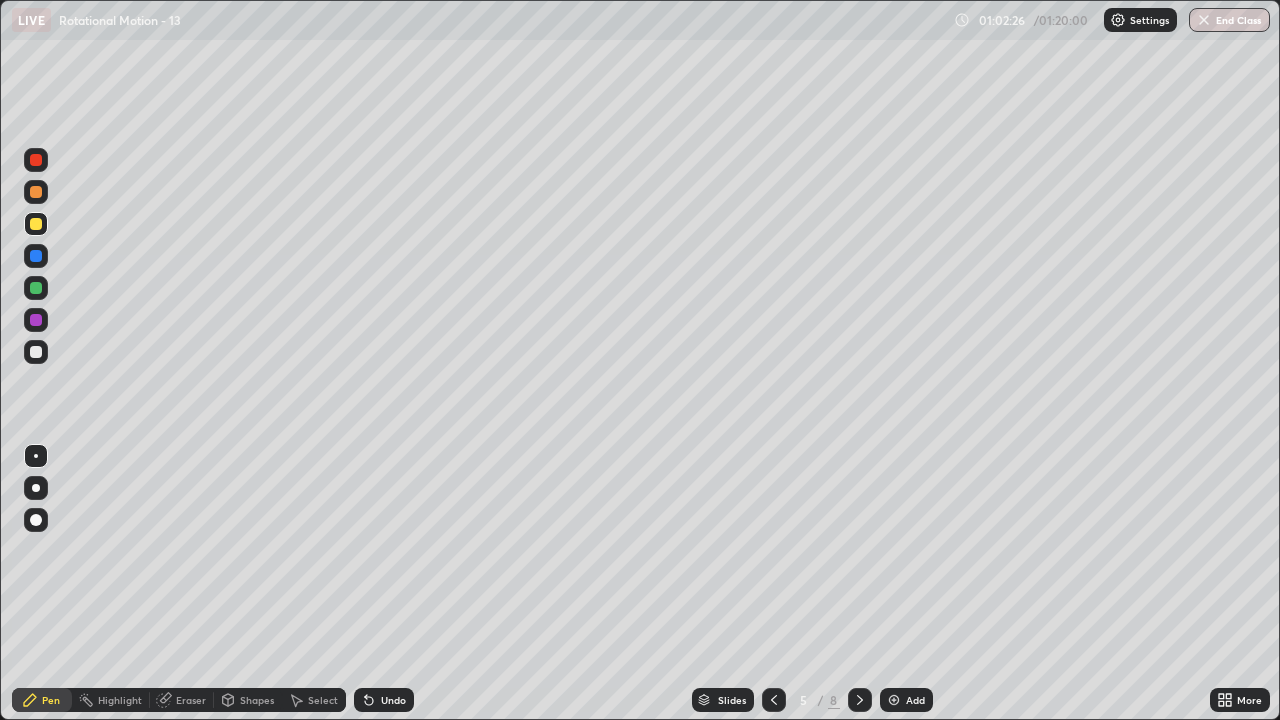 click 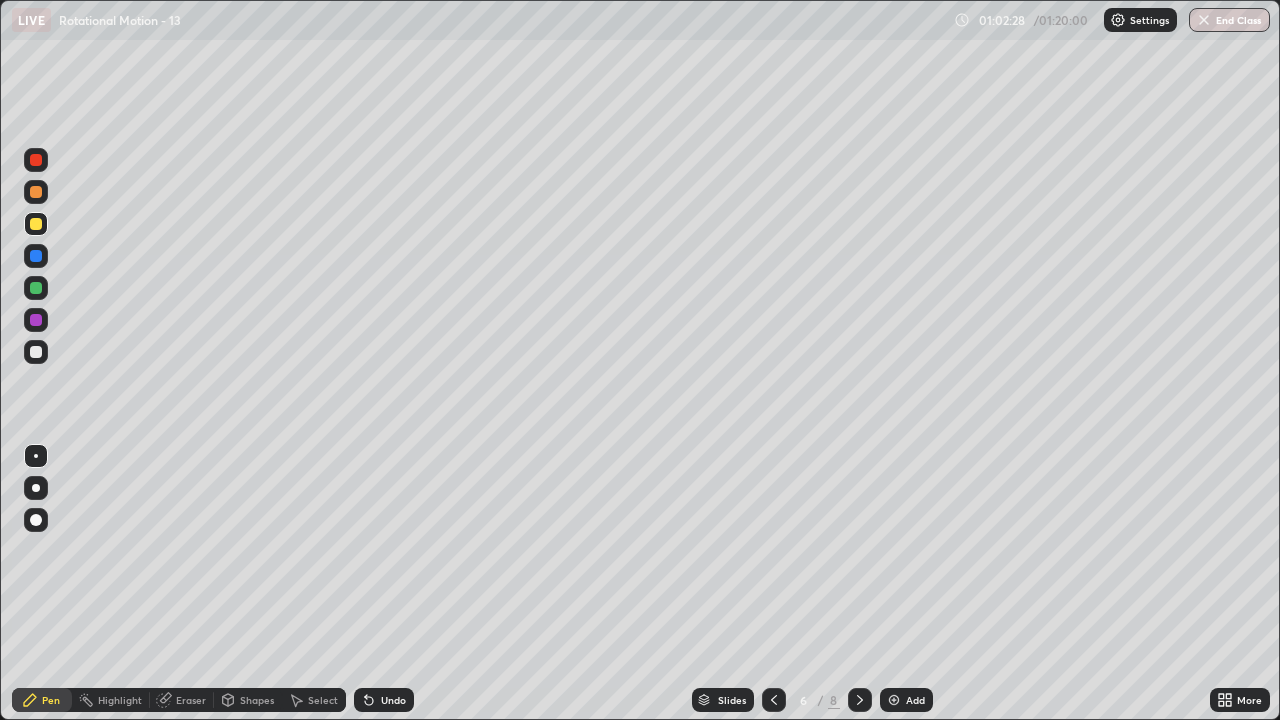 click 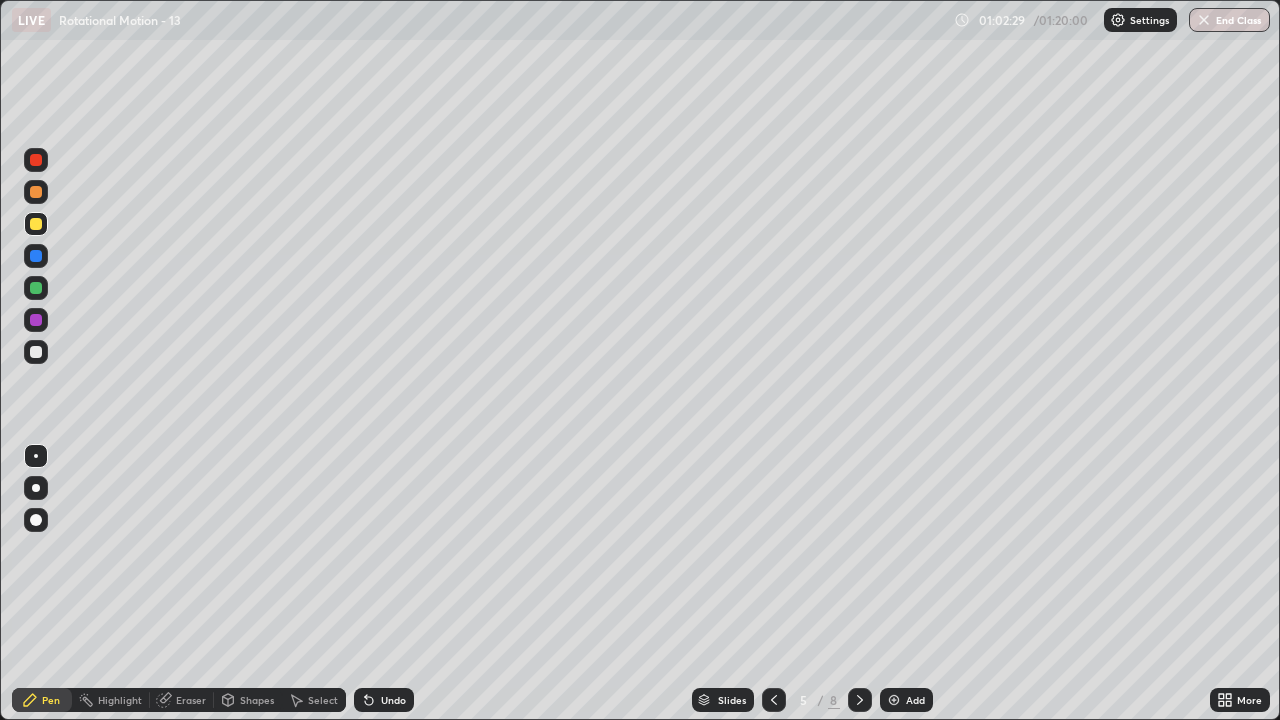 click 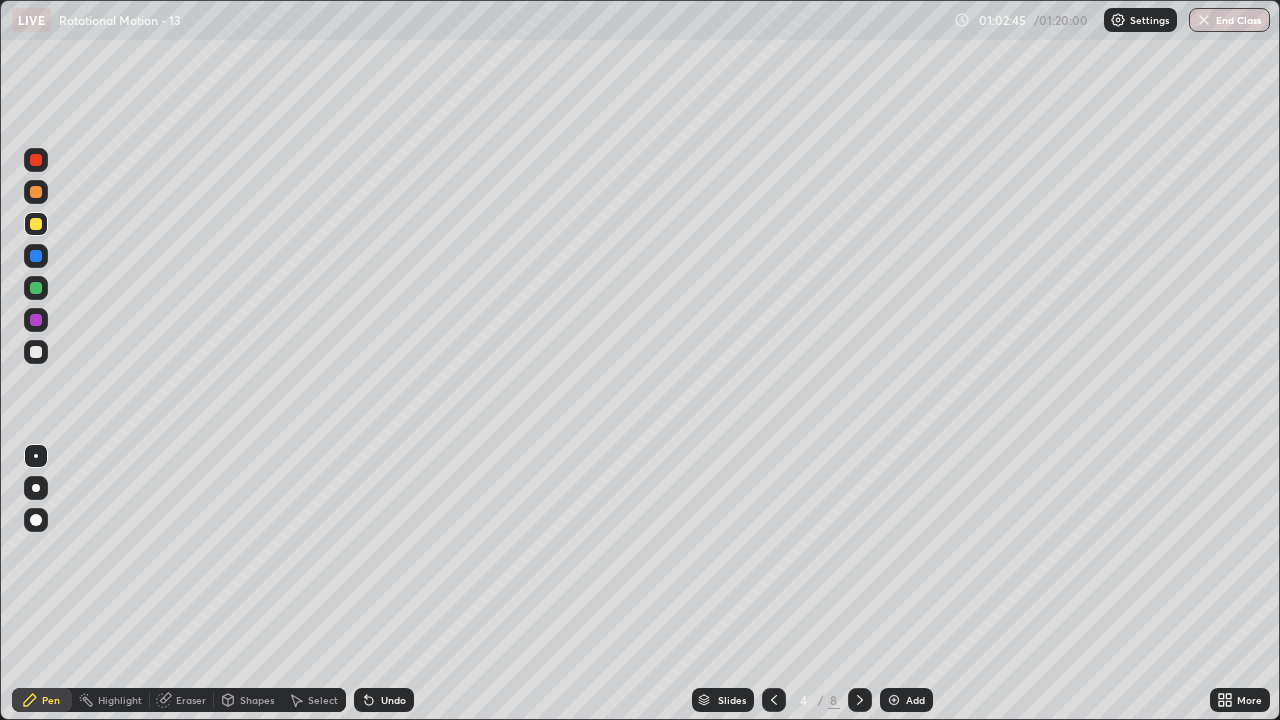 click 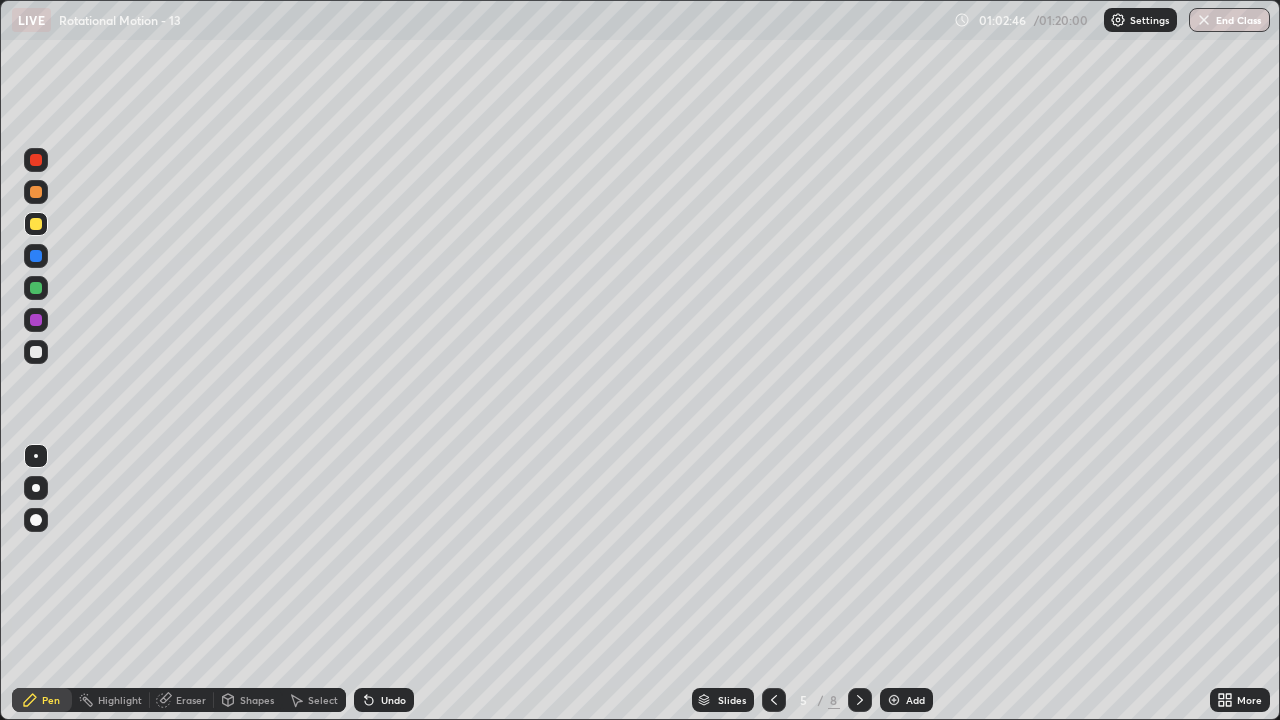 click at bounding box center (860, 700) 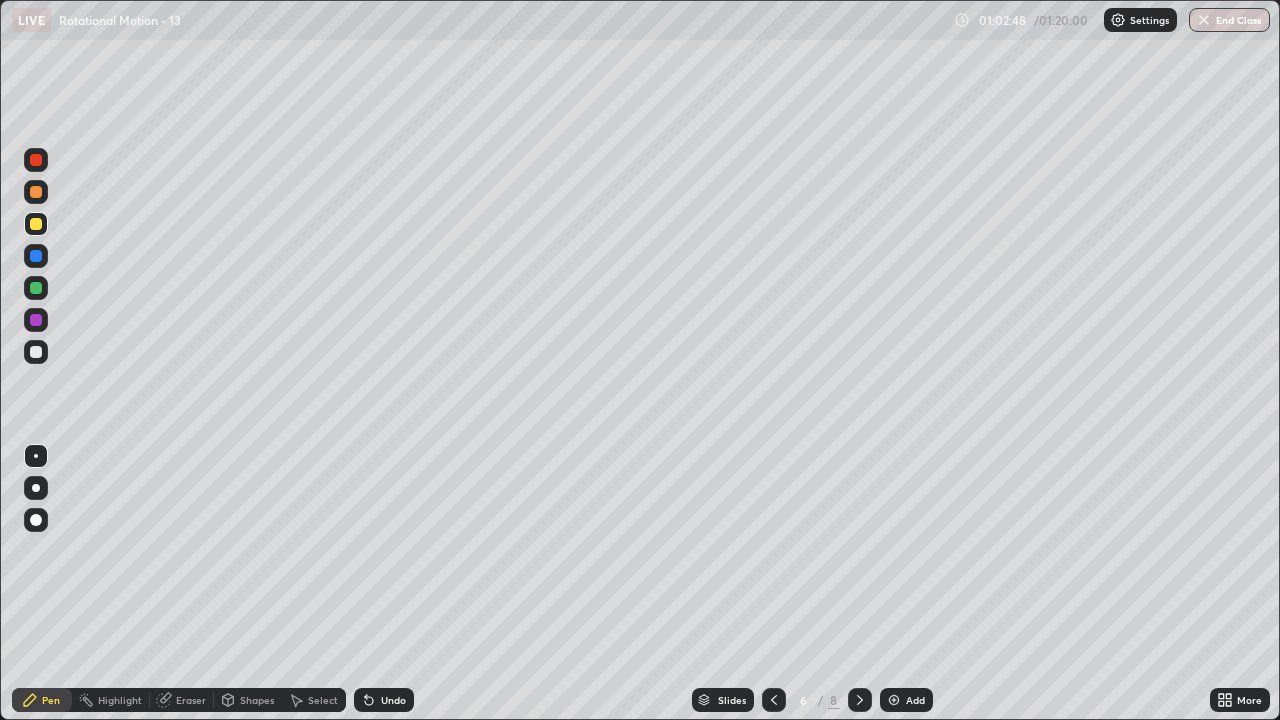 click 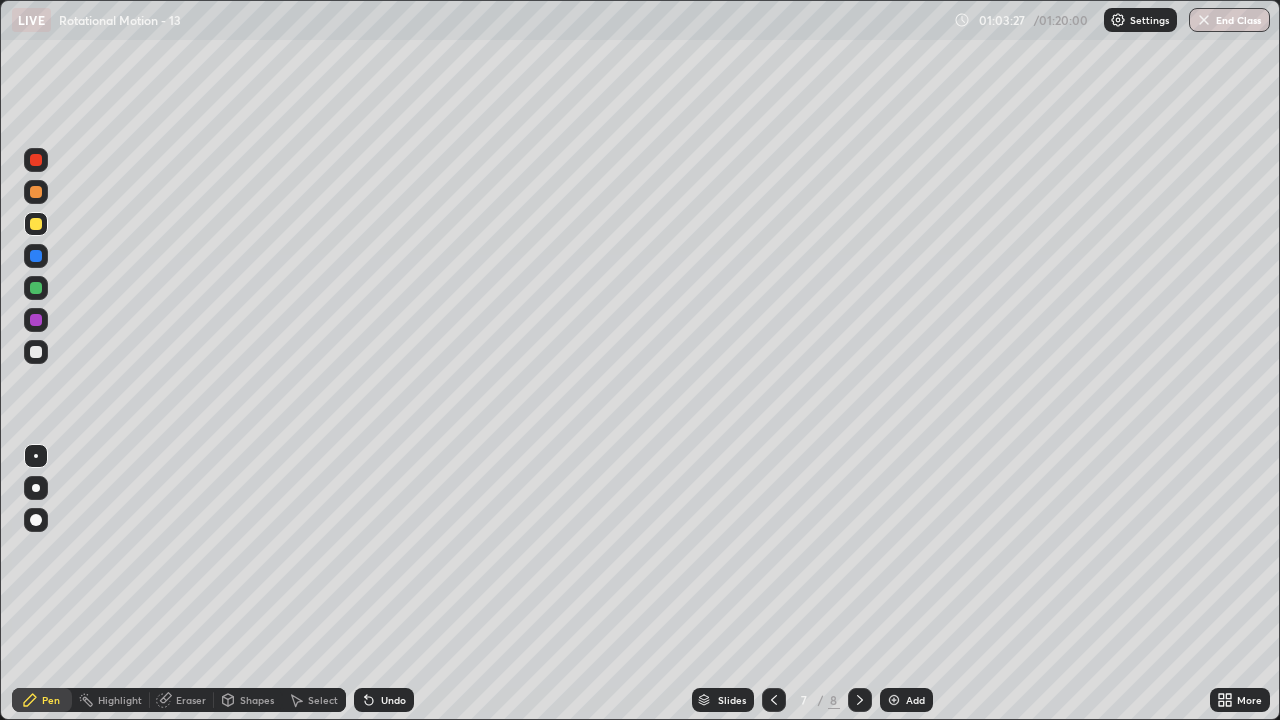 click 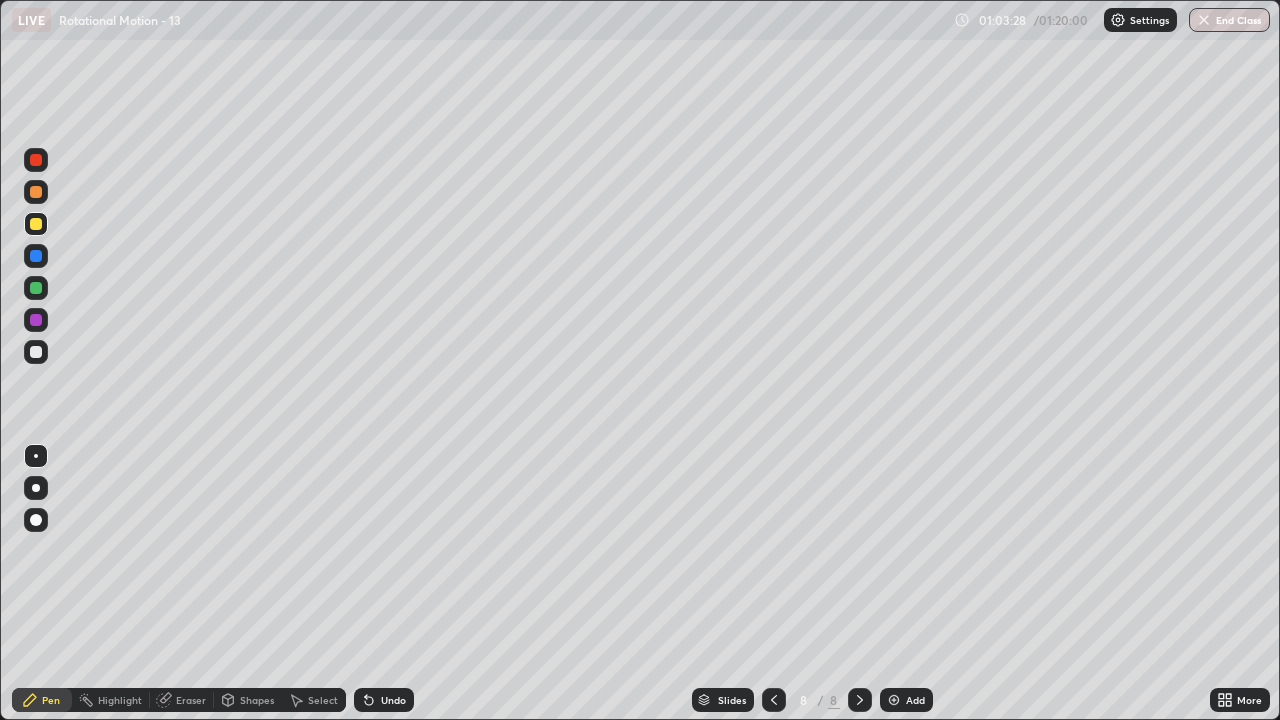 click 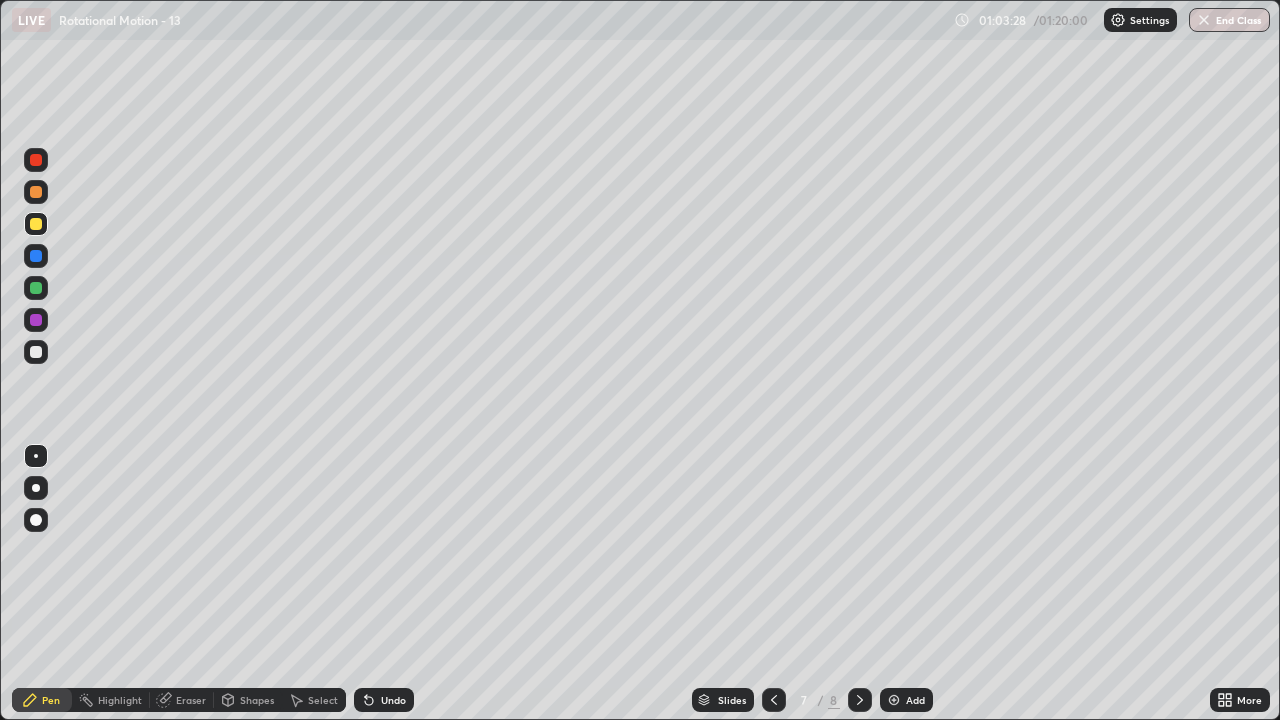 click 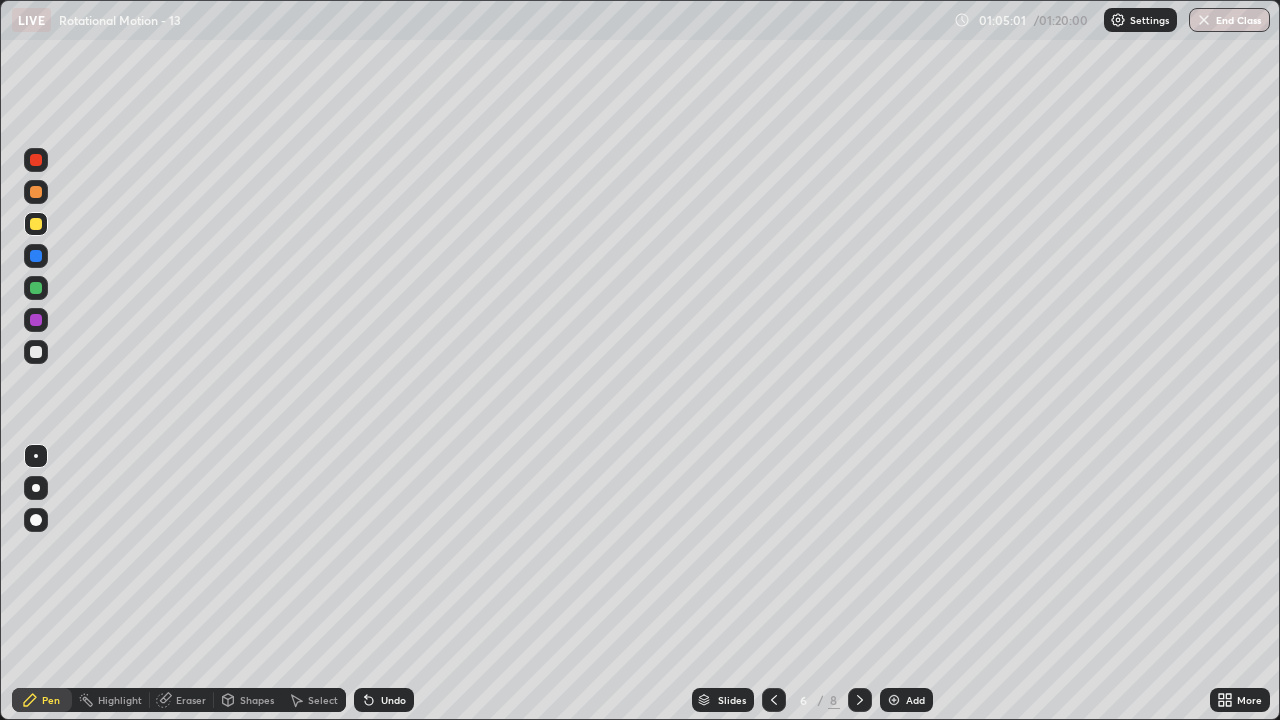click at bounding box center [36, 352] 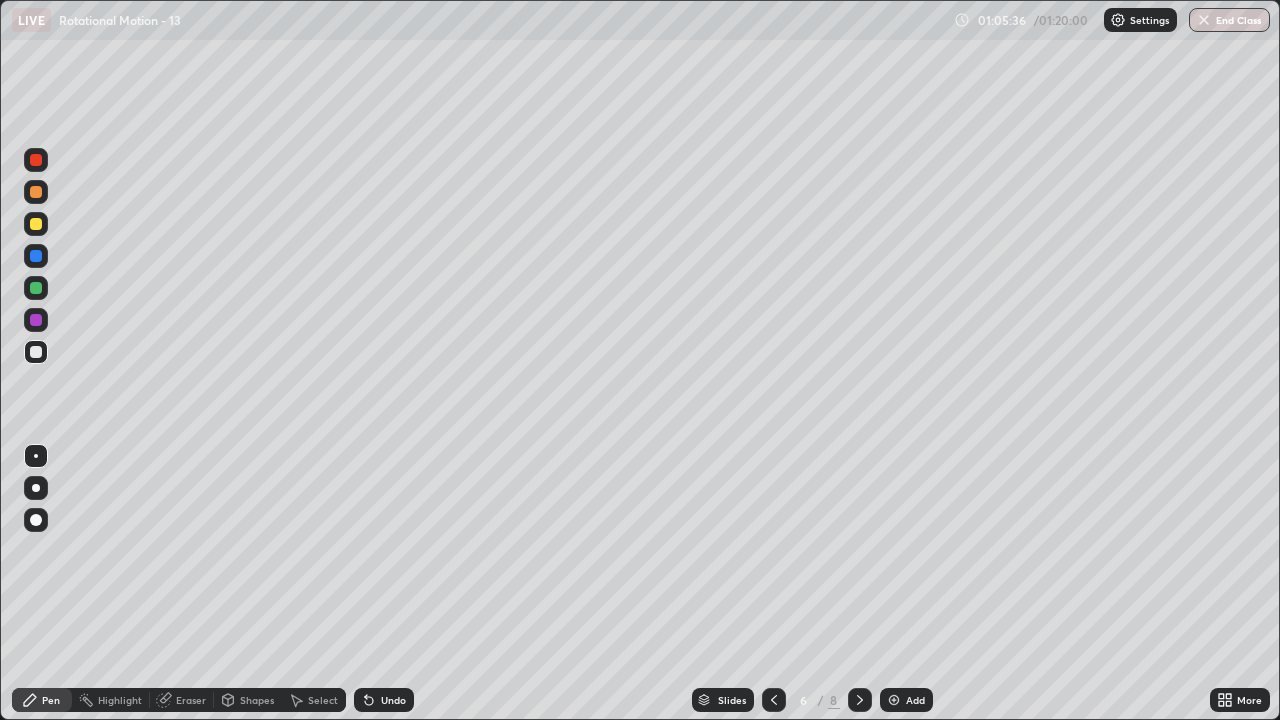 click on "Add" at bounding box center (915, 700) 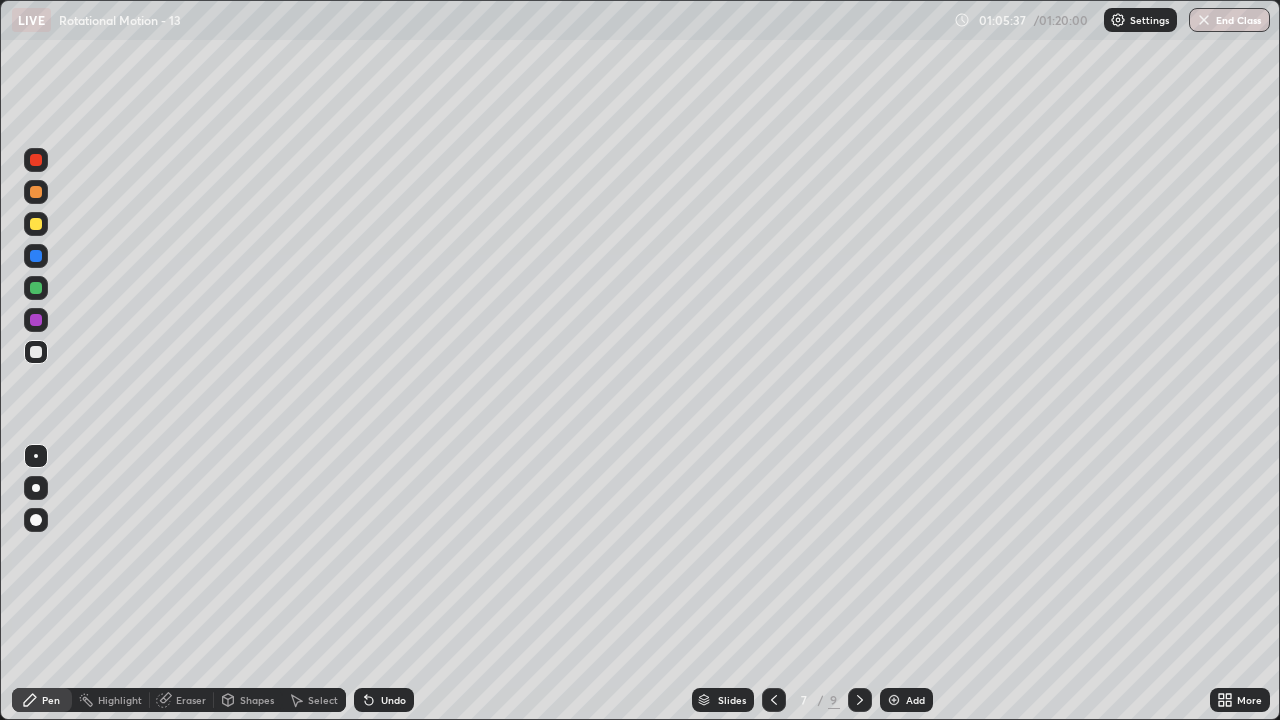 click at bounding box center [36, 224] 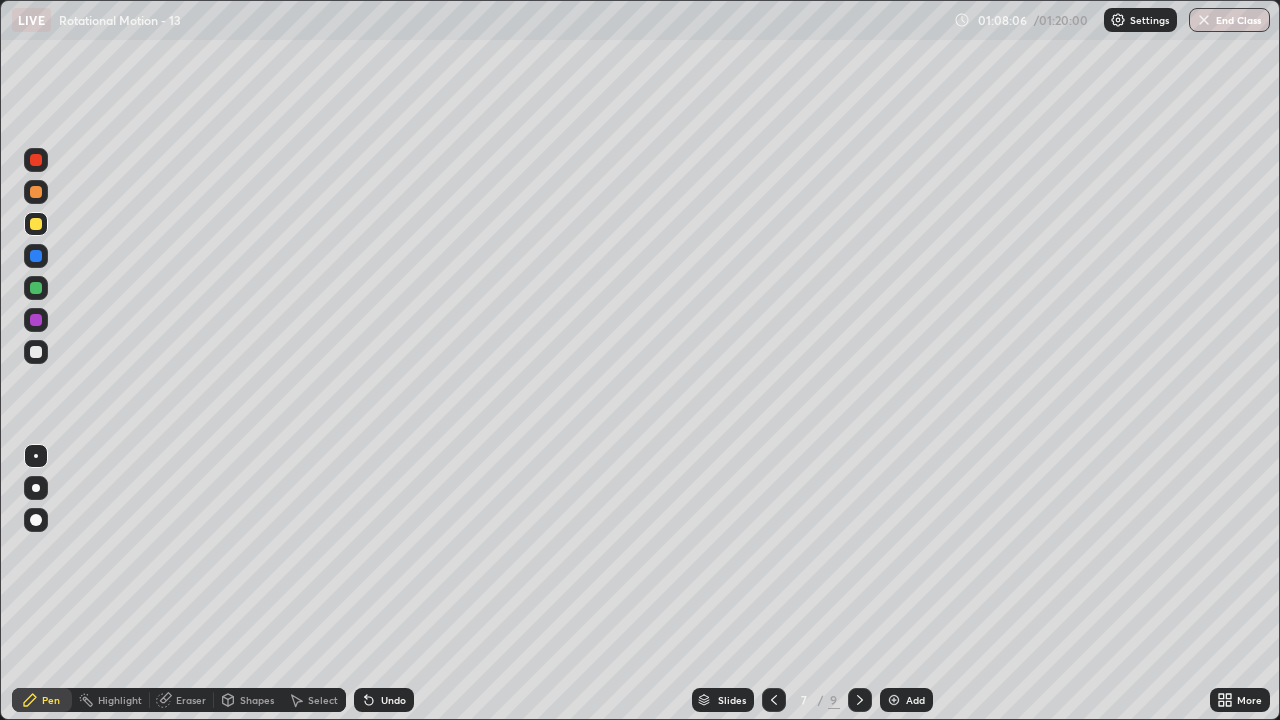 click 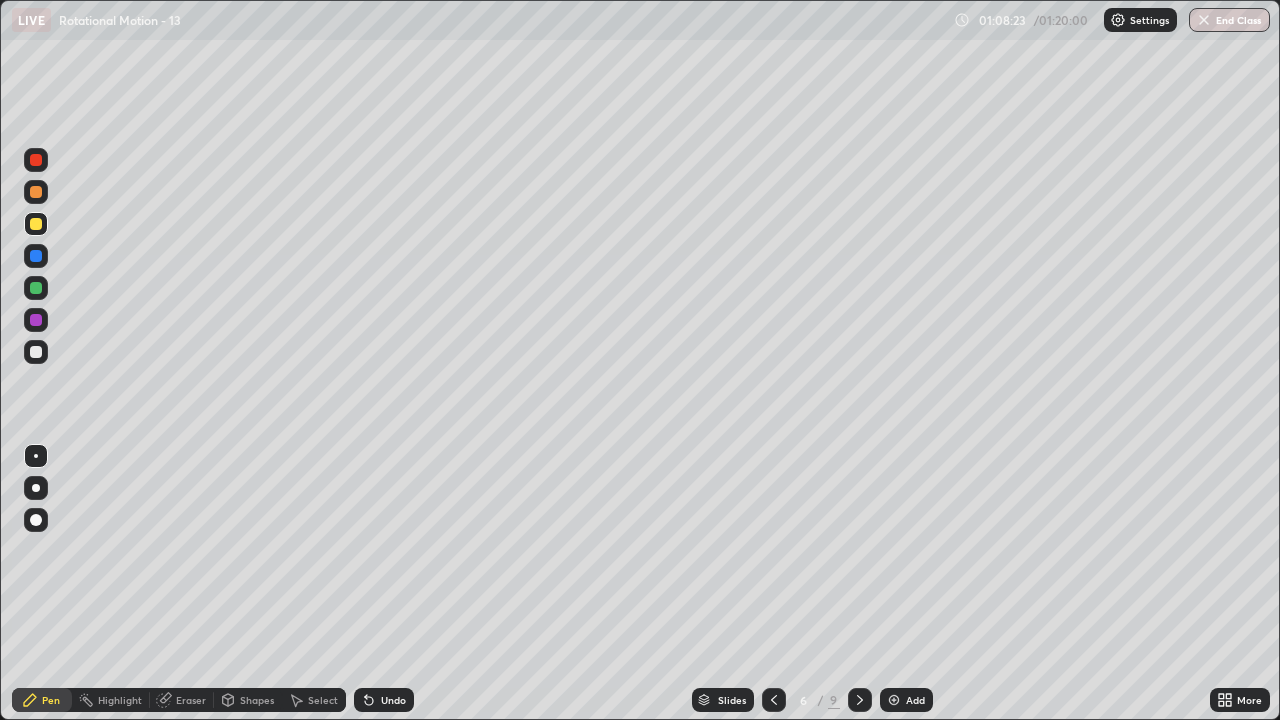 click 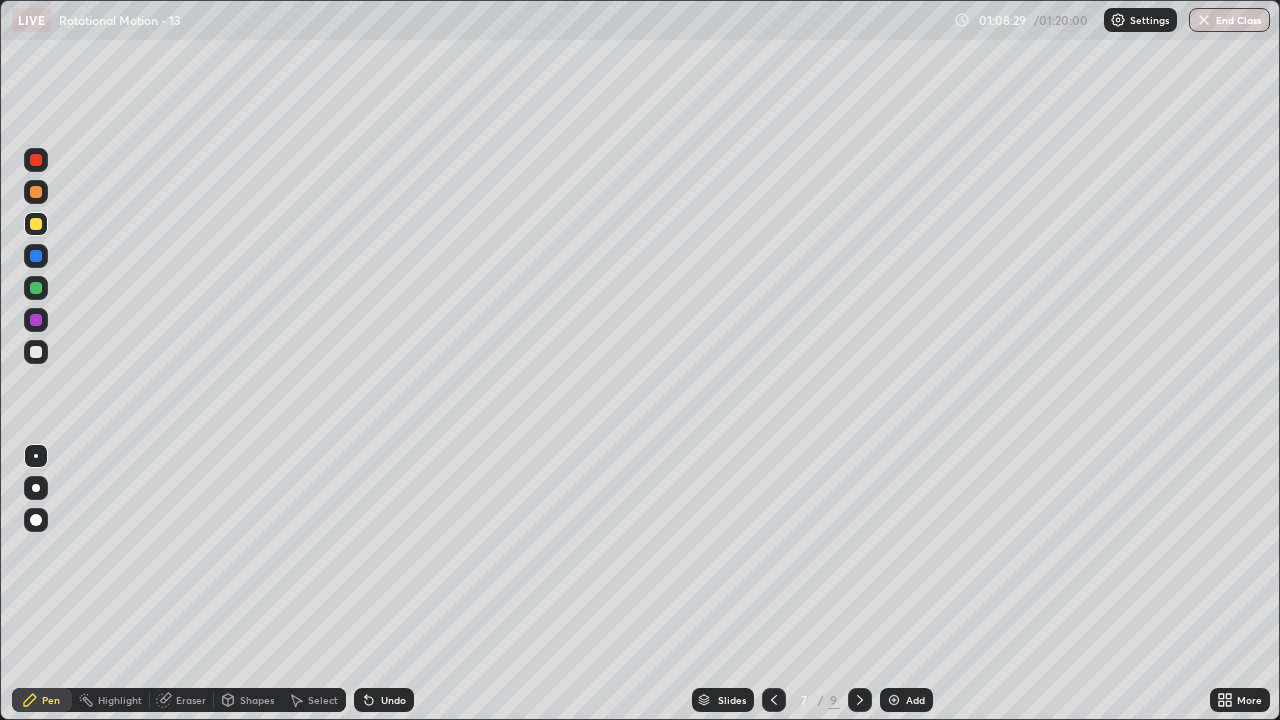click on "Undo" at bounding box center [393, 700] 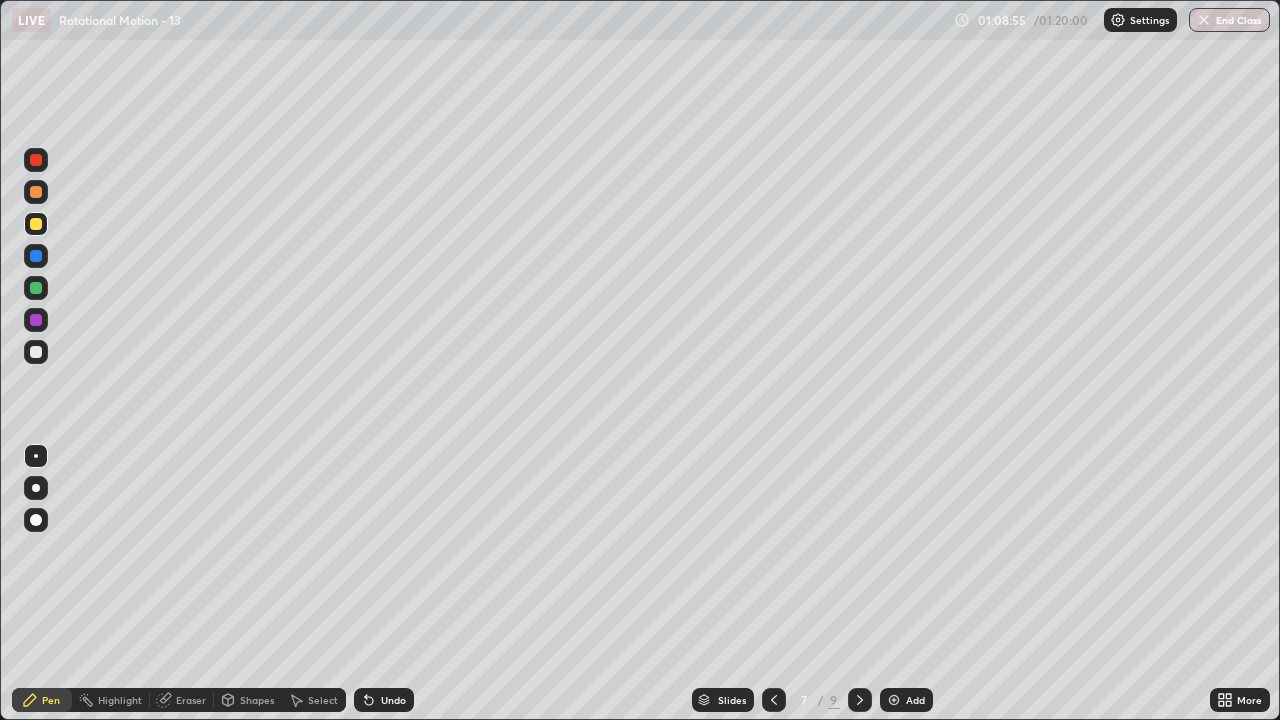 click at bounding box center (36, 352) 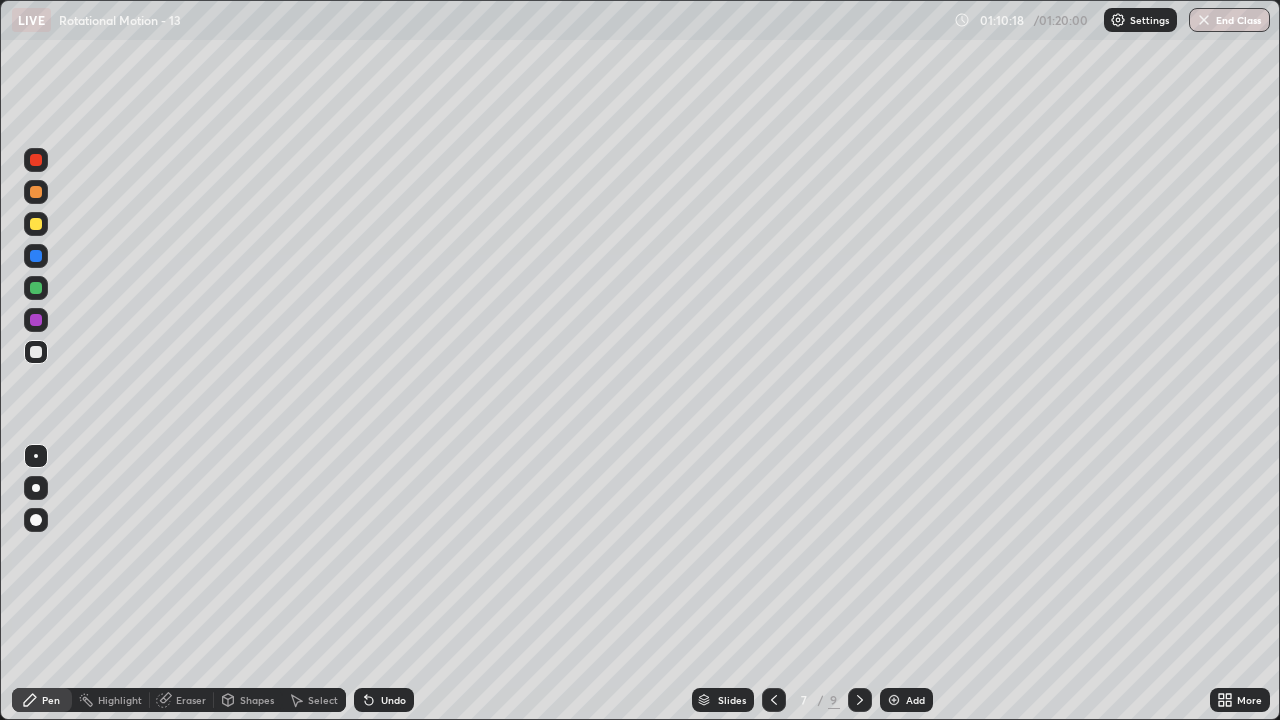 click at bounding box center [36, 224] 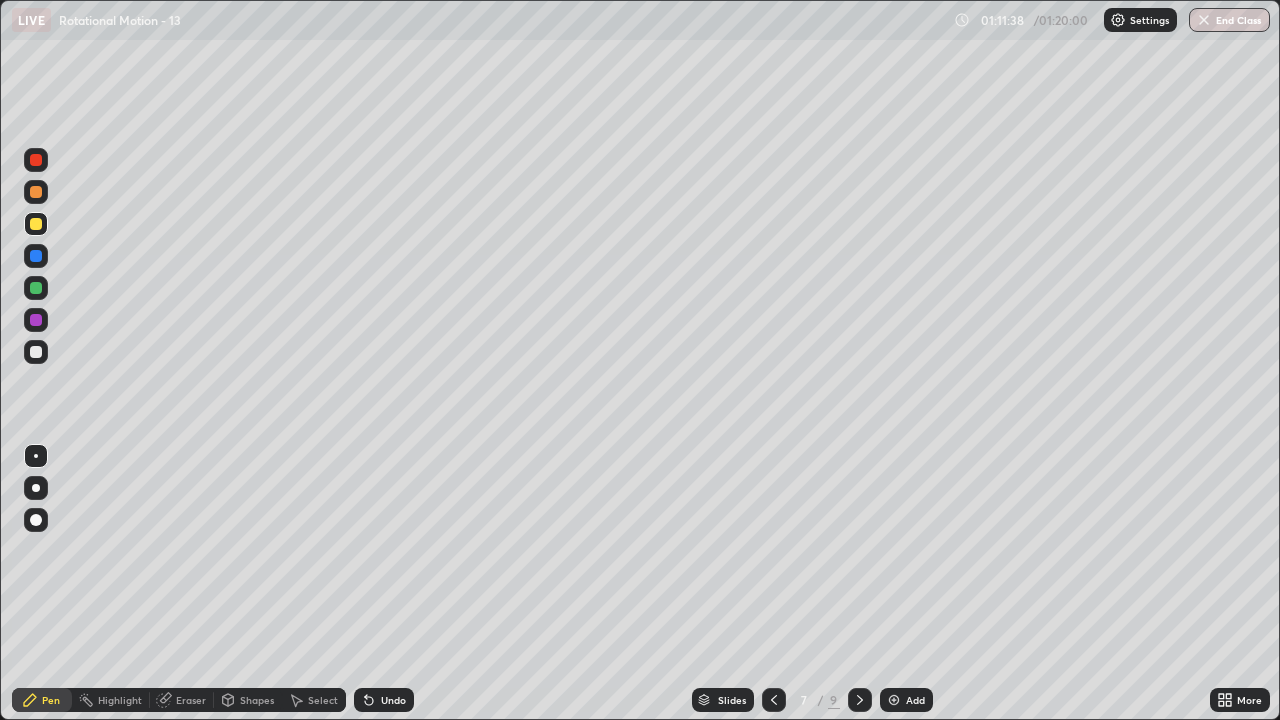 click at bounding box center [36, 320] 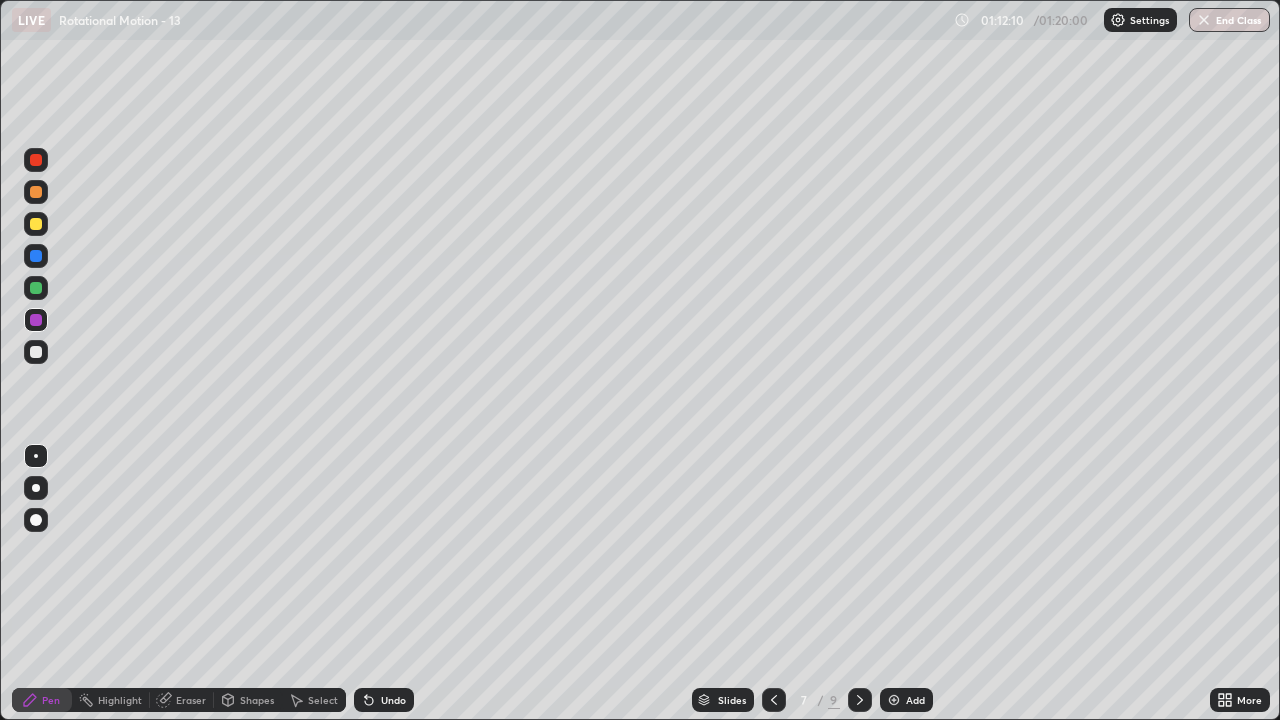 click at bounding box center (36, 224) 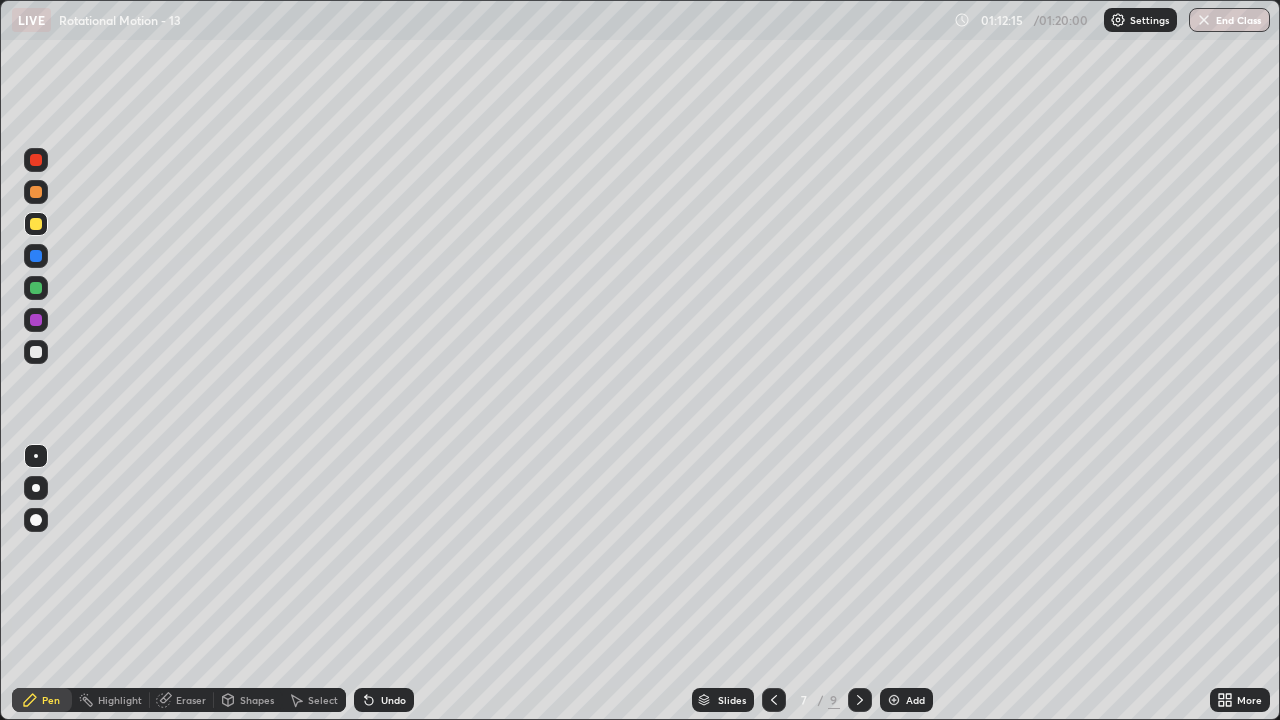 click at bounding box center (36, 288) 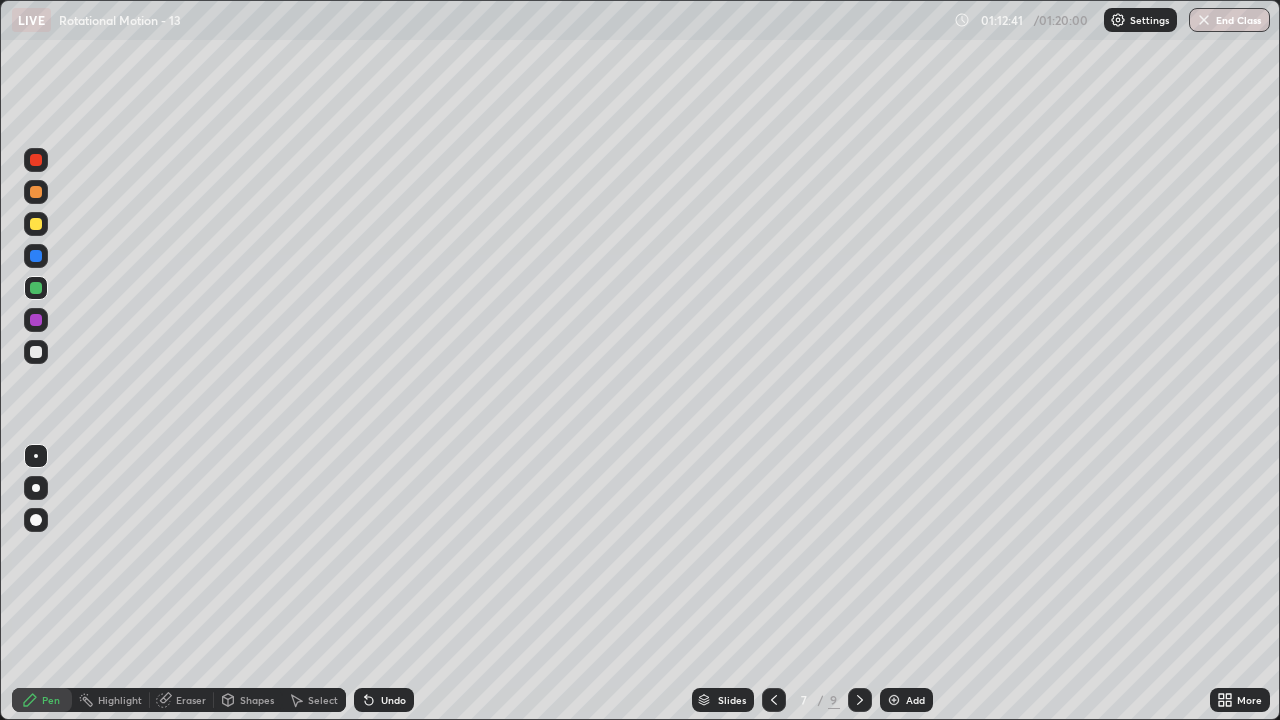 click at bounding box center [36, 288] 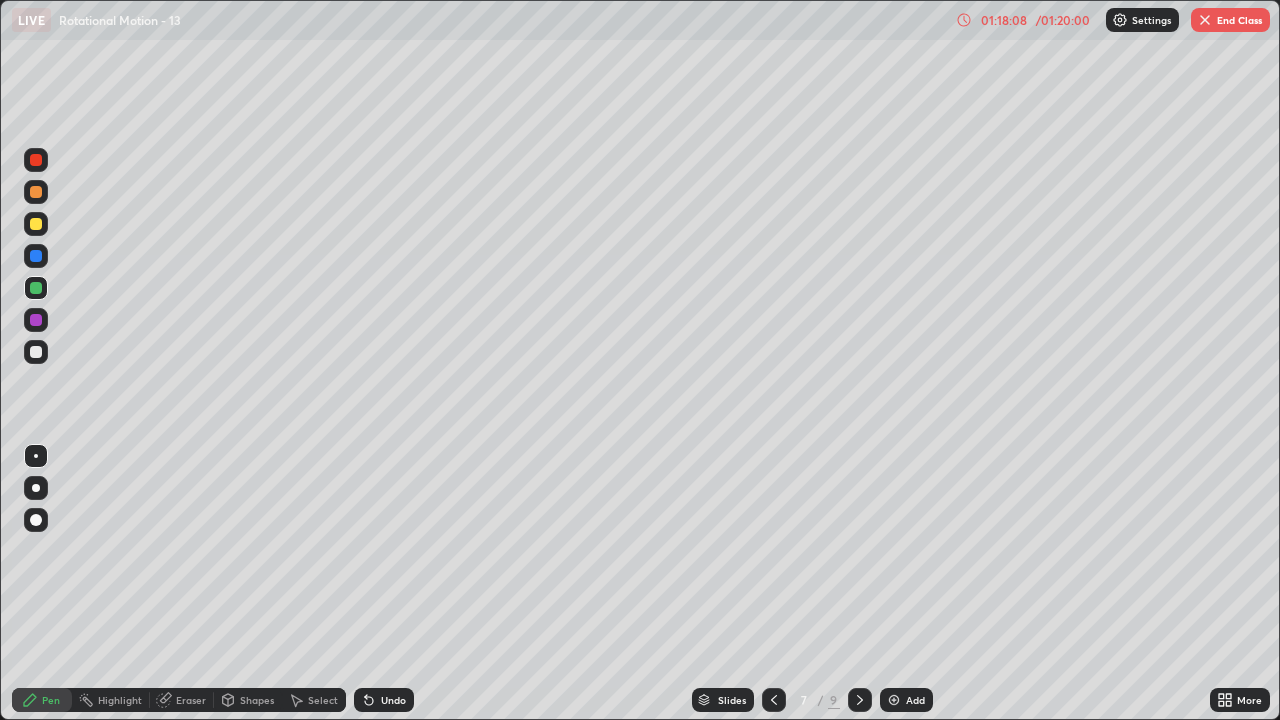 click on "Add" at bounding box center [906, 700] 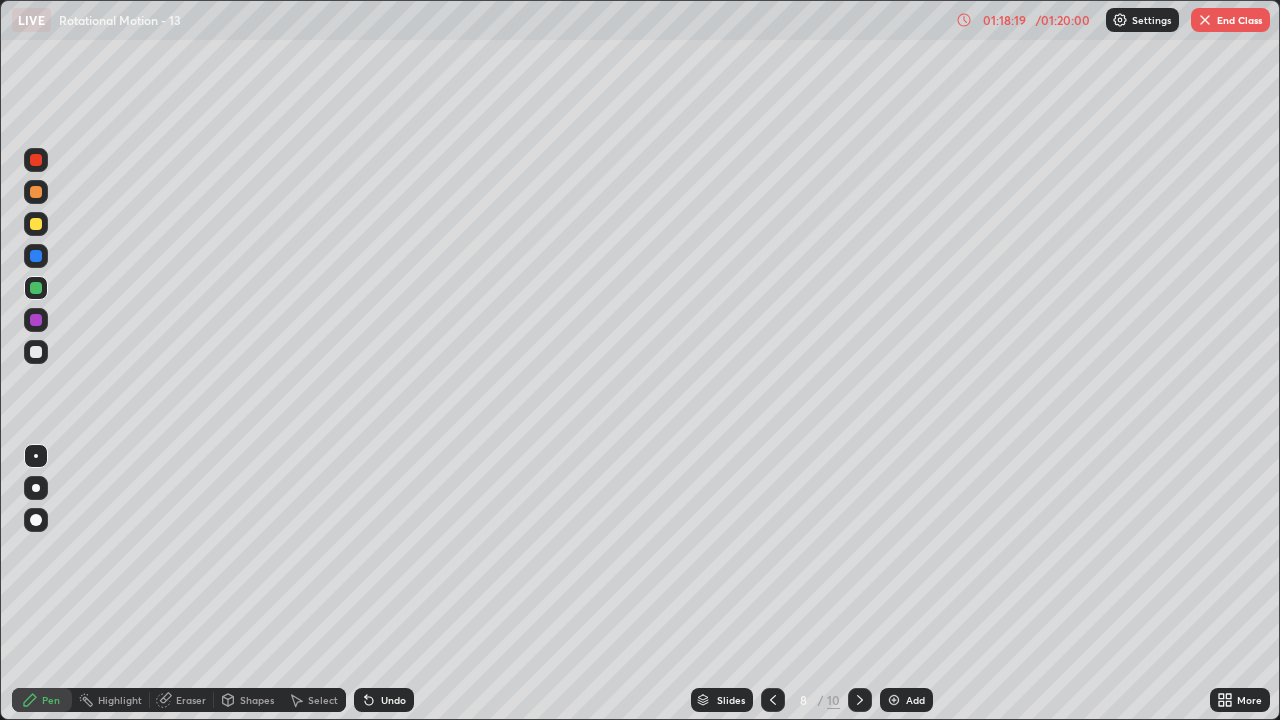 click at bounding box center [36, 224] 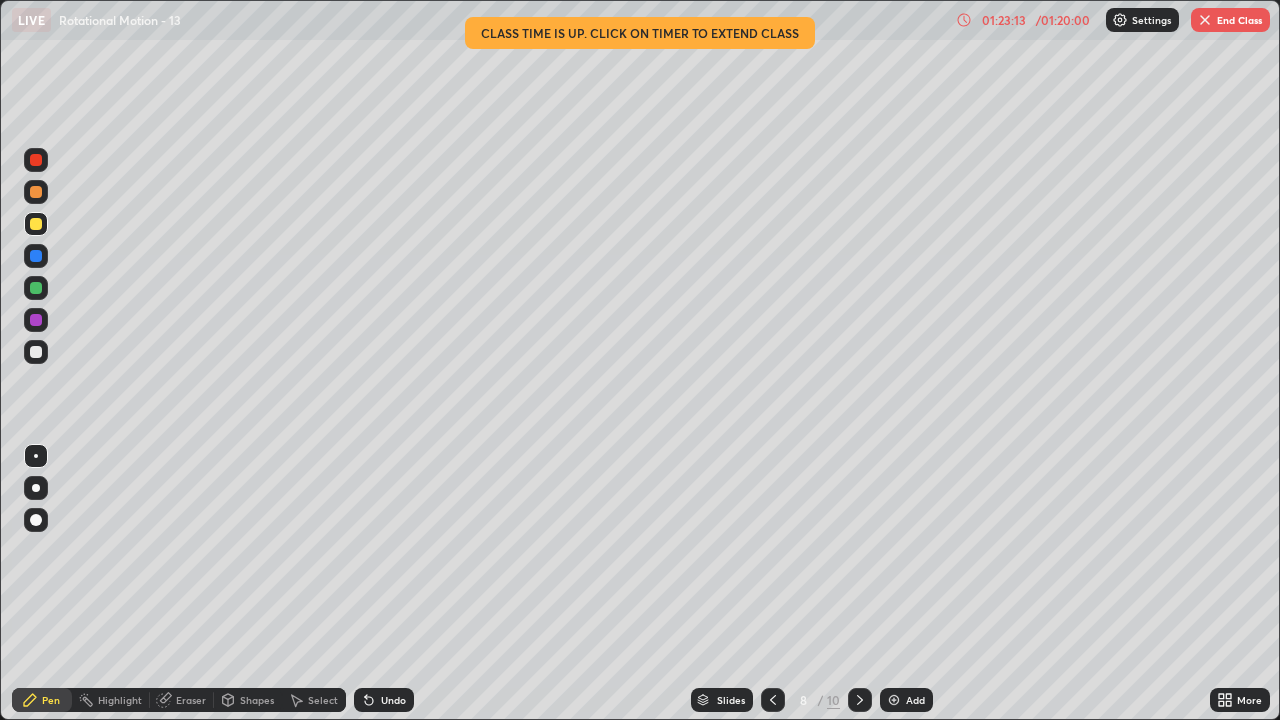 click on "Eraser" at bounding box center [191, 700] 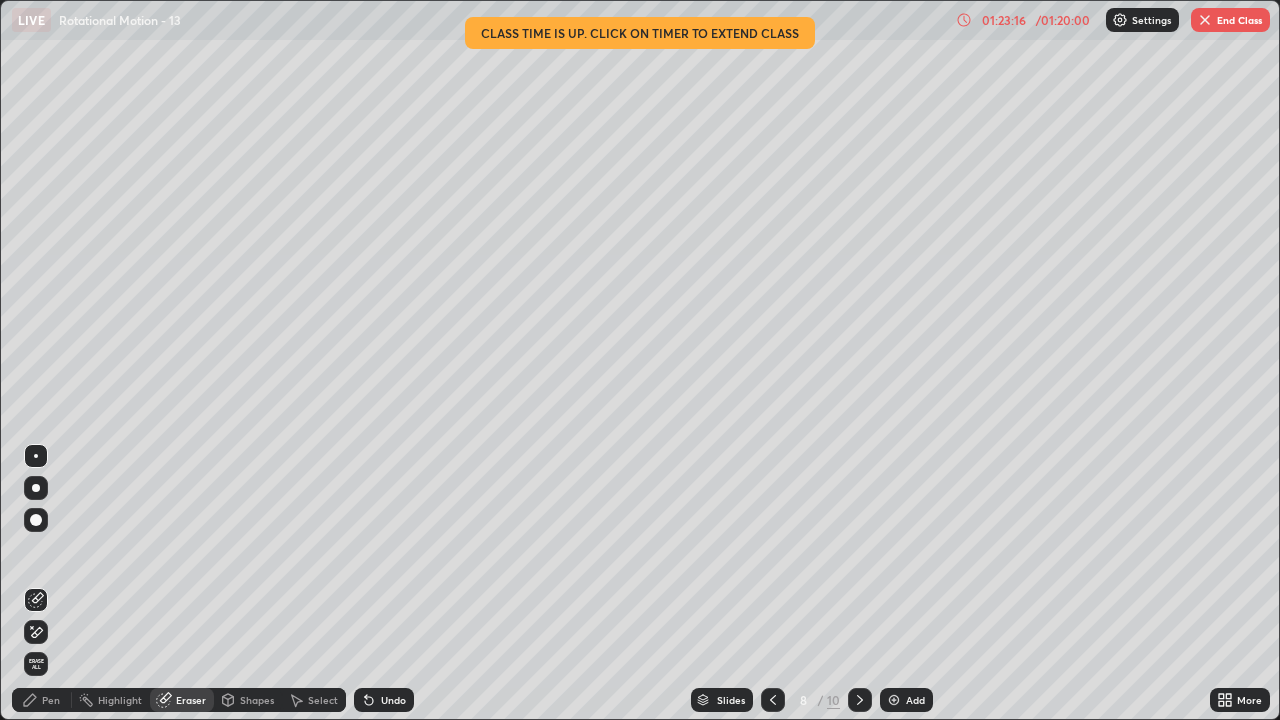 click 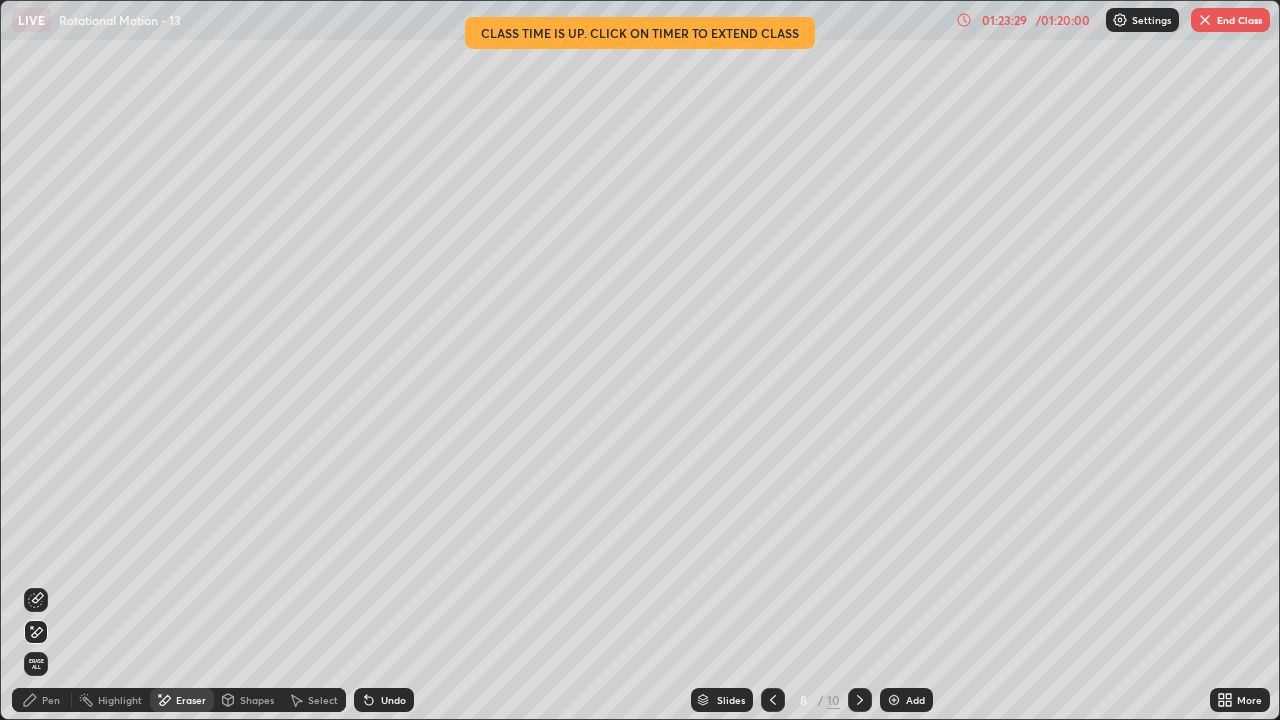 click on "Pen" at bounding box center (51, 700) 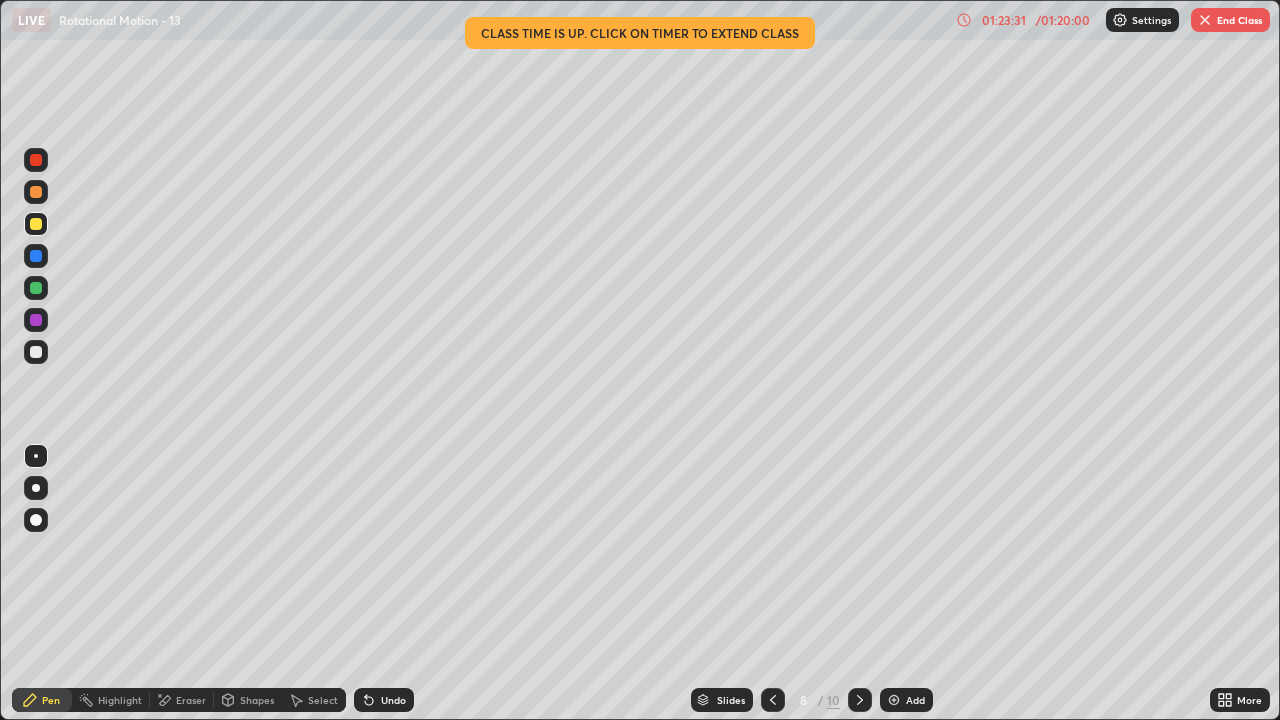 click at bounding box center [36, 352] 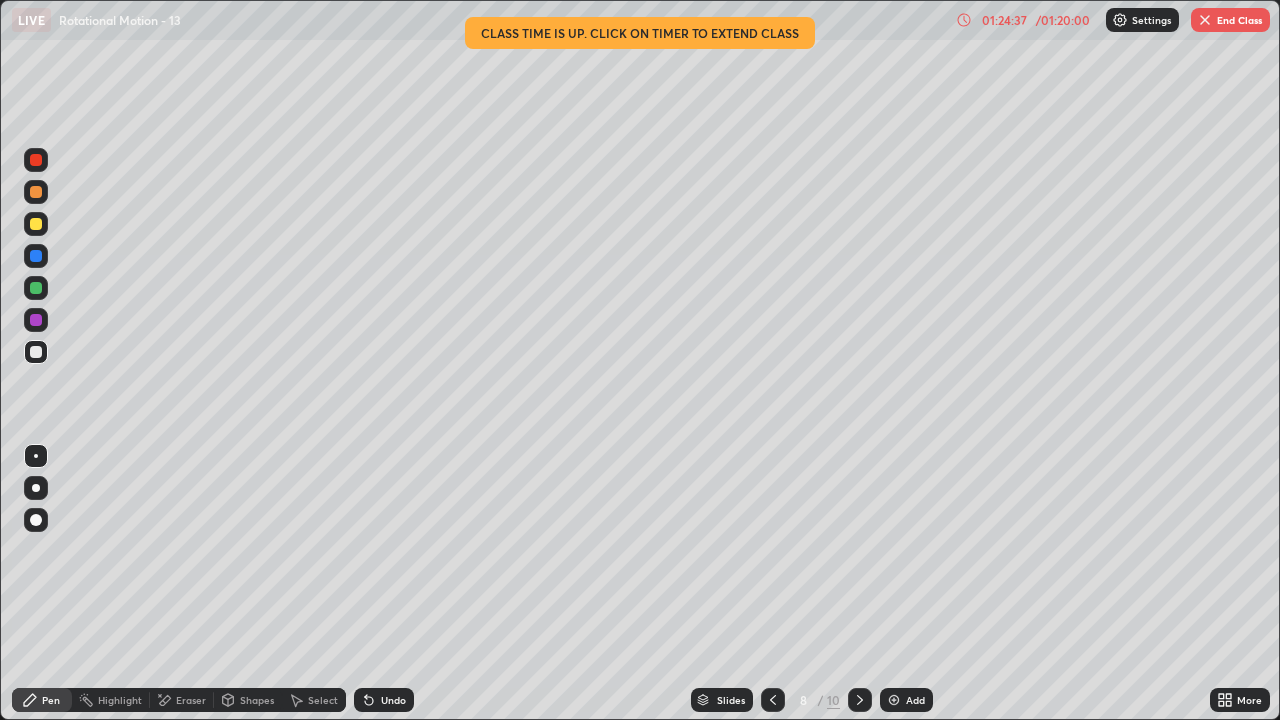 click at bounding box center (36, 288) 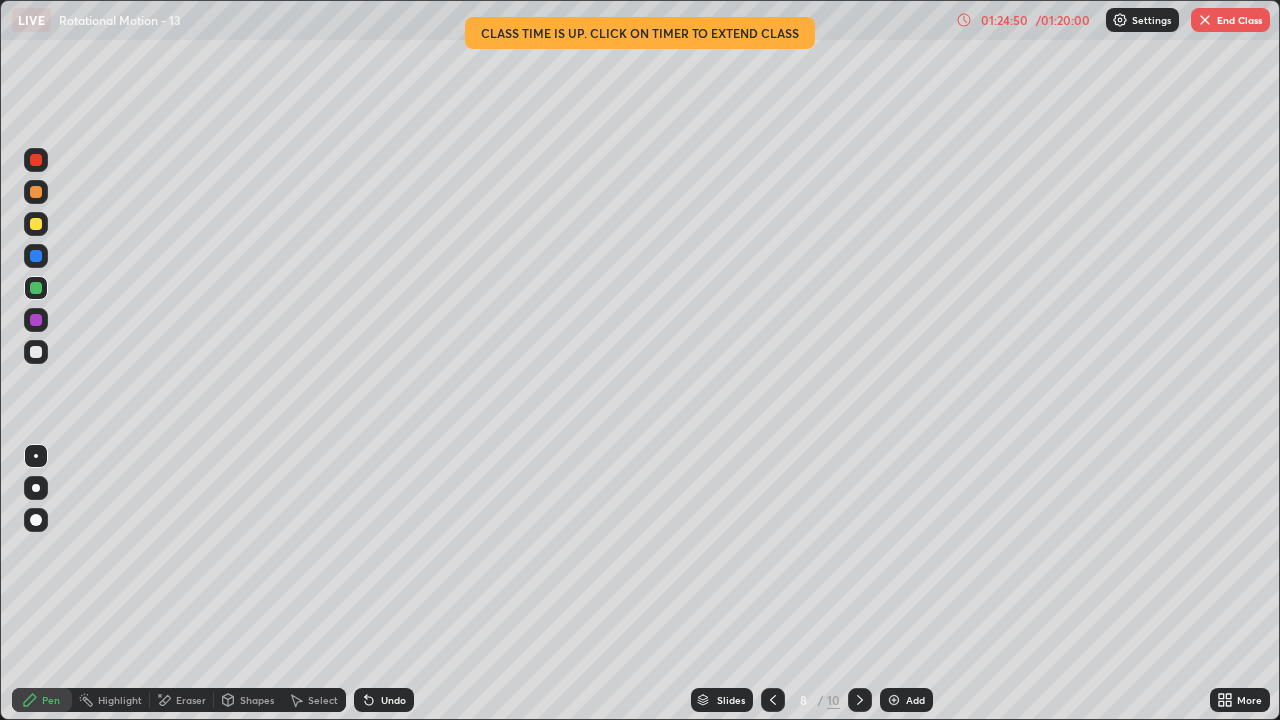 click at bounding box center [36, 224] 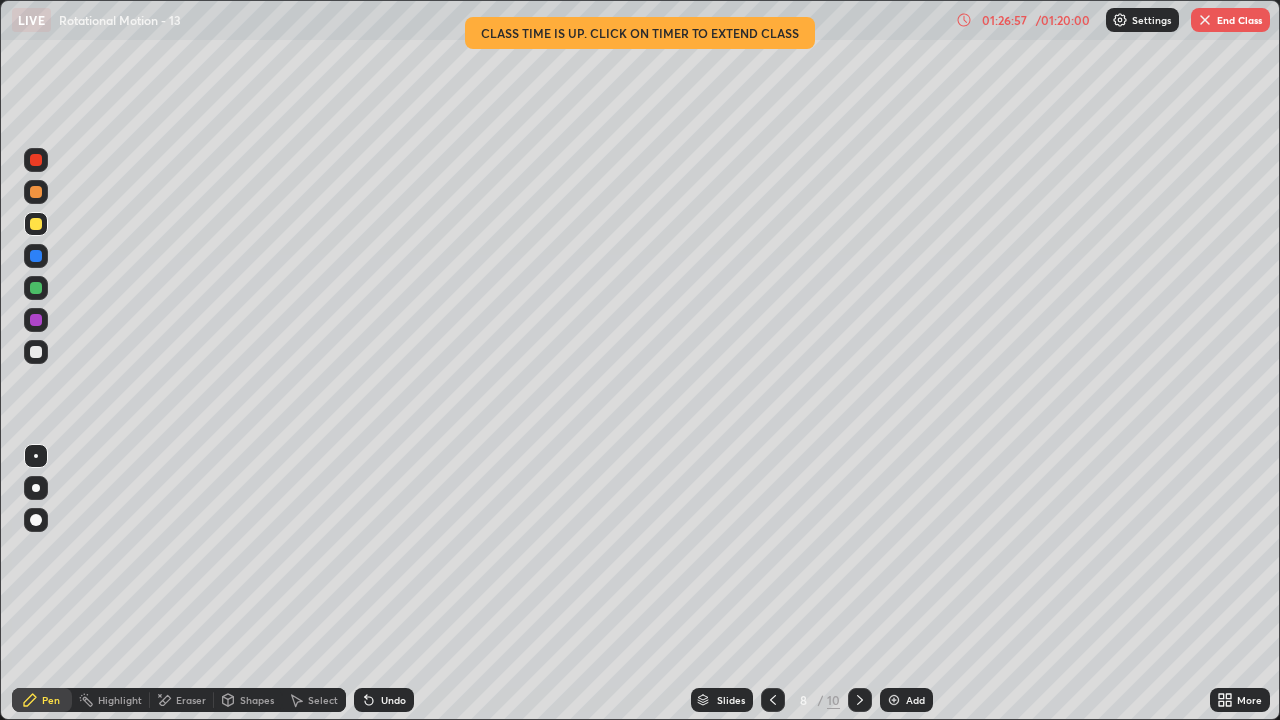 click at bounding box center (36, 352) 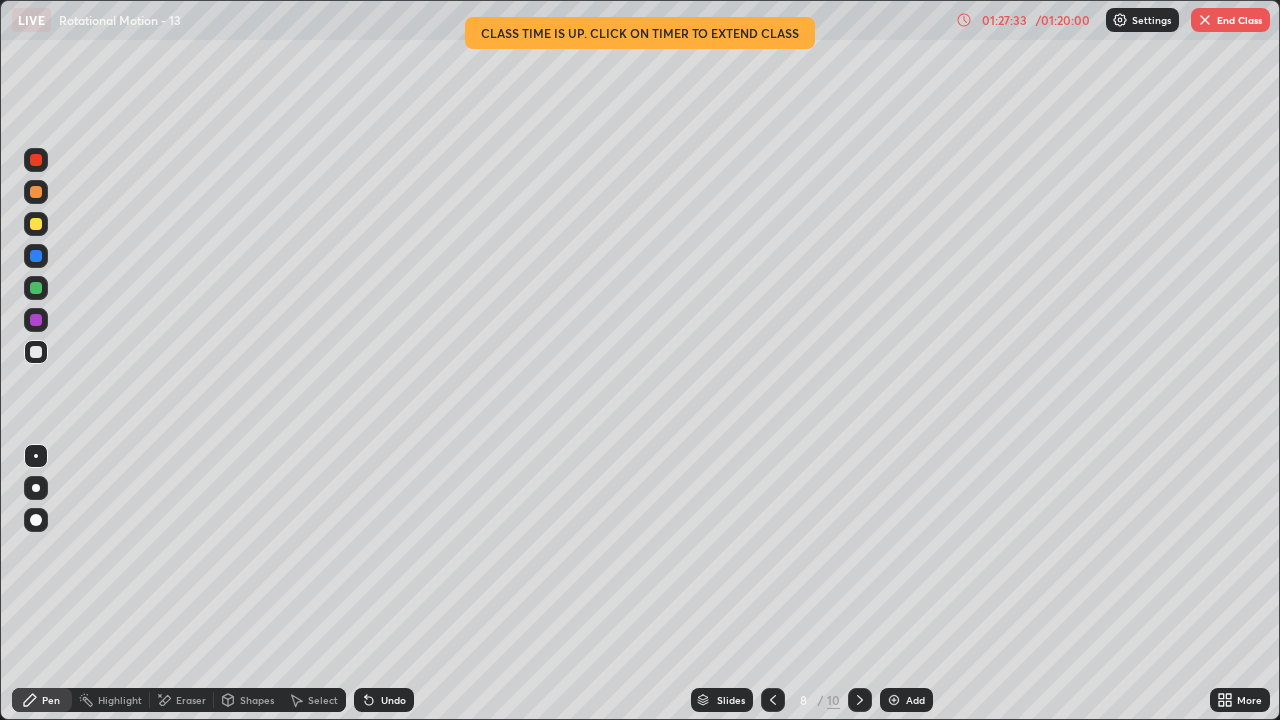 click on "Add" at bounding box center (906, 700) 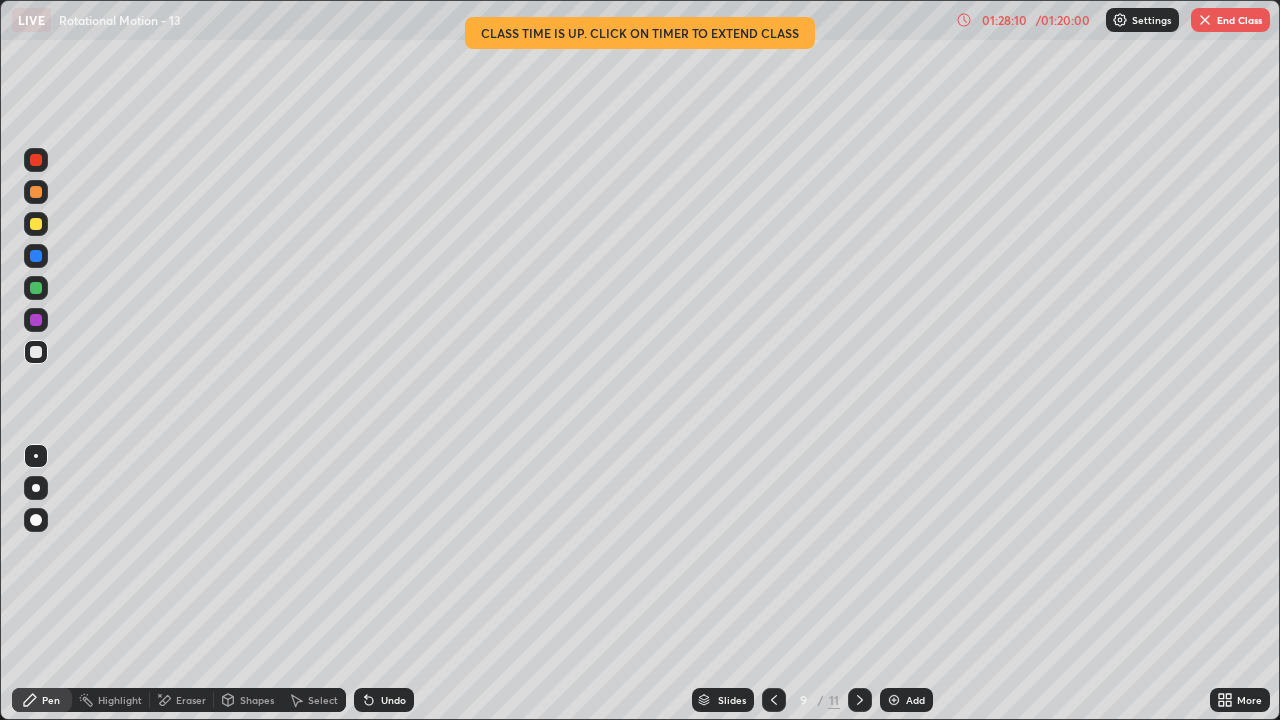 click at bounding box center (36, 224) 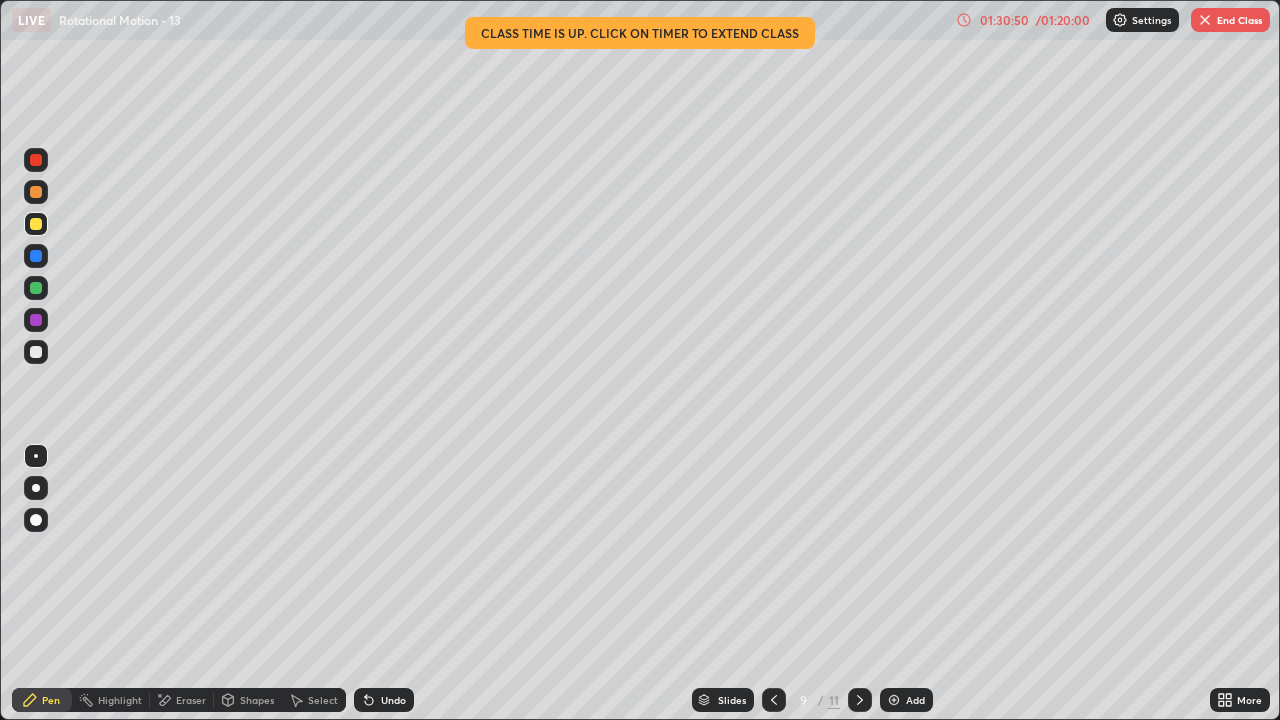click on "Add" at bounding box center (915, 700) 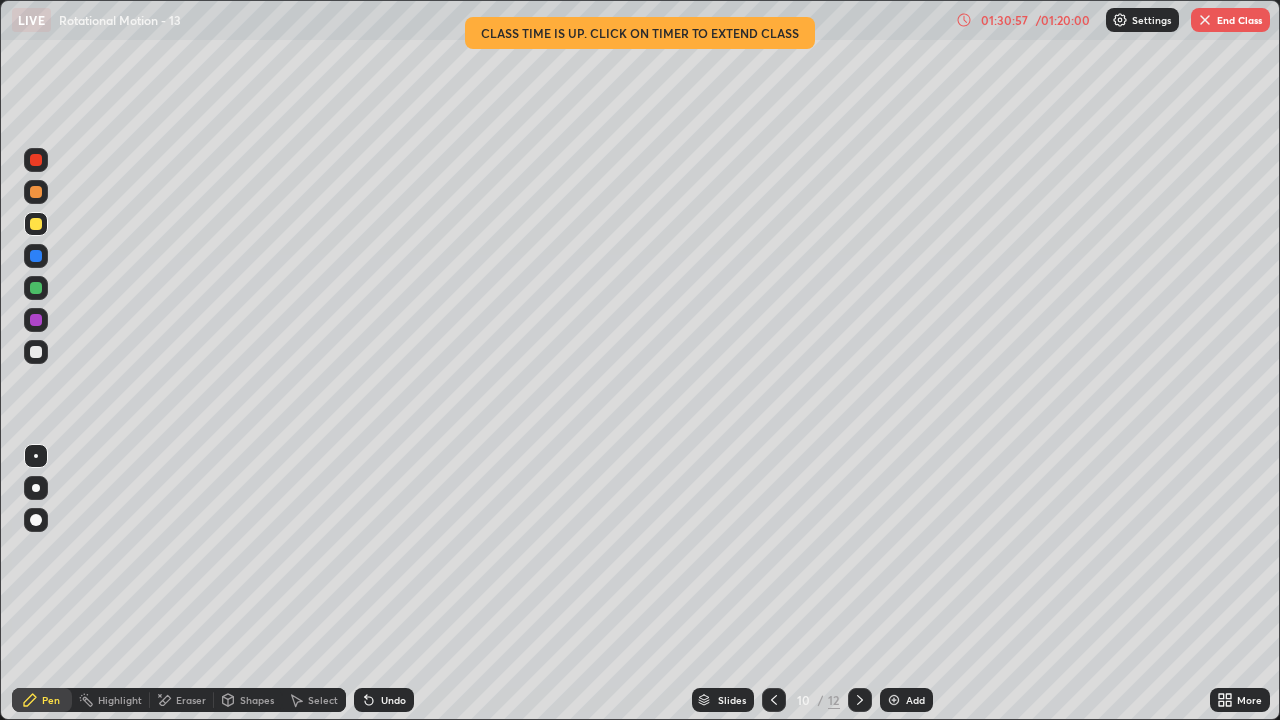 click 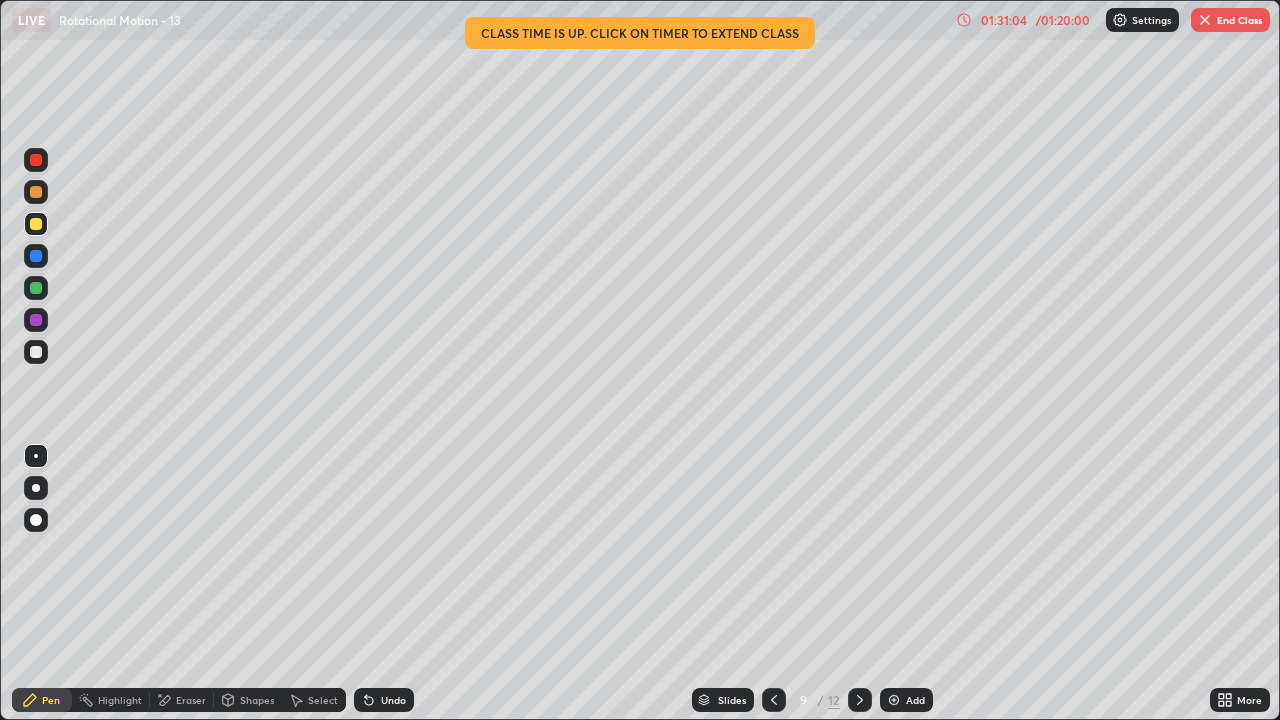 click 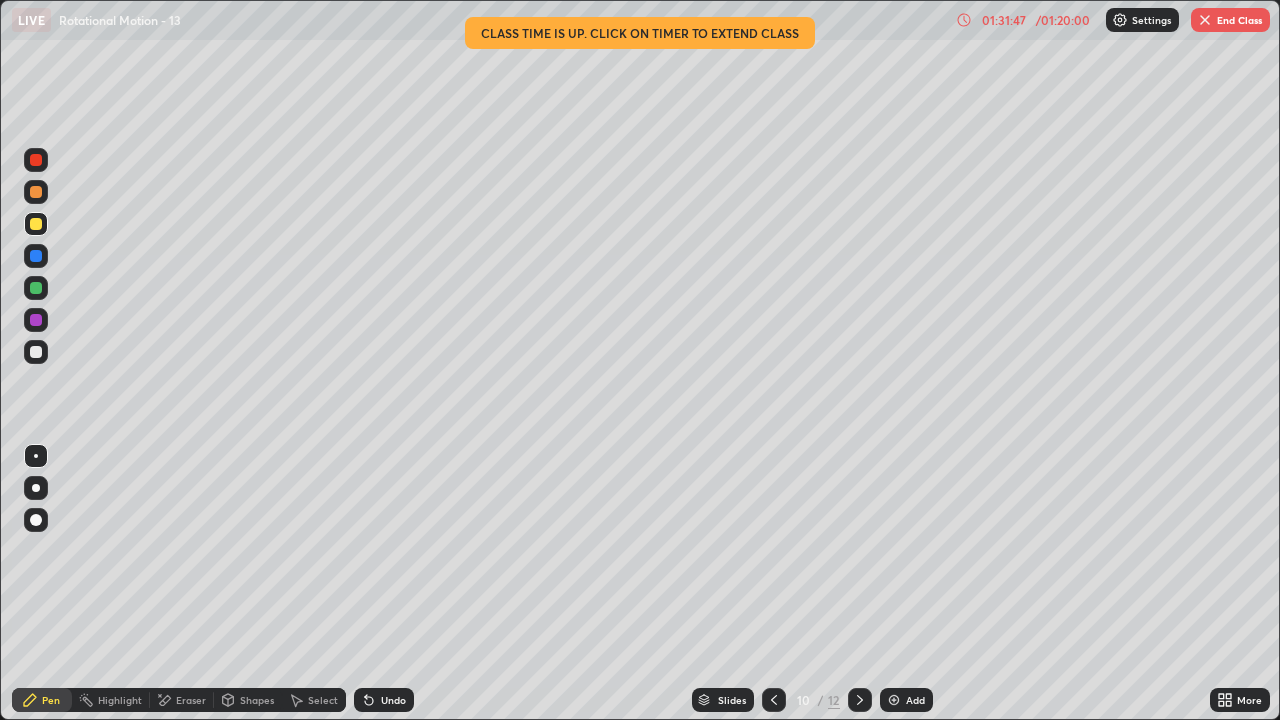 click at bounding box center [36, 352] 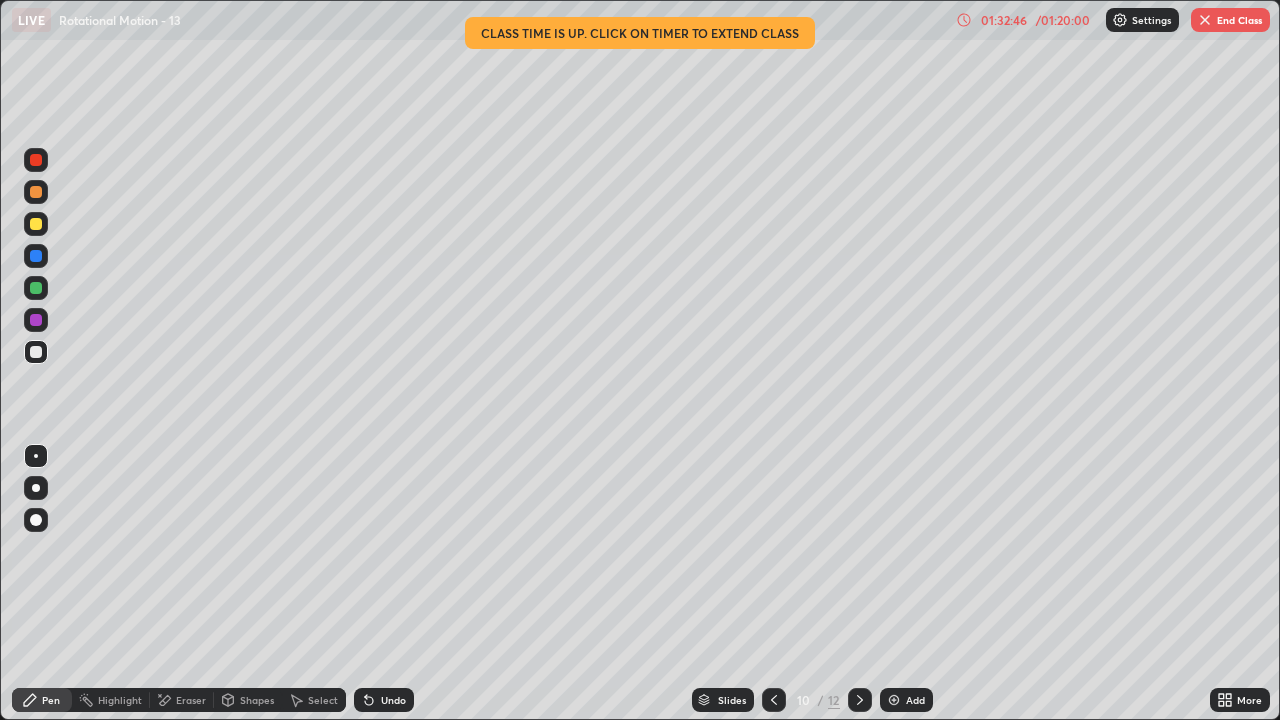 click on "Eraser" at bounding box center (191, 700) 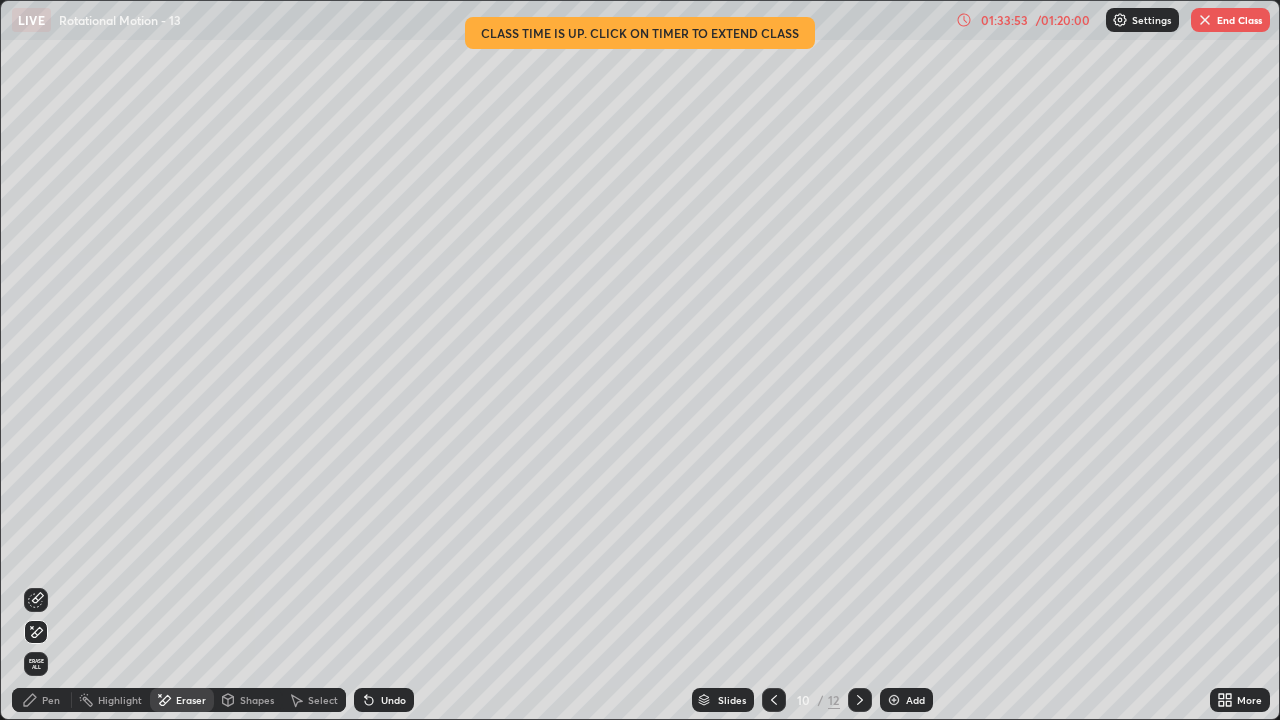 click 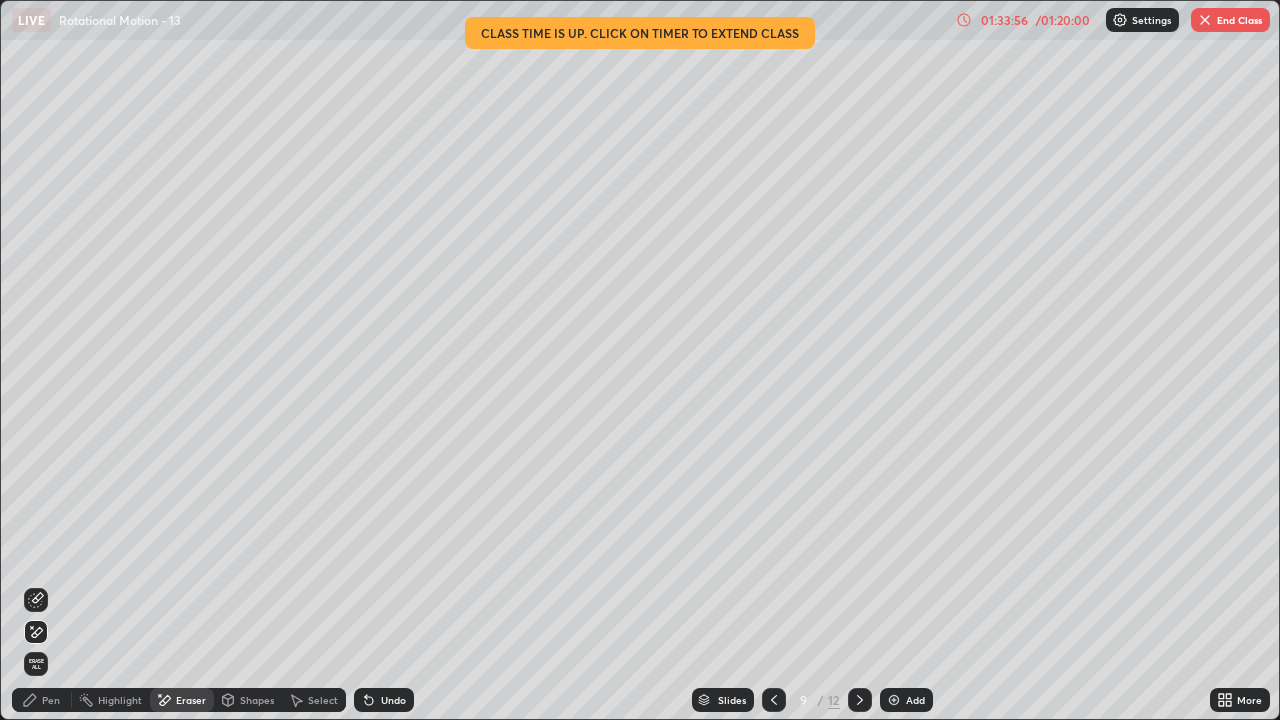 click 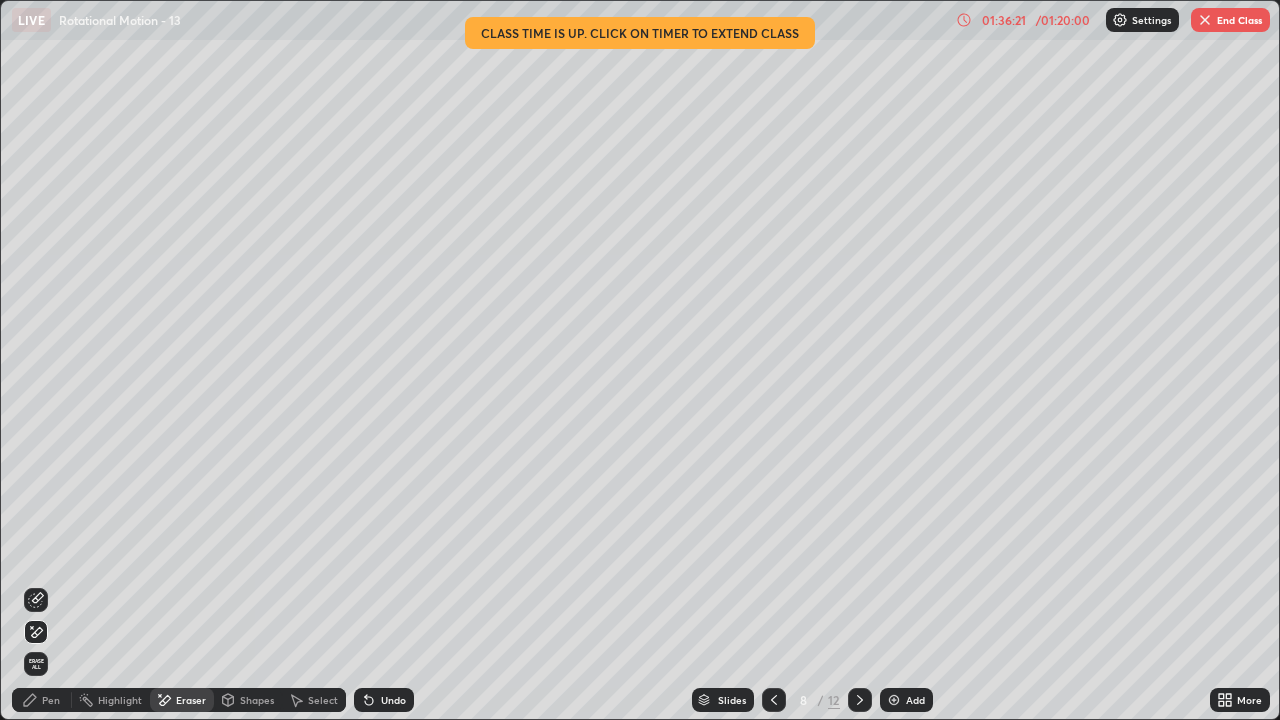 click on "Slides" at bounding box center (732, 700) 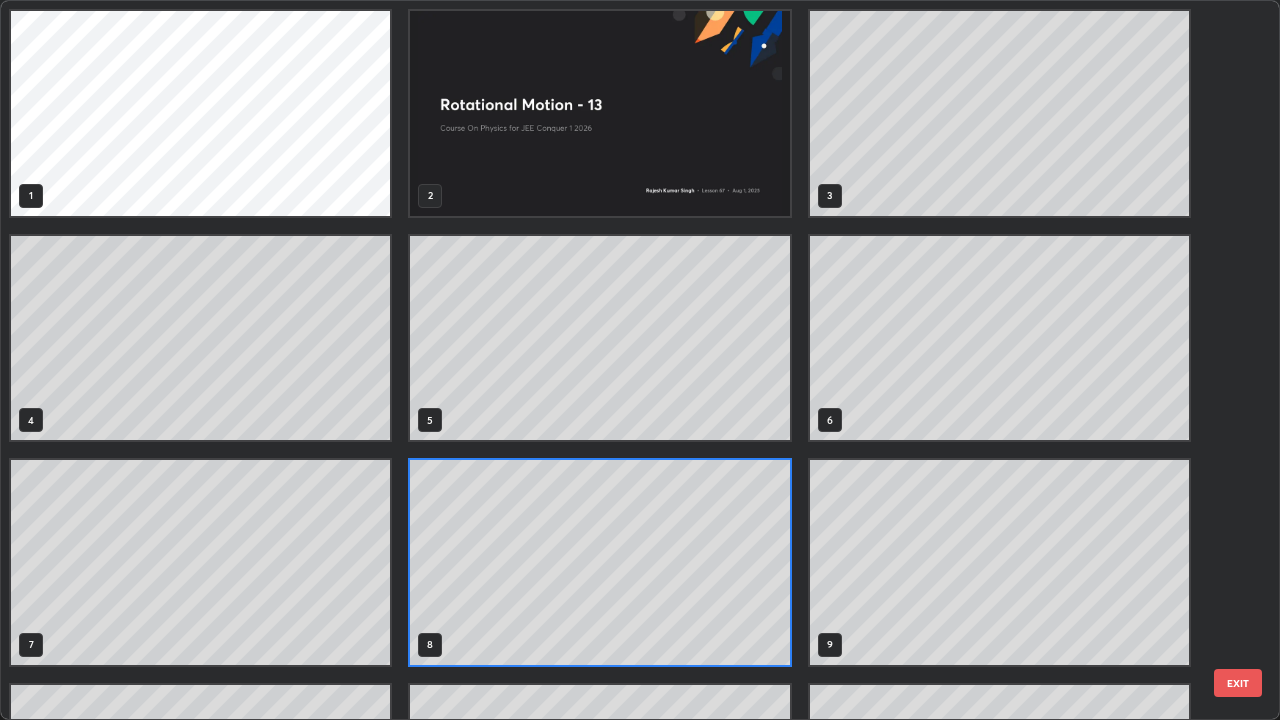 scroll, scrollTop: 7, scrollLeft: 11, axis: both 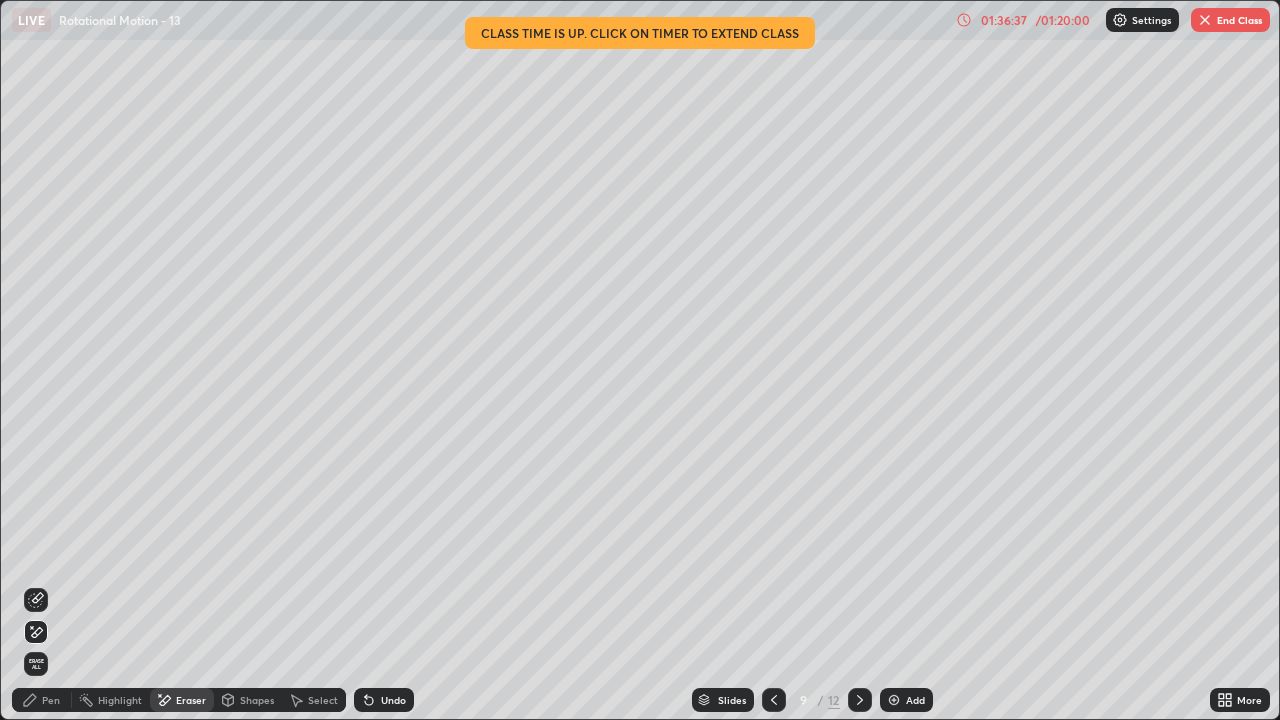 click 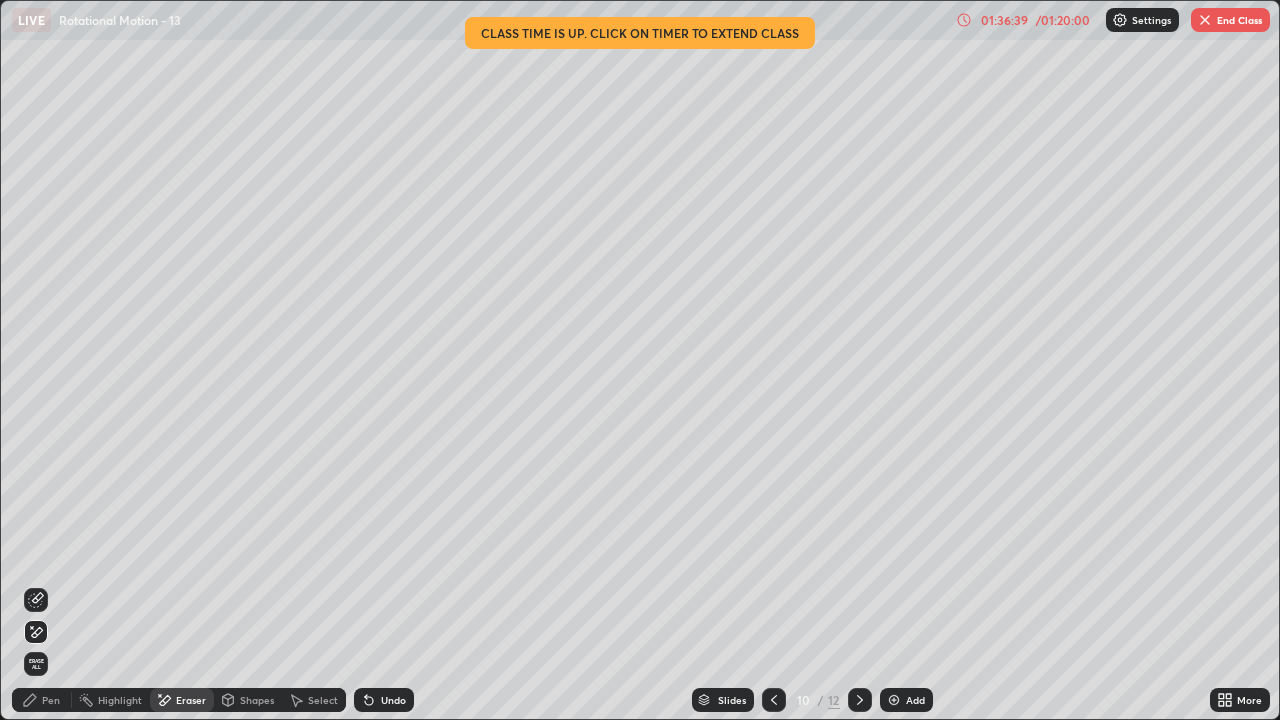 click 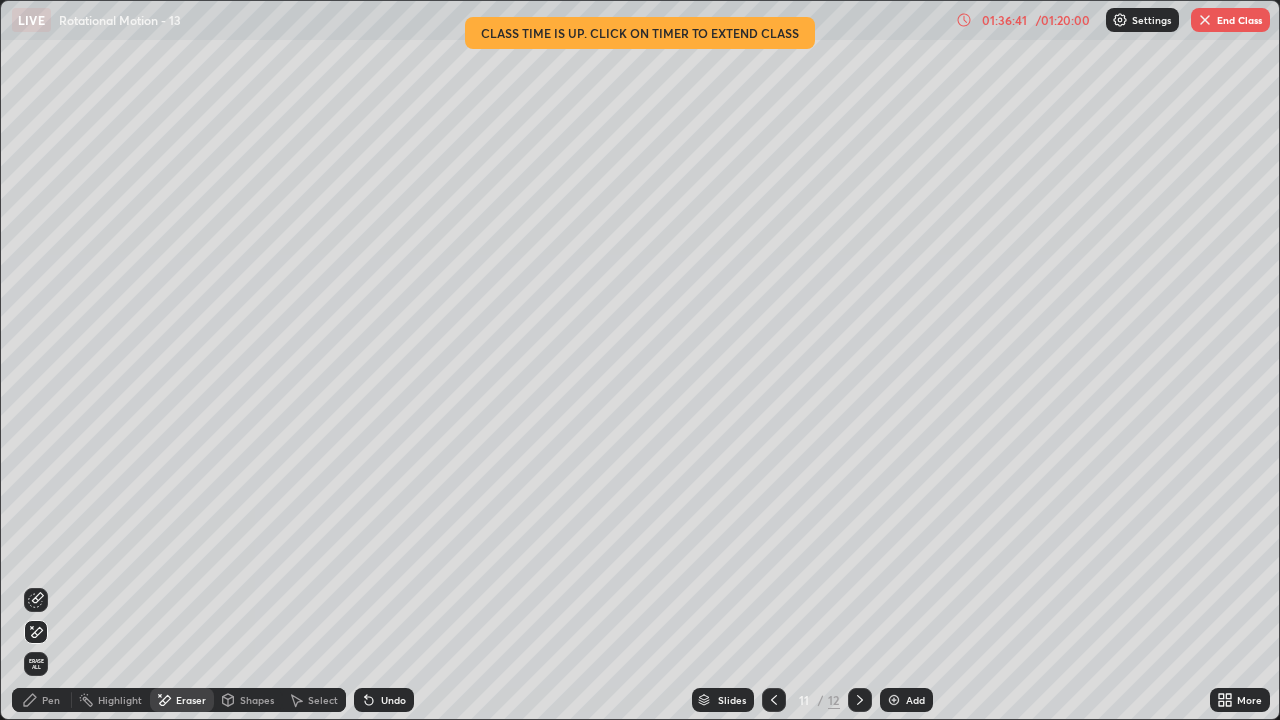 click 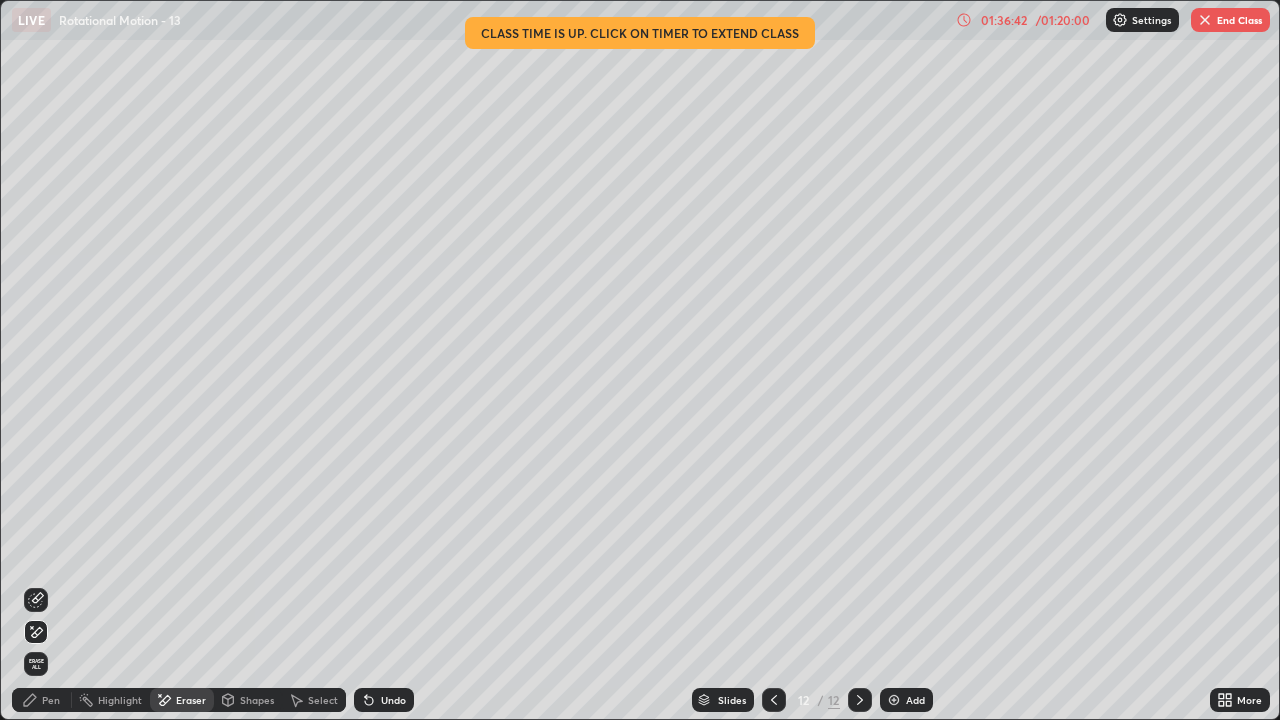 click 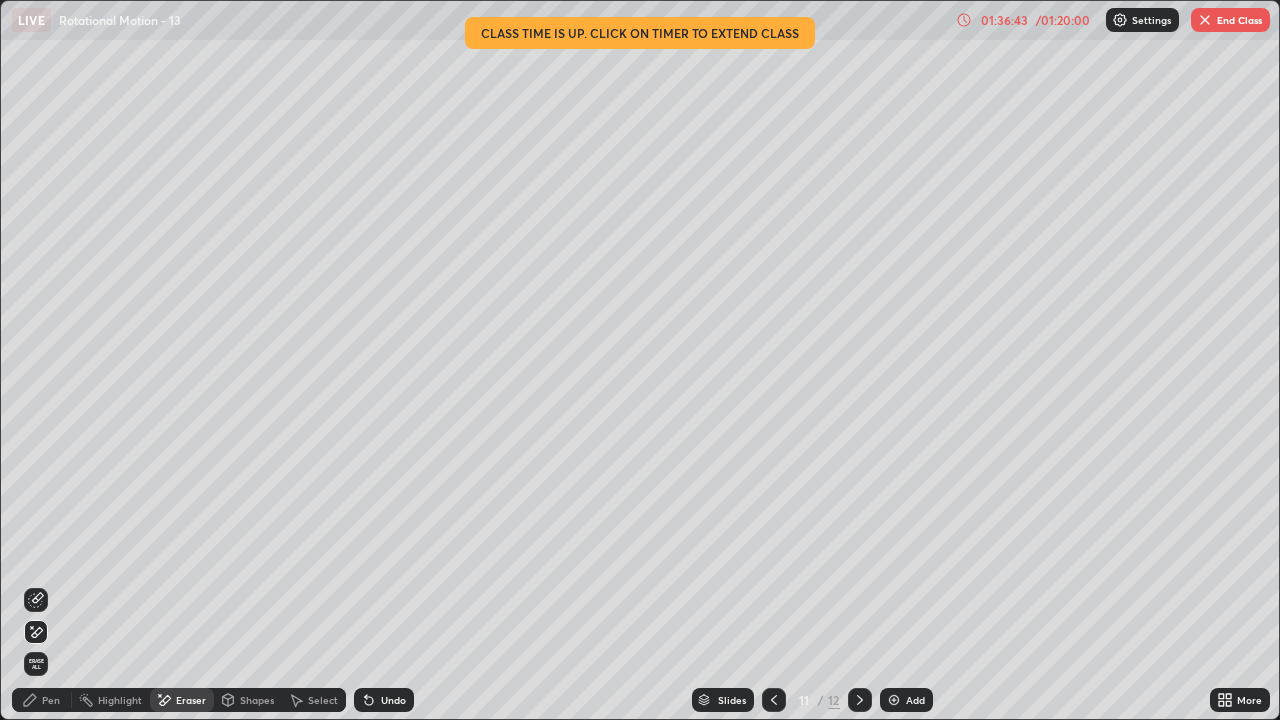click 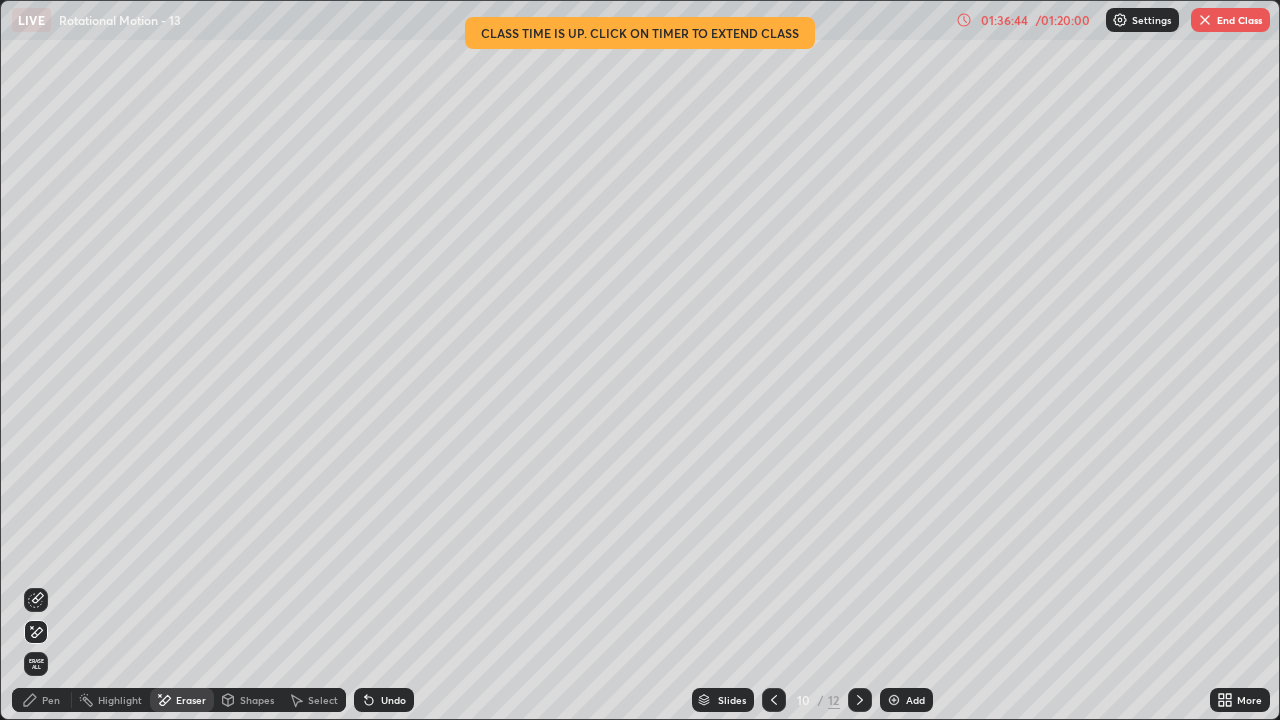 click 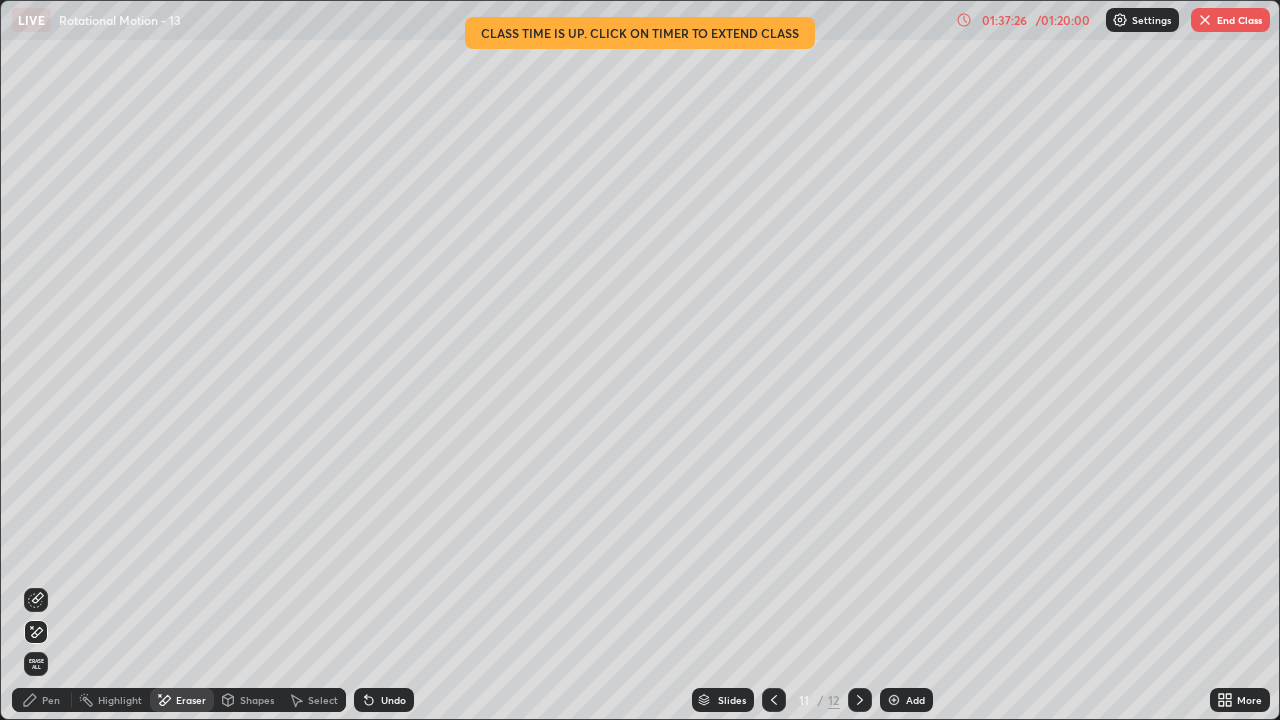 click on "Slides" at bounding box center (732, 700) 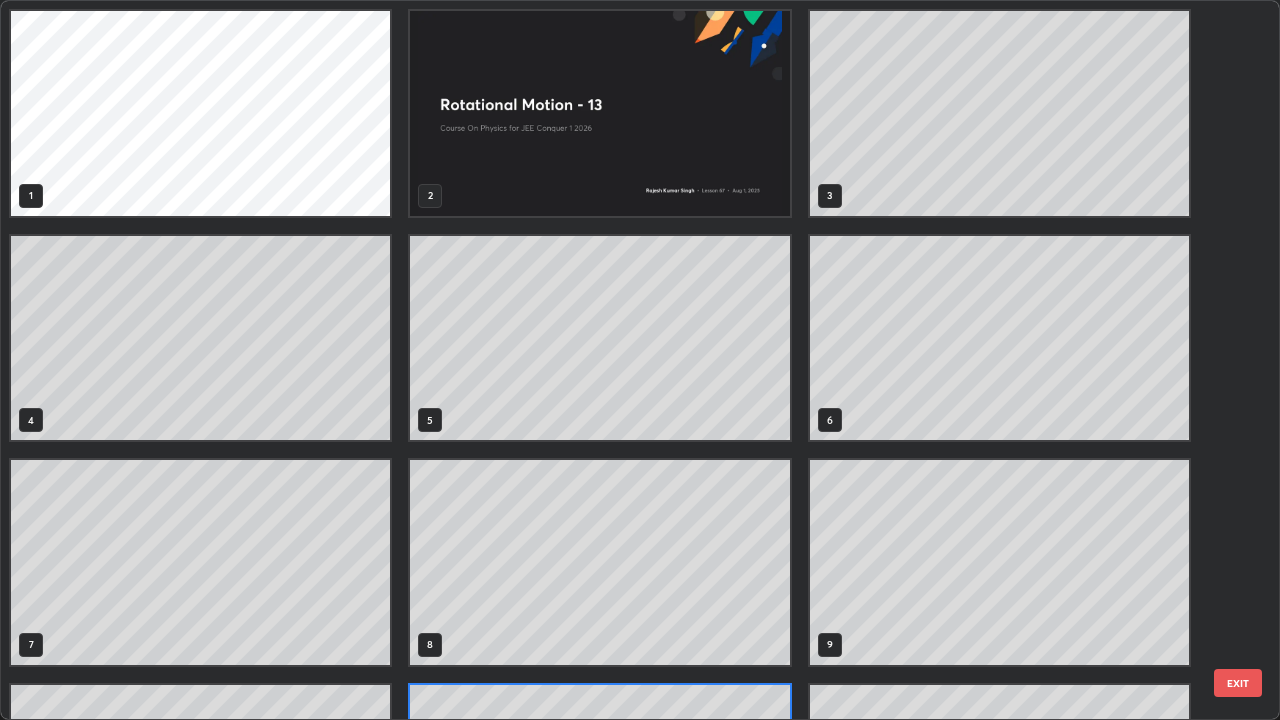 scroll, scrollTop: 180, scrollLeft: 0, axis: vertical 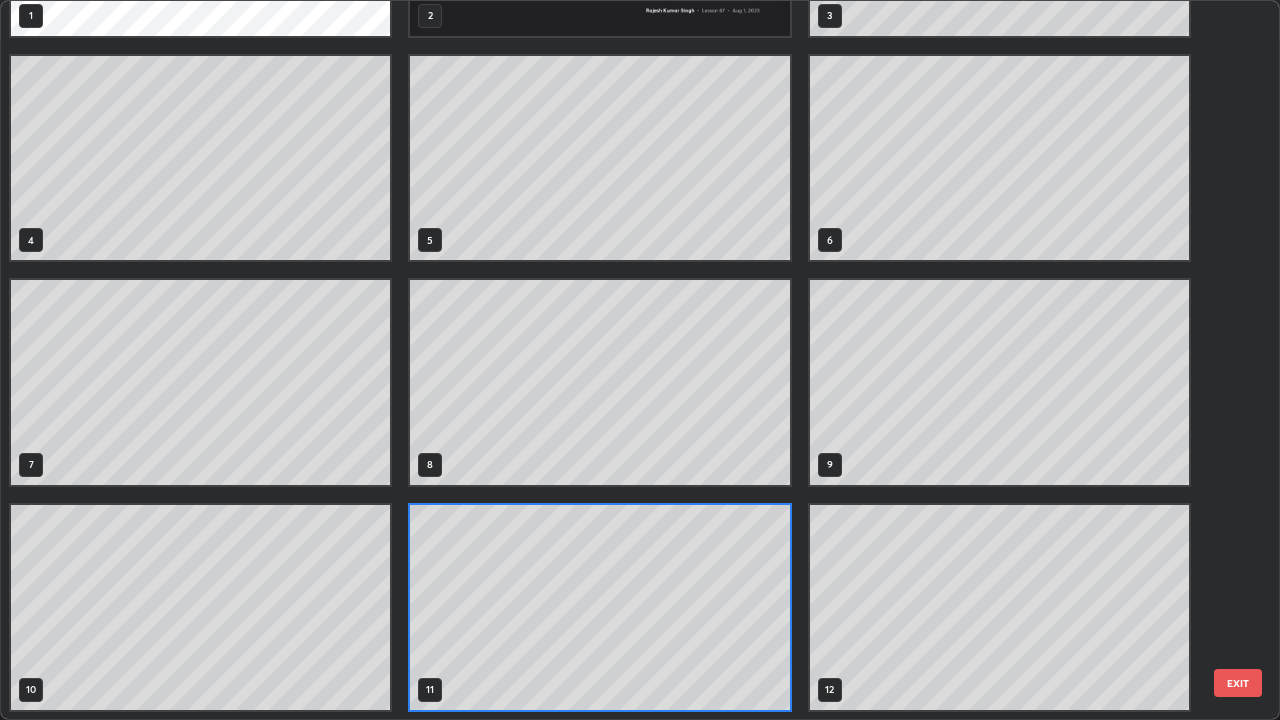click on "EXIT" at bounding box center (1238, 683) 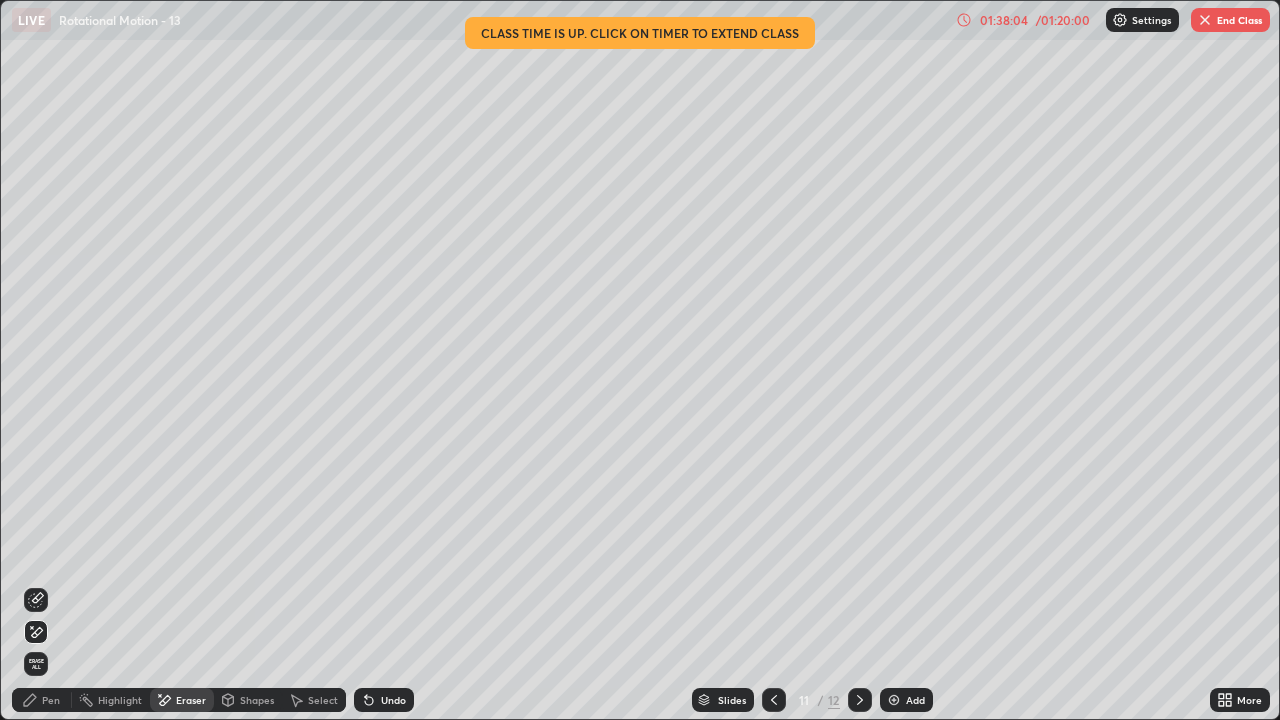 click 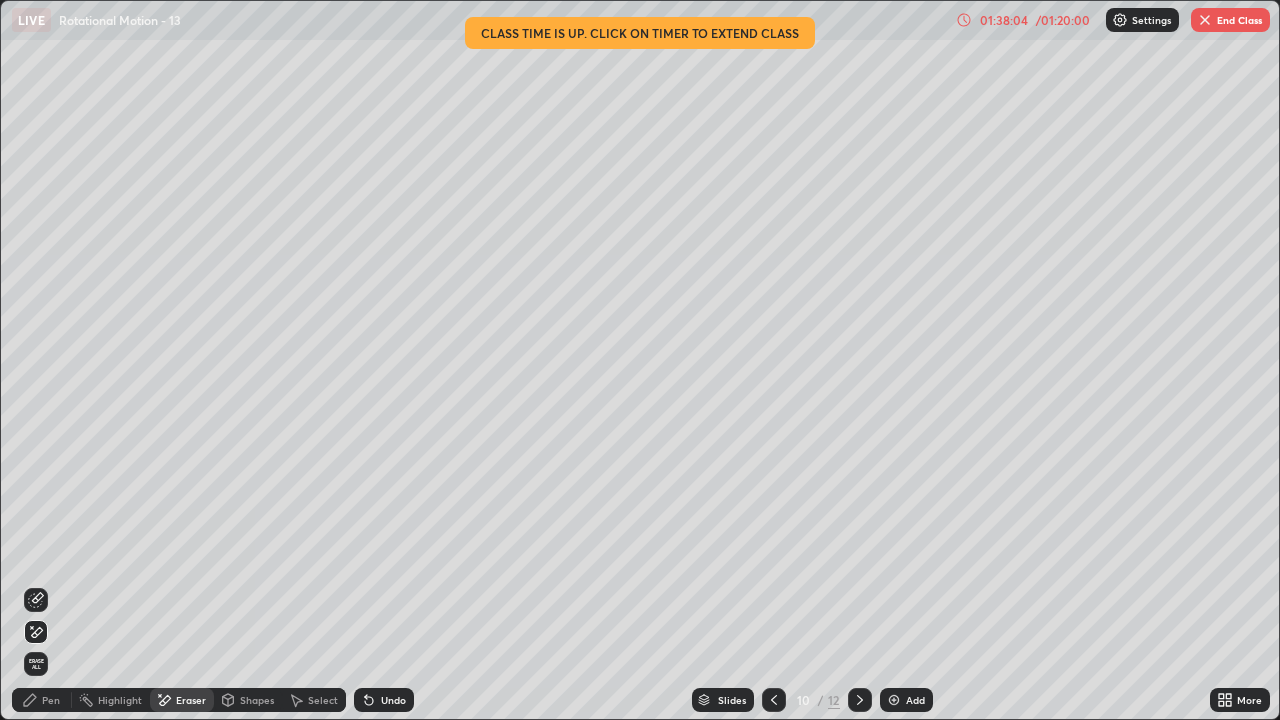 click 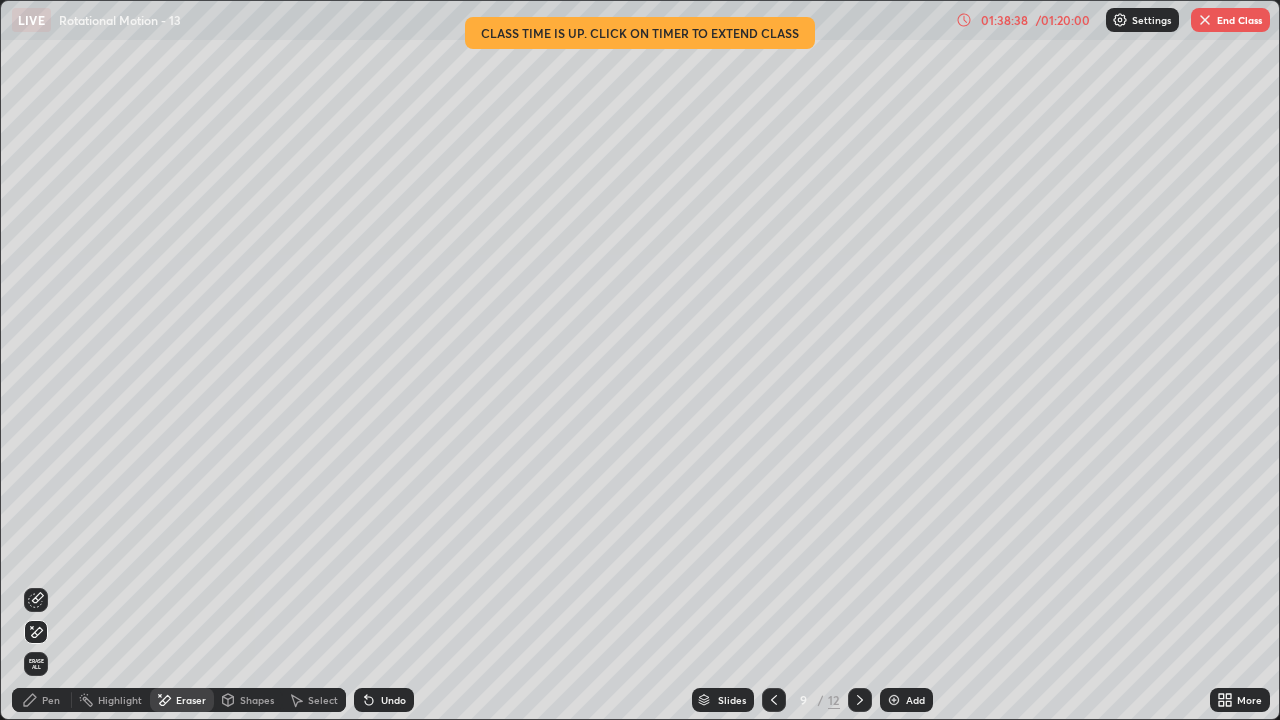 click on "End Class" at bounding box center (1230, 20) 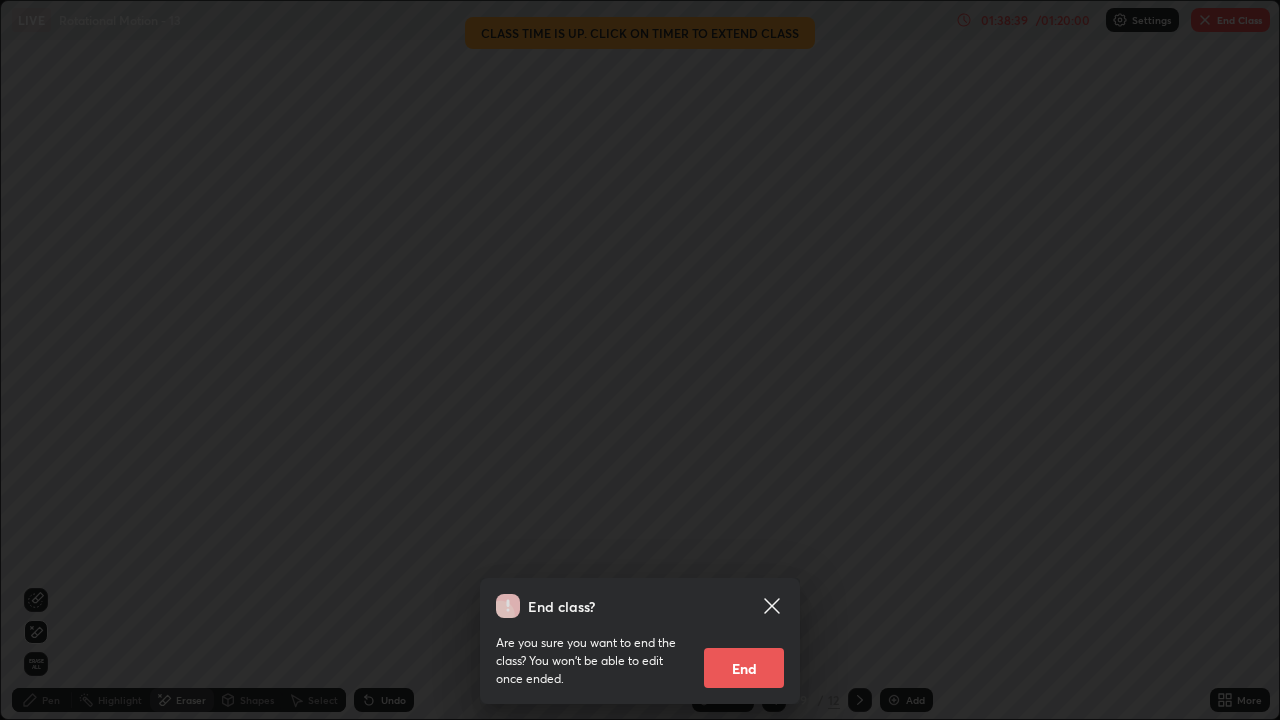 click on "End" at bounding box center [744, 668] 